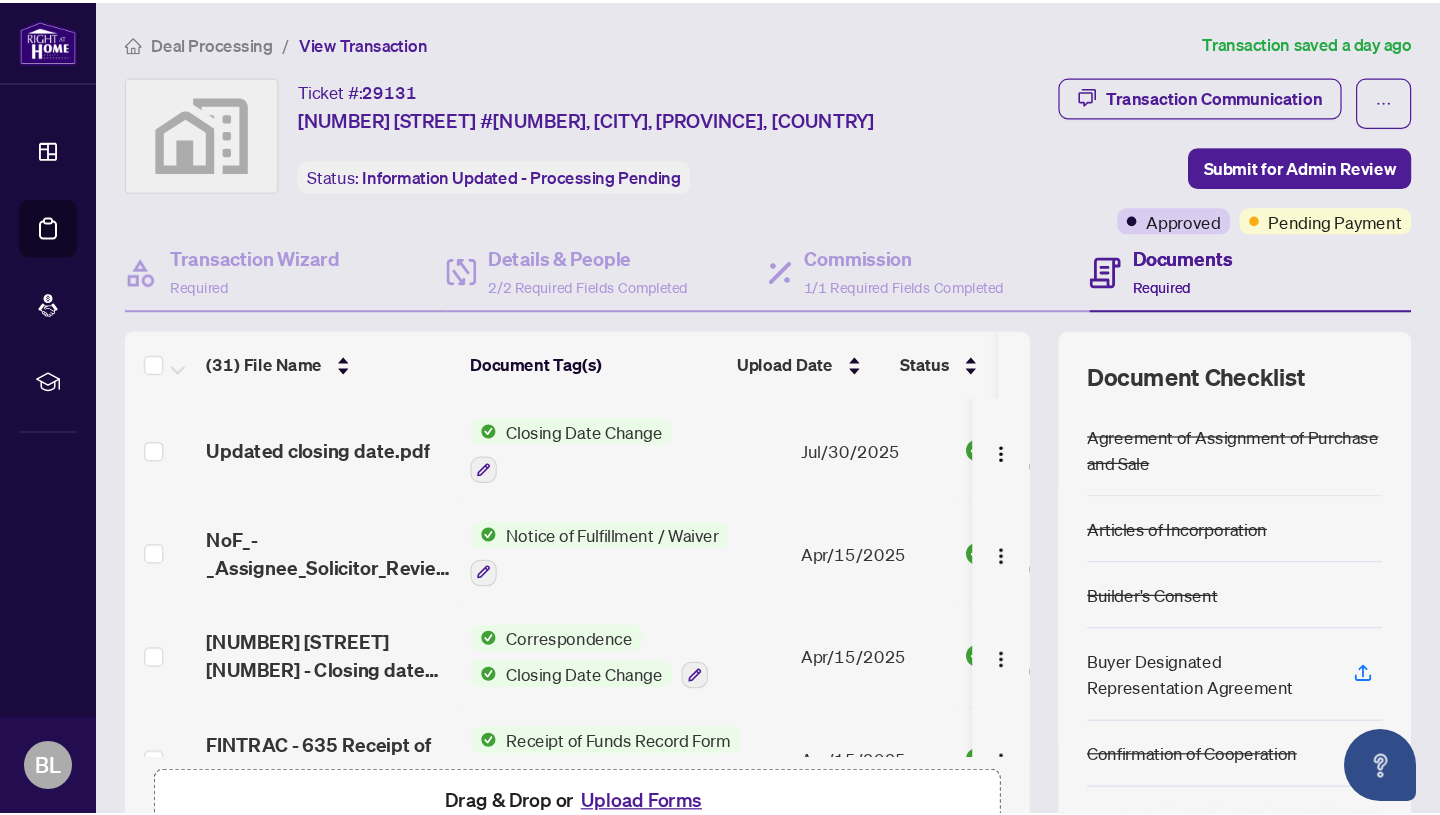 scroll, scrollTop: 0, scrollLeft: 0, axis: both 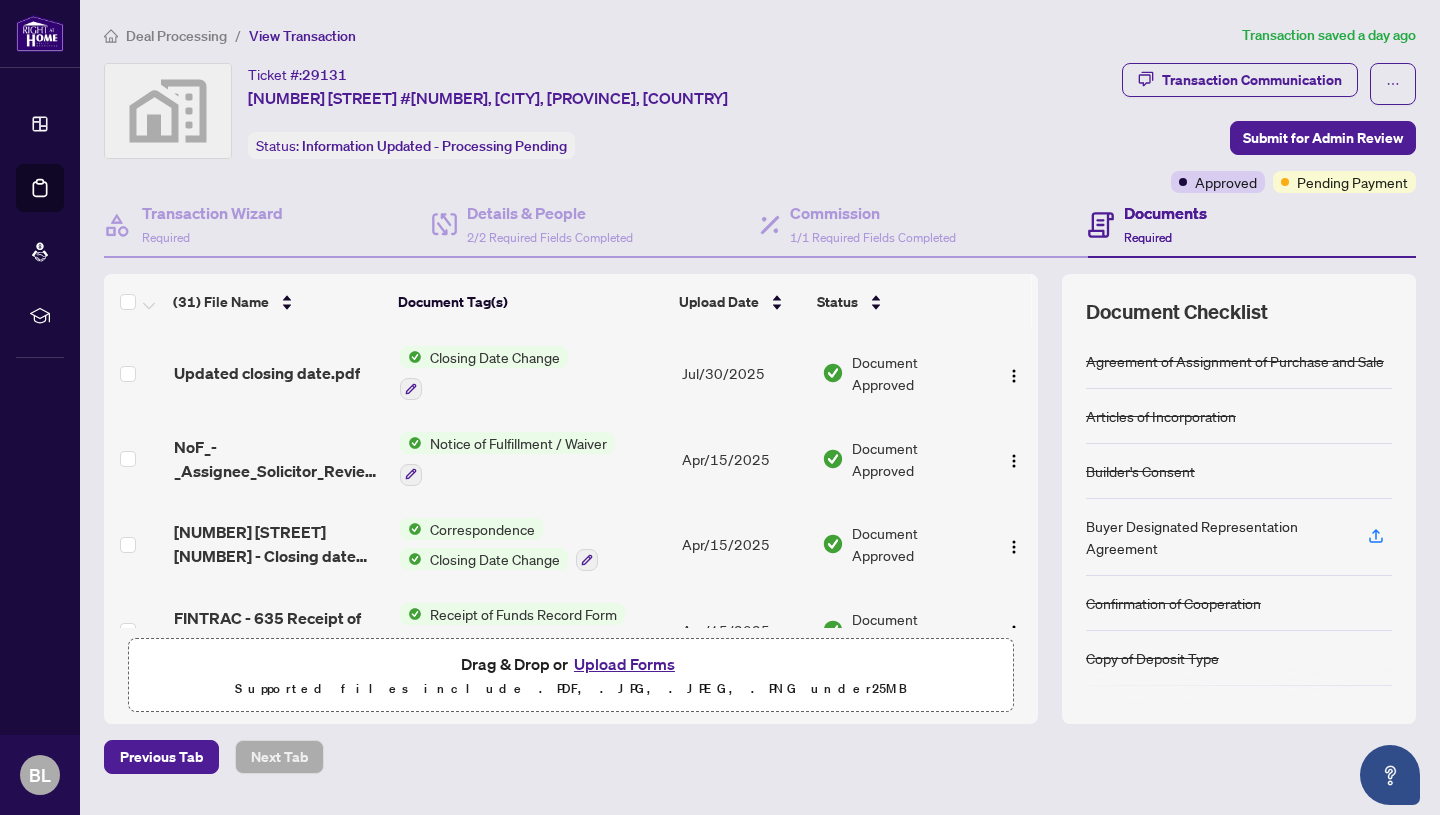 click on "Deal Processing" at bounding box center (176, 36) 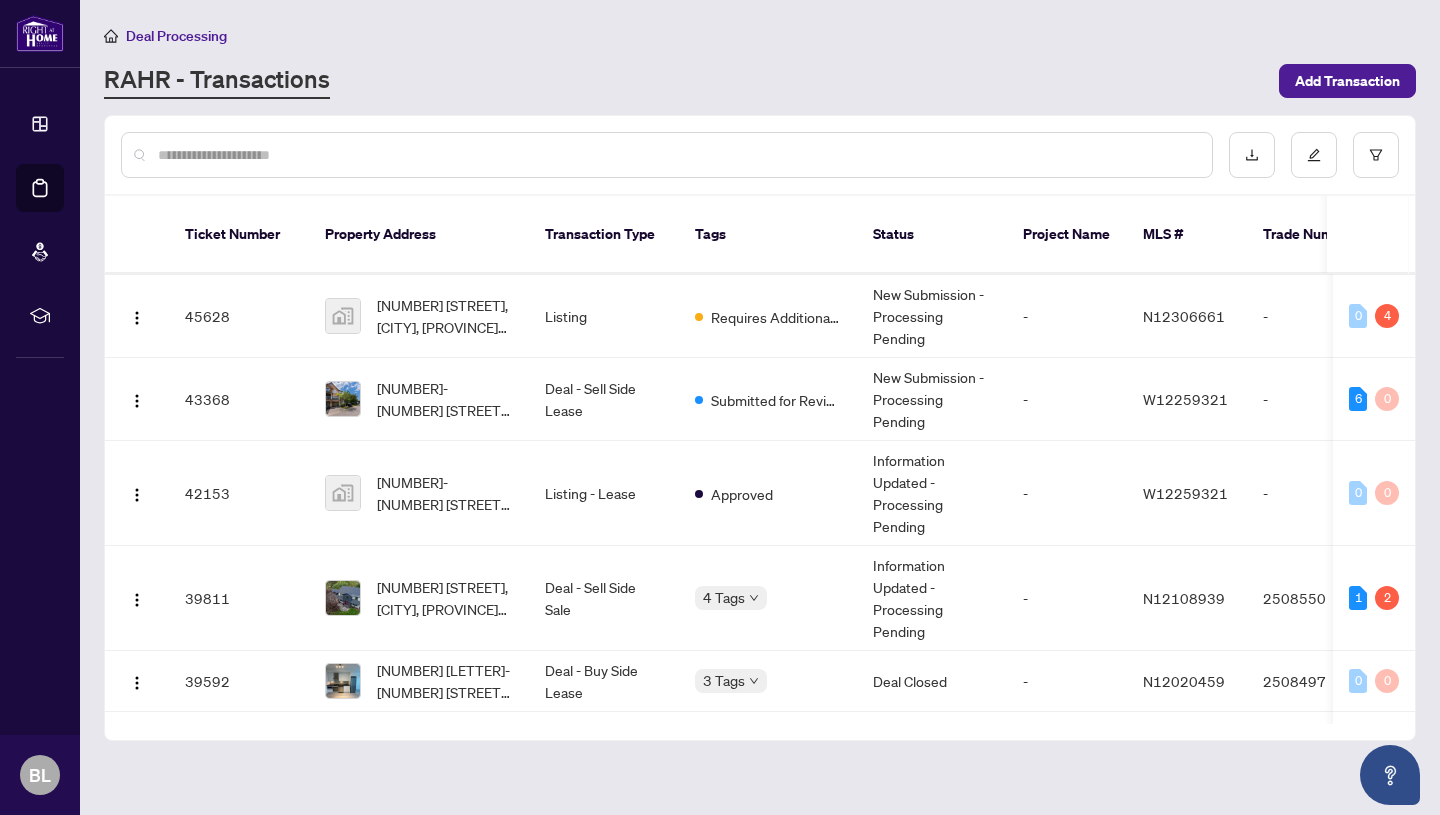 scroll, scrollTop: 0, scrollLeft: 0, axis: both 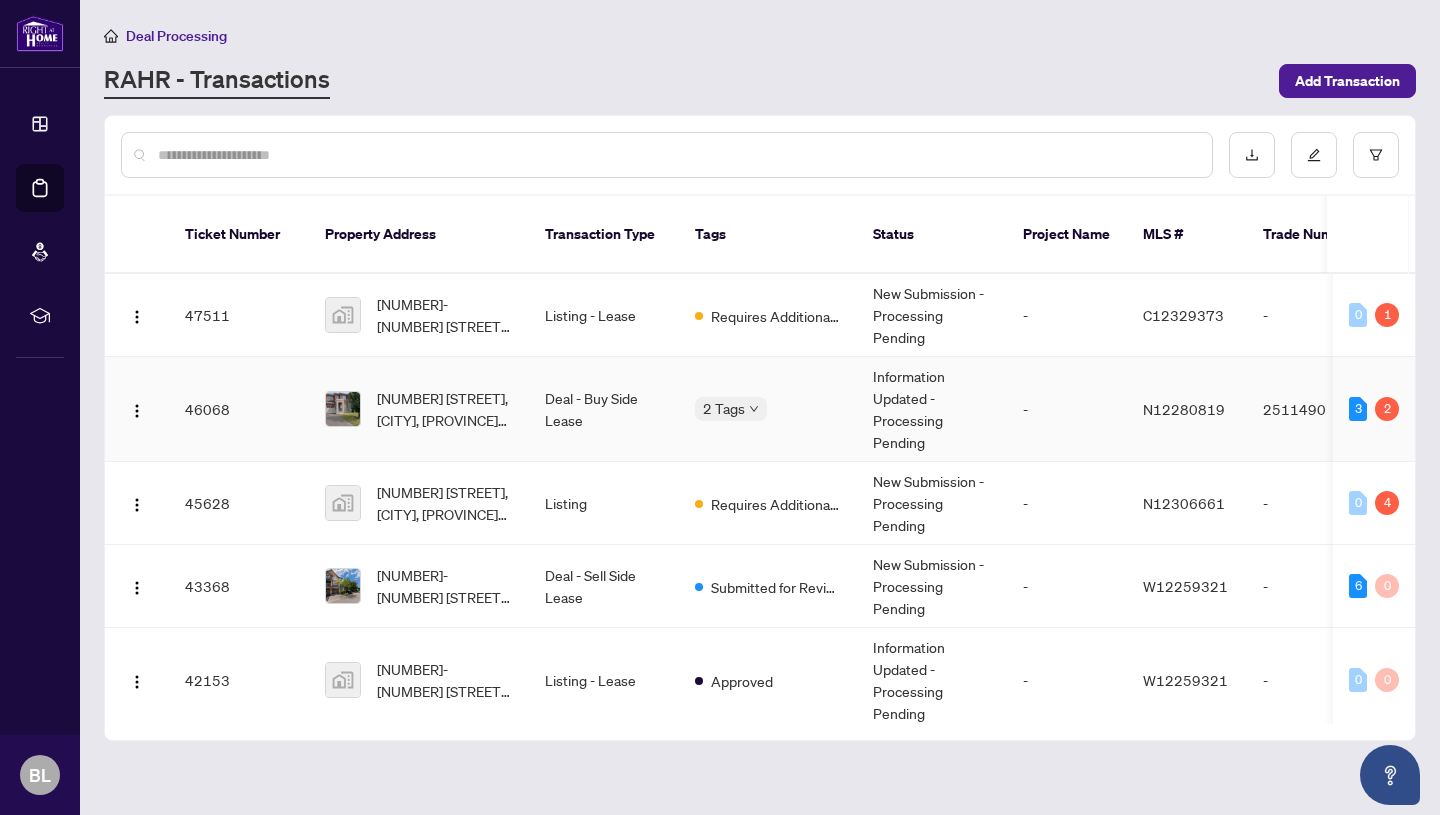 click on "2 Tags" at bounding box center (768, 409) 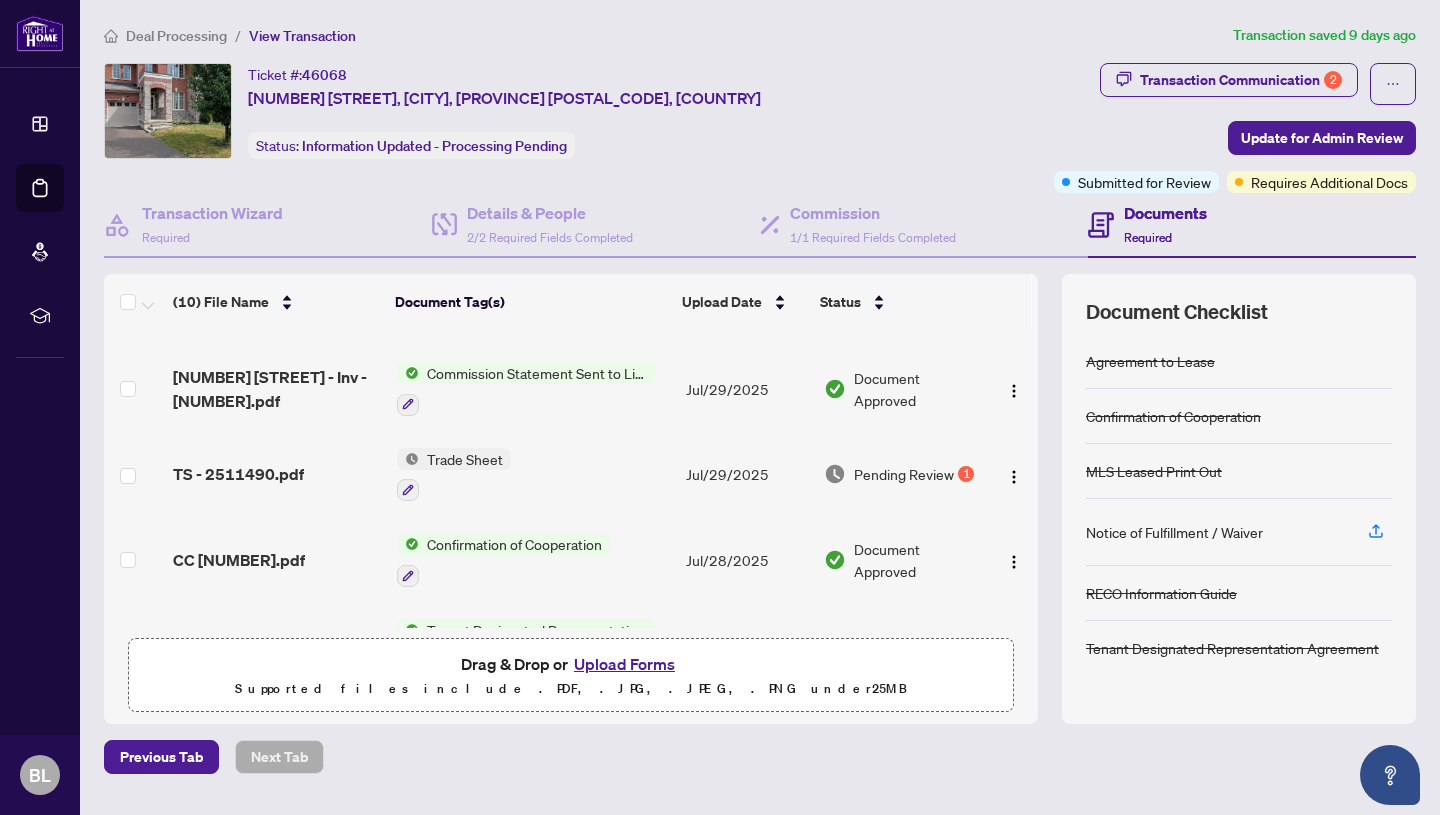 scroll, scrollTop: 136, scrollLeft: 0, axis: vertical 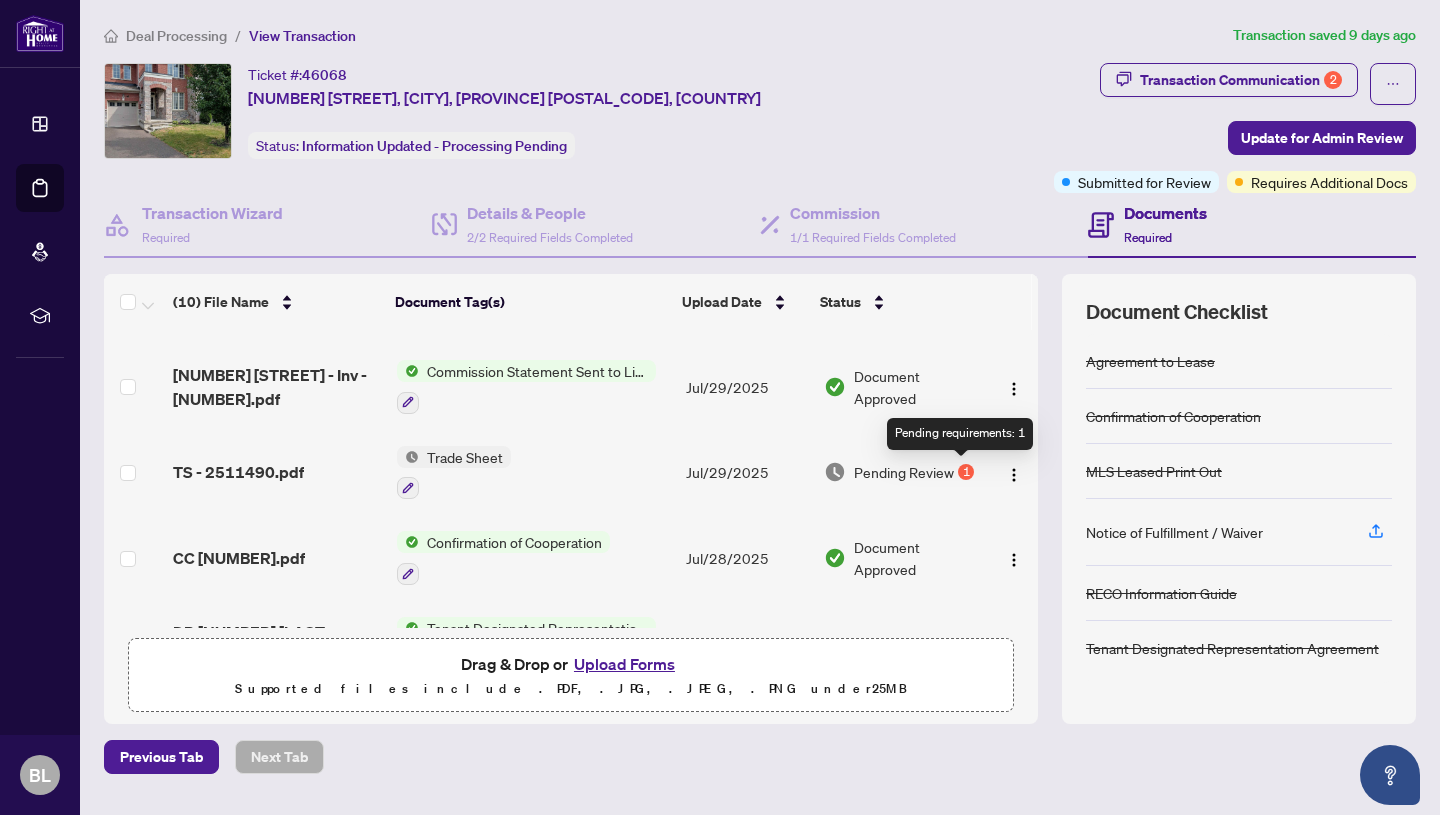 click on "1" at bounding box center [966, 472] 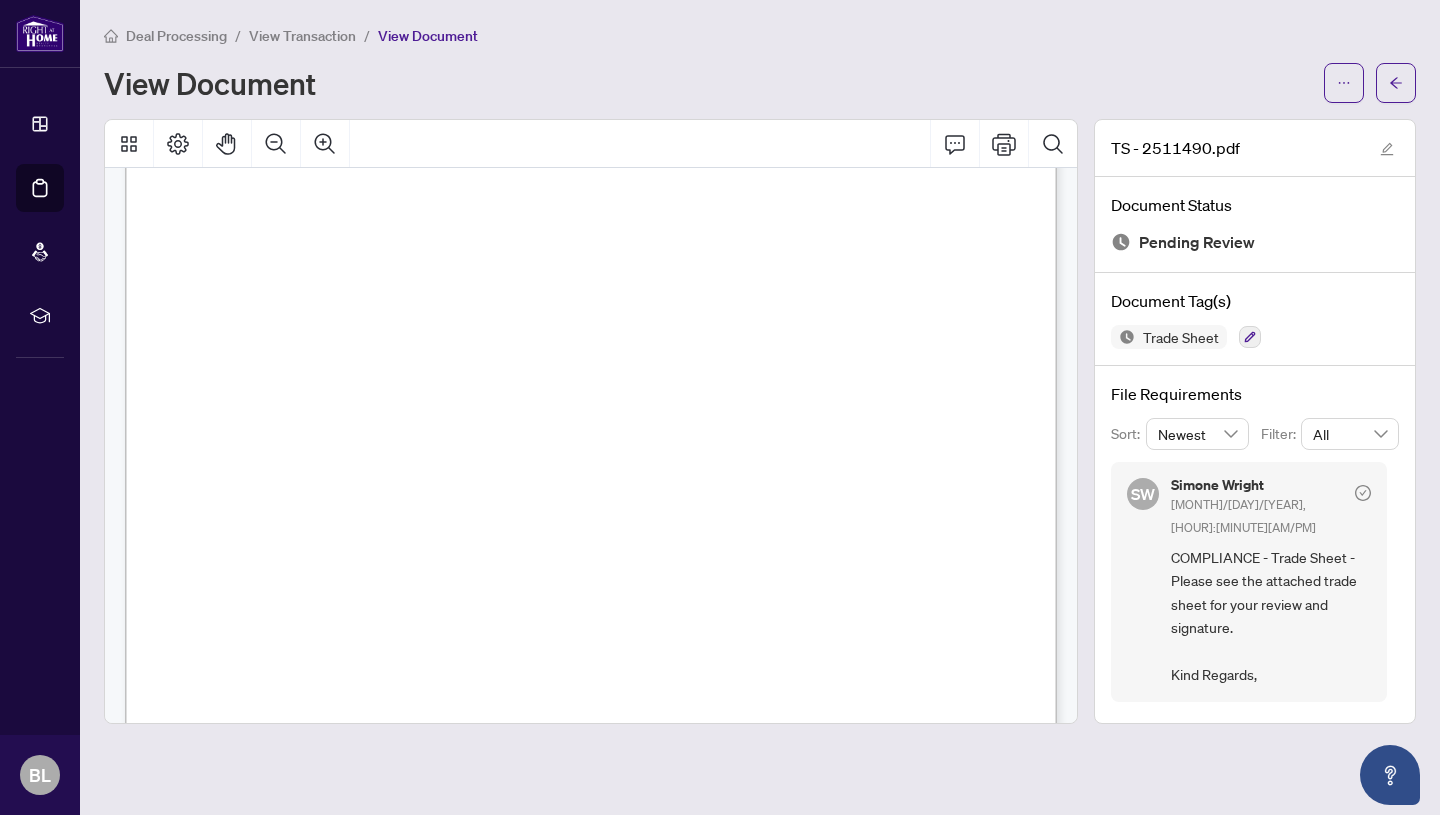 scroll, scrollTop: 121, scrollLeft: 0, axis: vertical 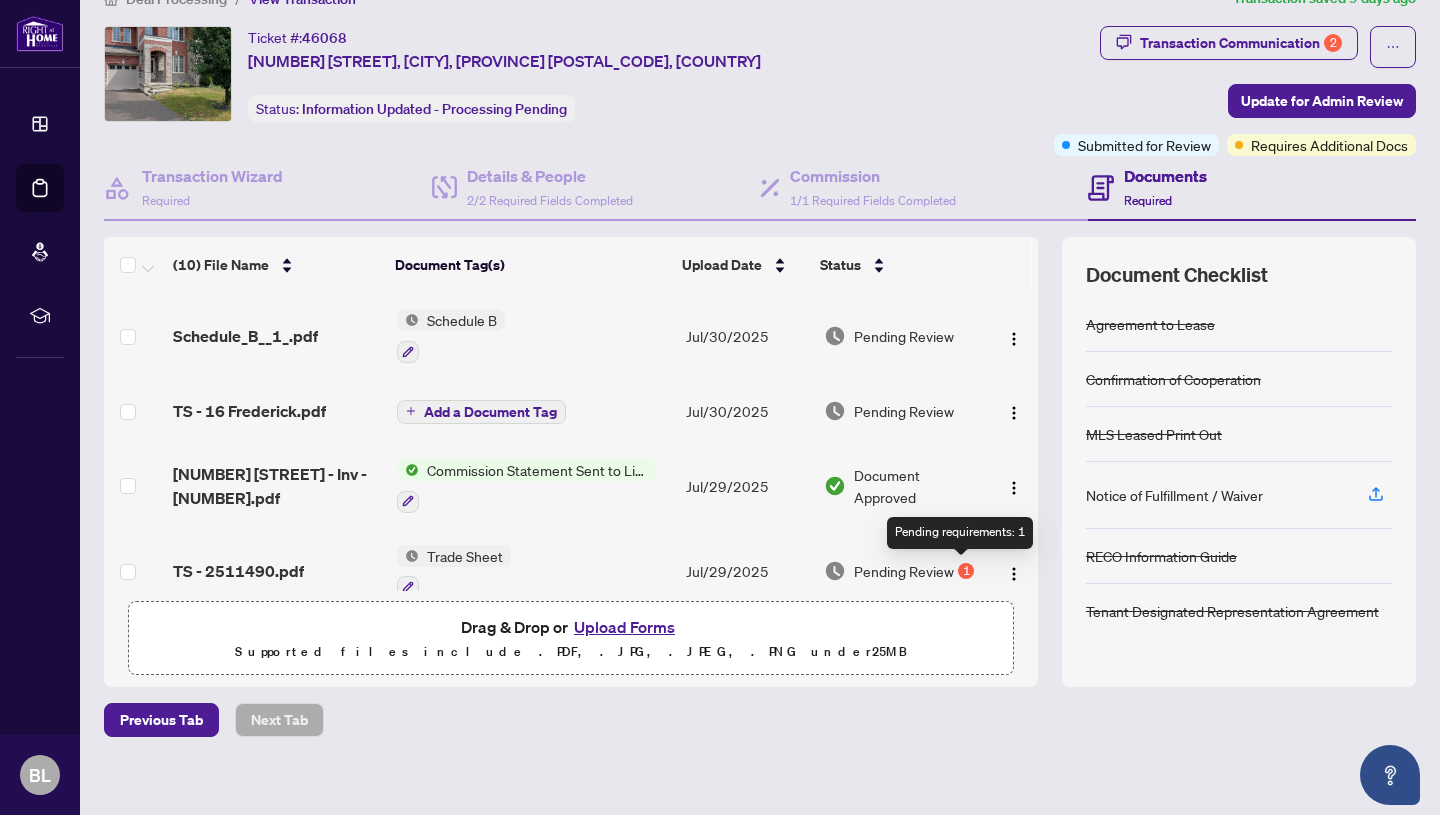 click on "1" at bounding box center [966, 571] 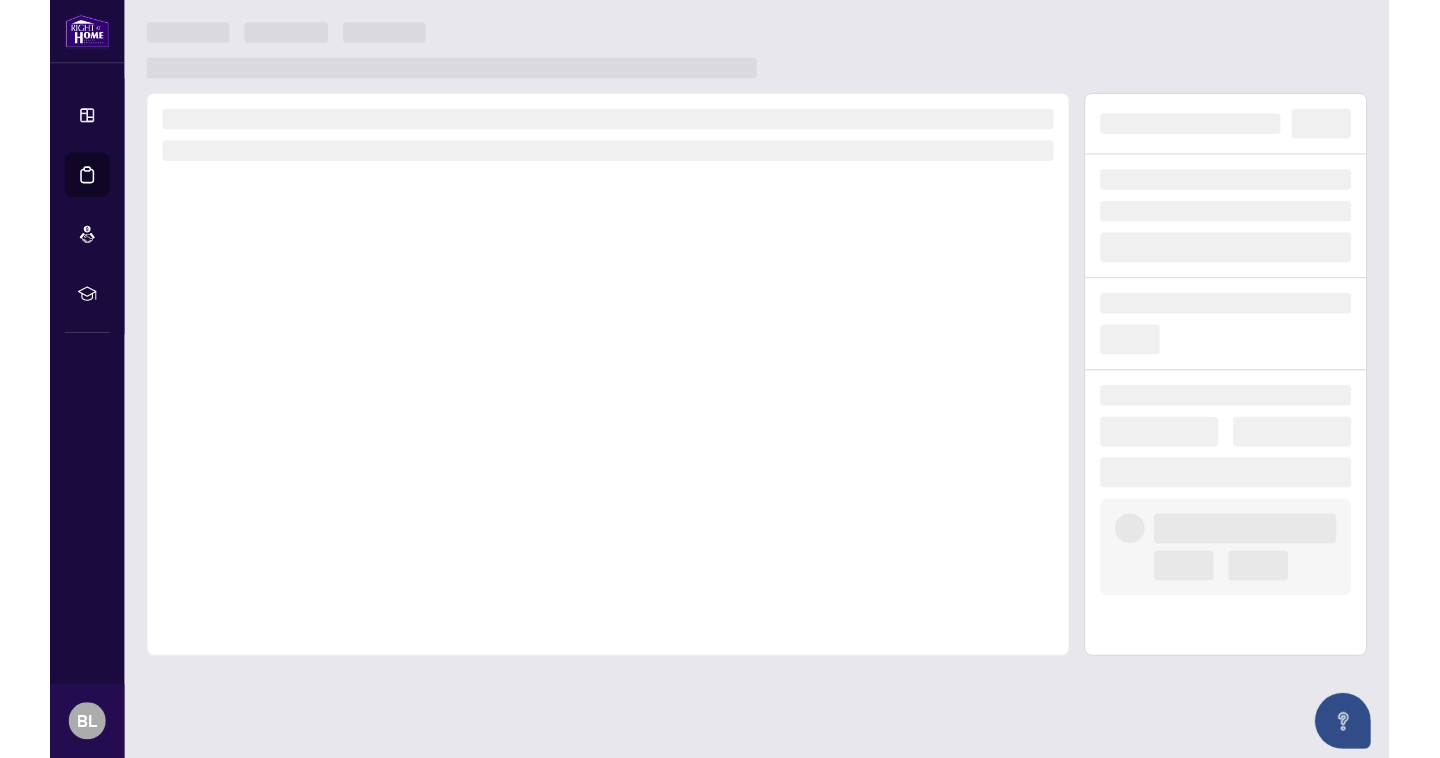 scroll, scrollTop: 0, scrollLeft: 0, axis: both 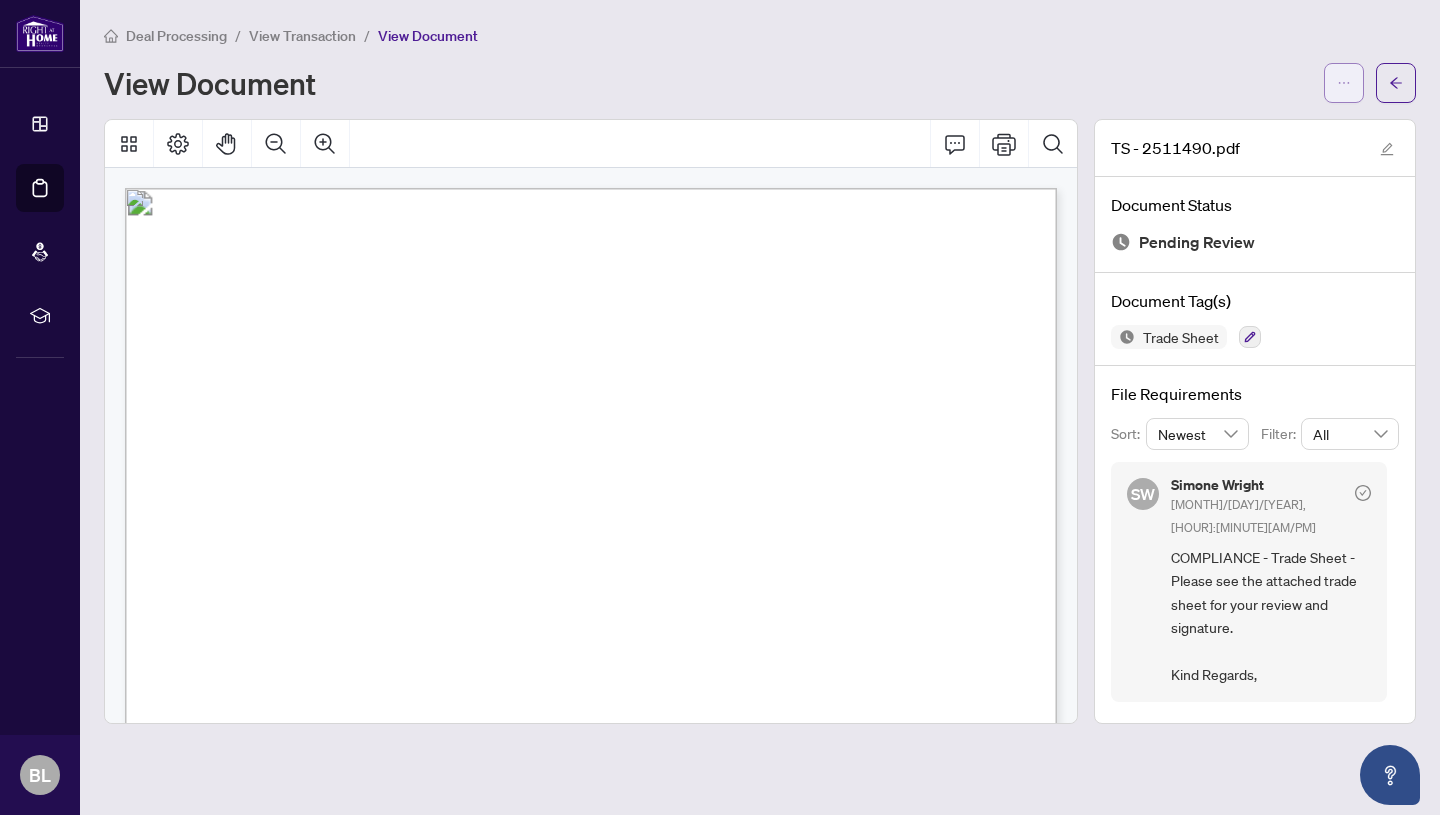 click 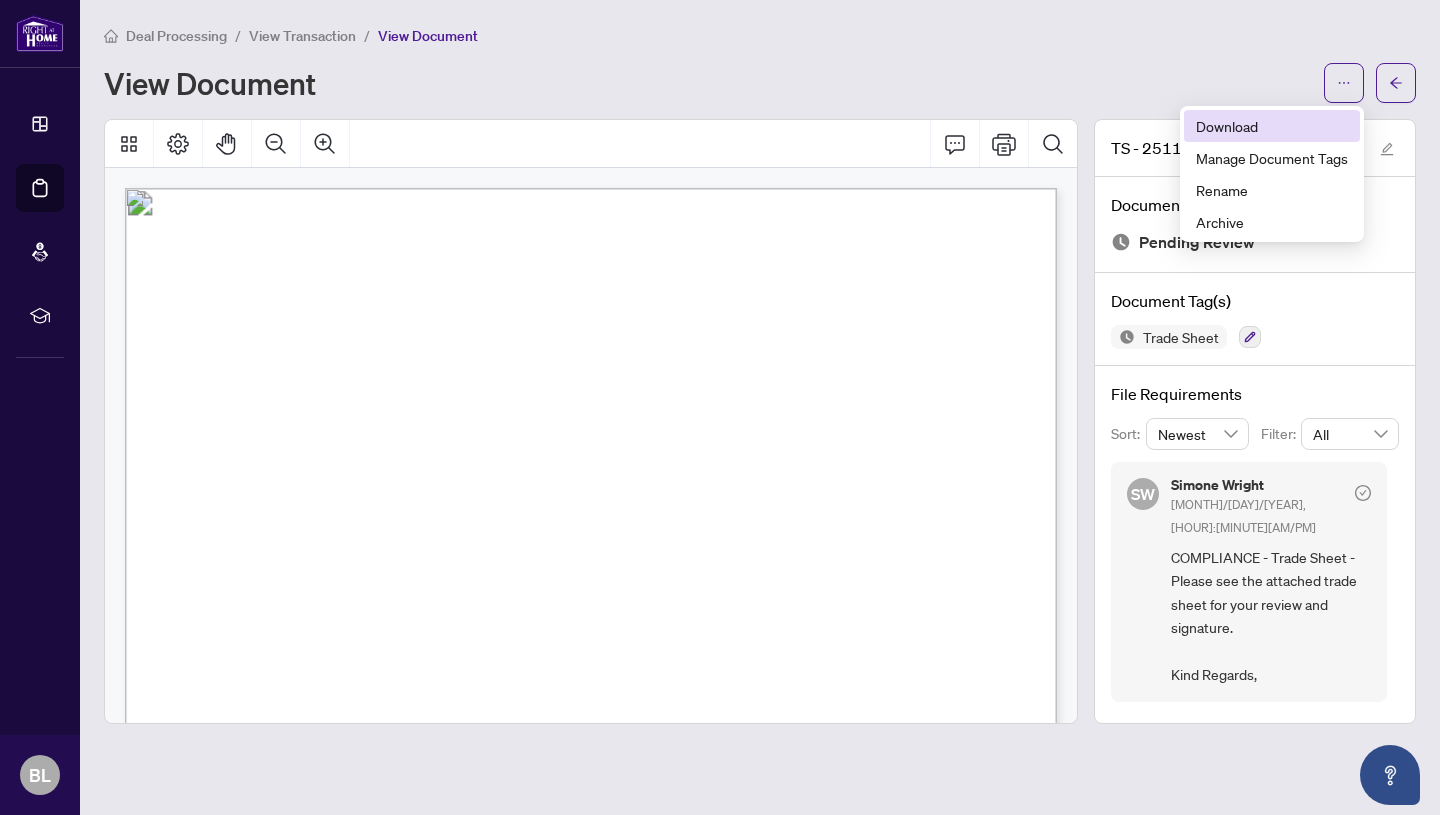 click on "Download" at bounding box center [1272, 126] 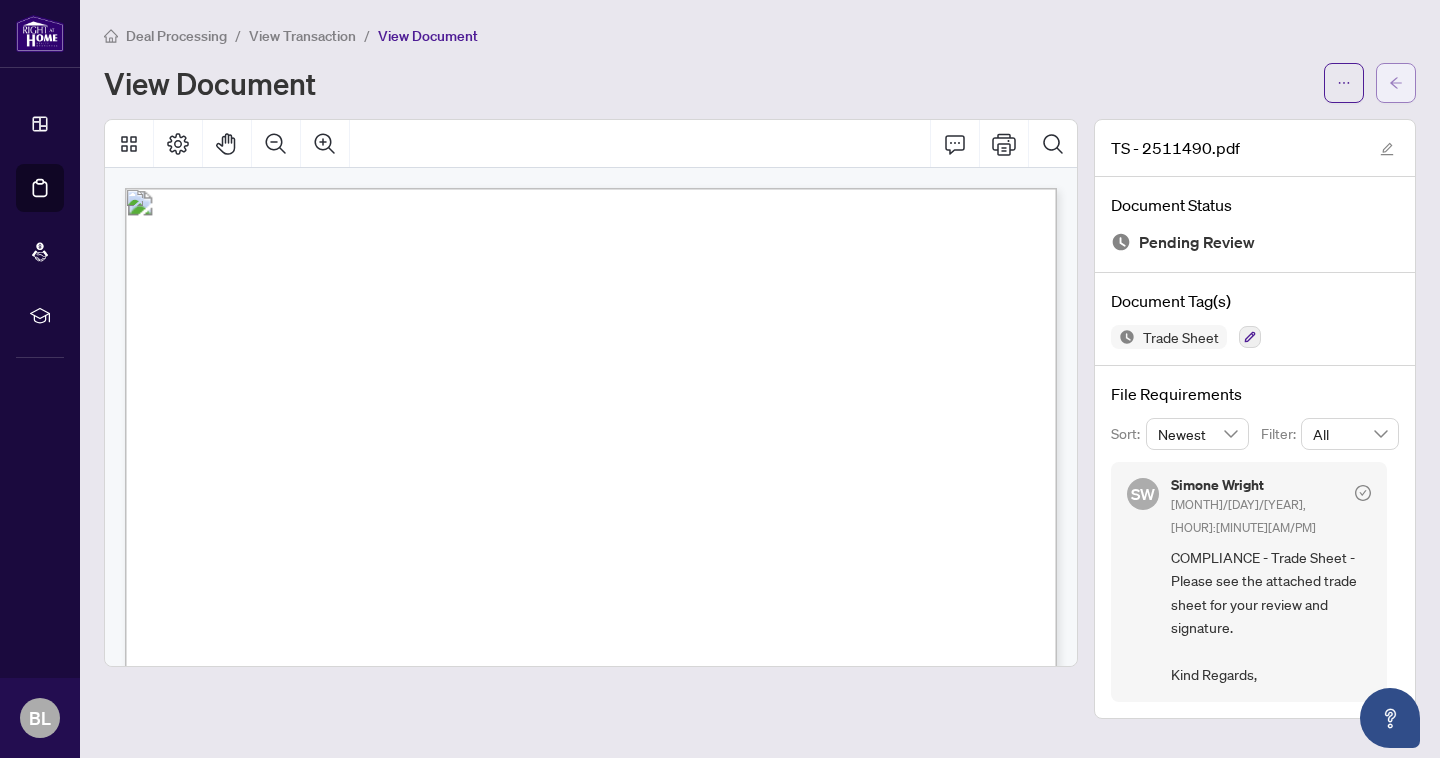 click at bounding box center [1396, 83] 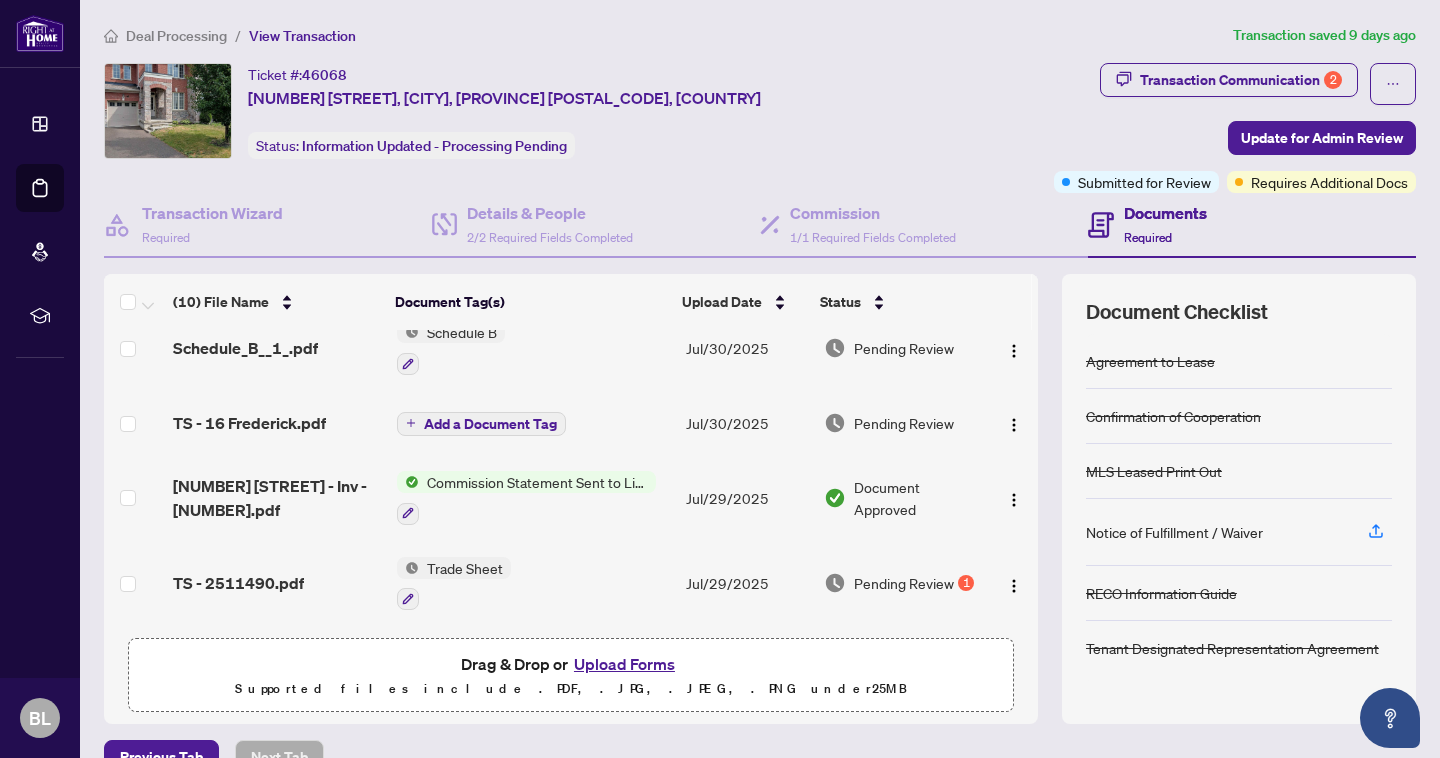 scroll, scrollTop: 0, scrollLeft: 0, axis: both 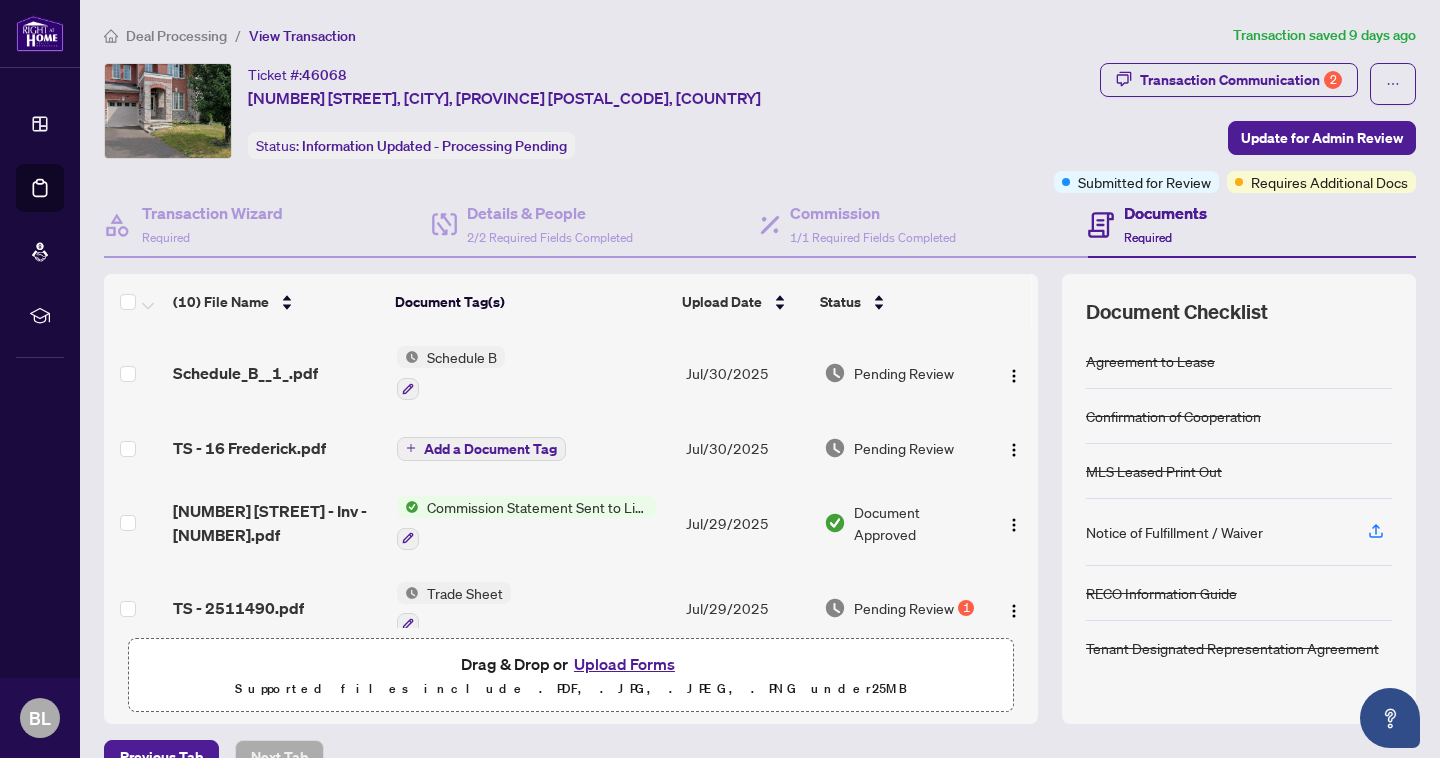 click on "TS - 16 Frederick.pdf" at bounding box center [249, 448] 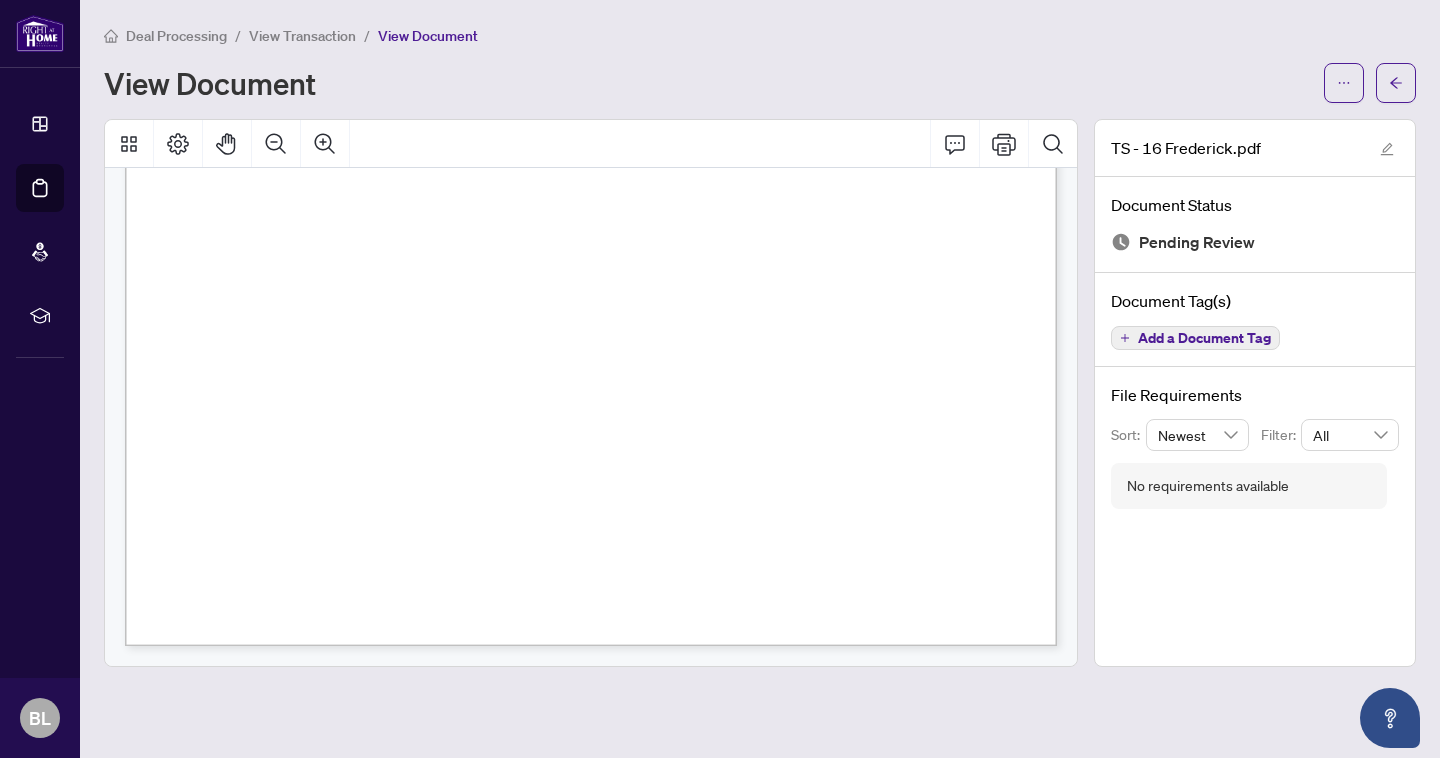 scroll, scrollTop: 0, scrollLeft: 0, axis: both 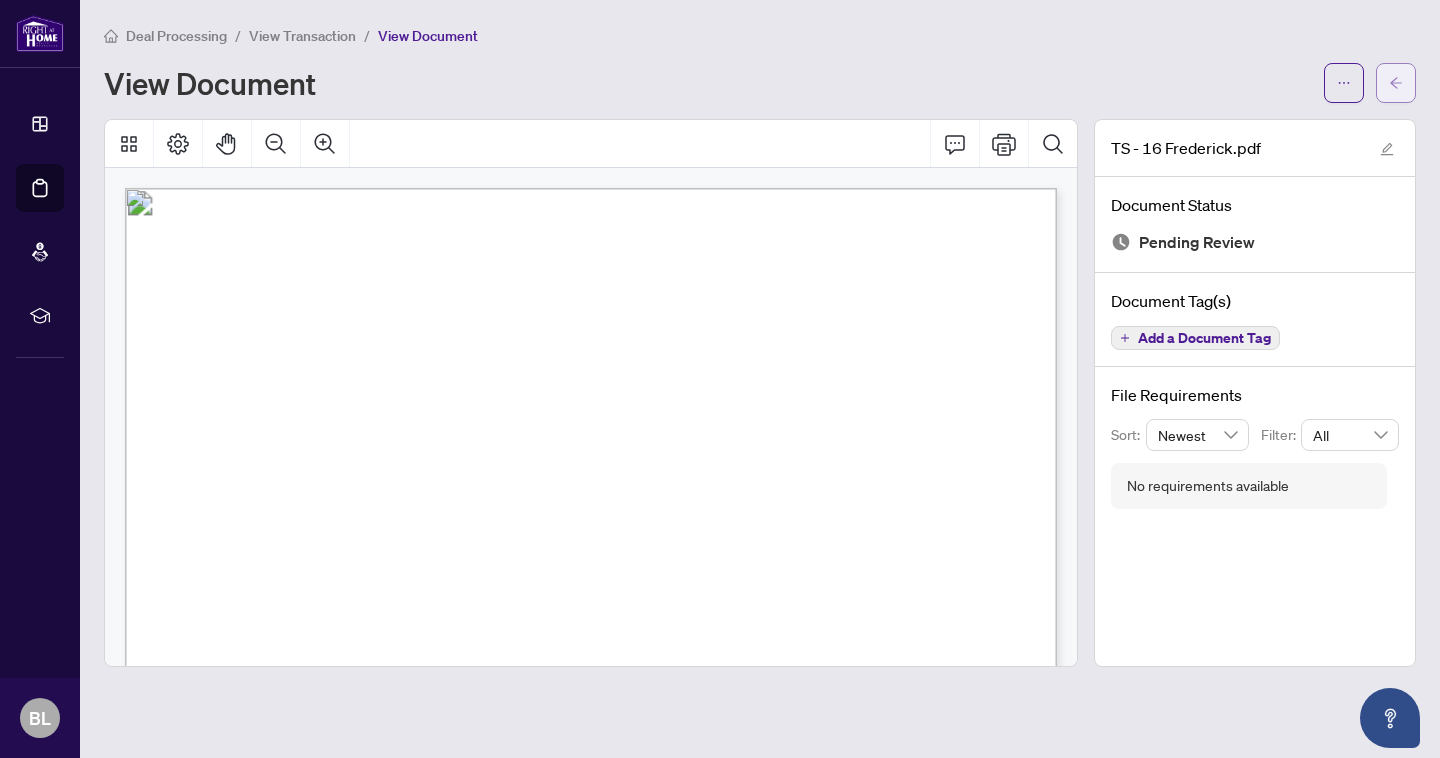 click at bounding box center [1396, 83] 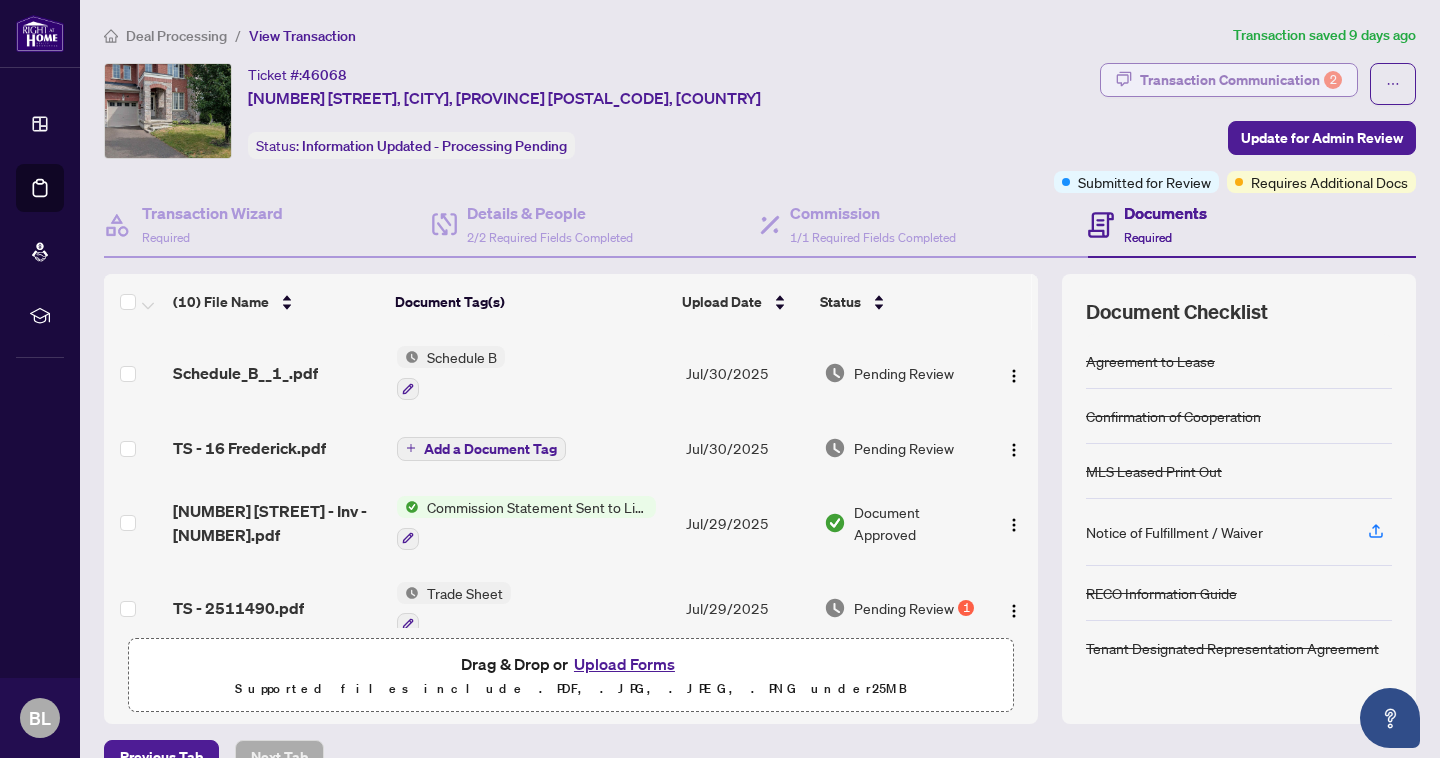 click on "Transaction Communication 2" at bounding box center [1241, 80] 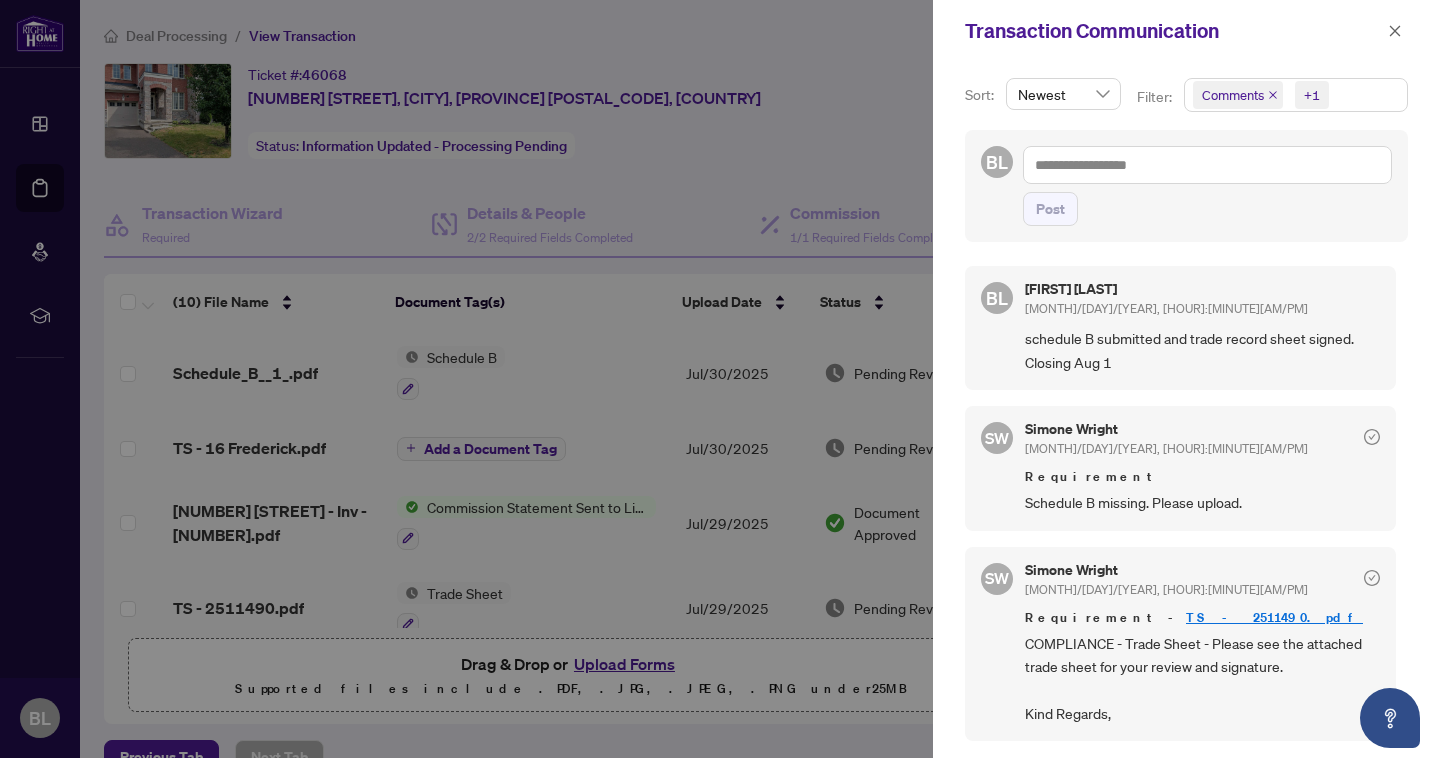 click on "Comments +1" at bounding box center (1296, 95) 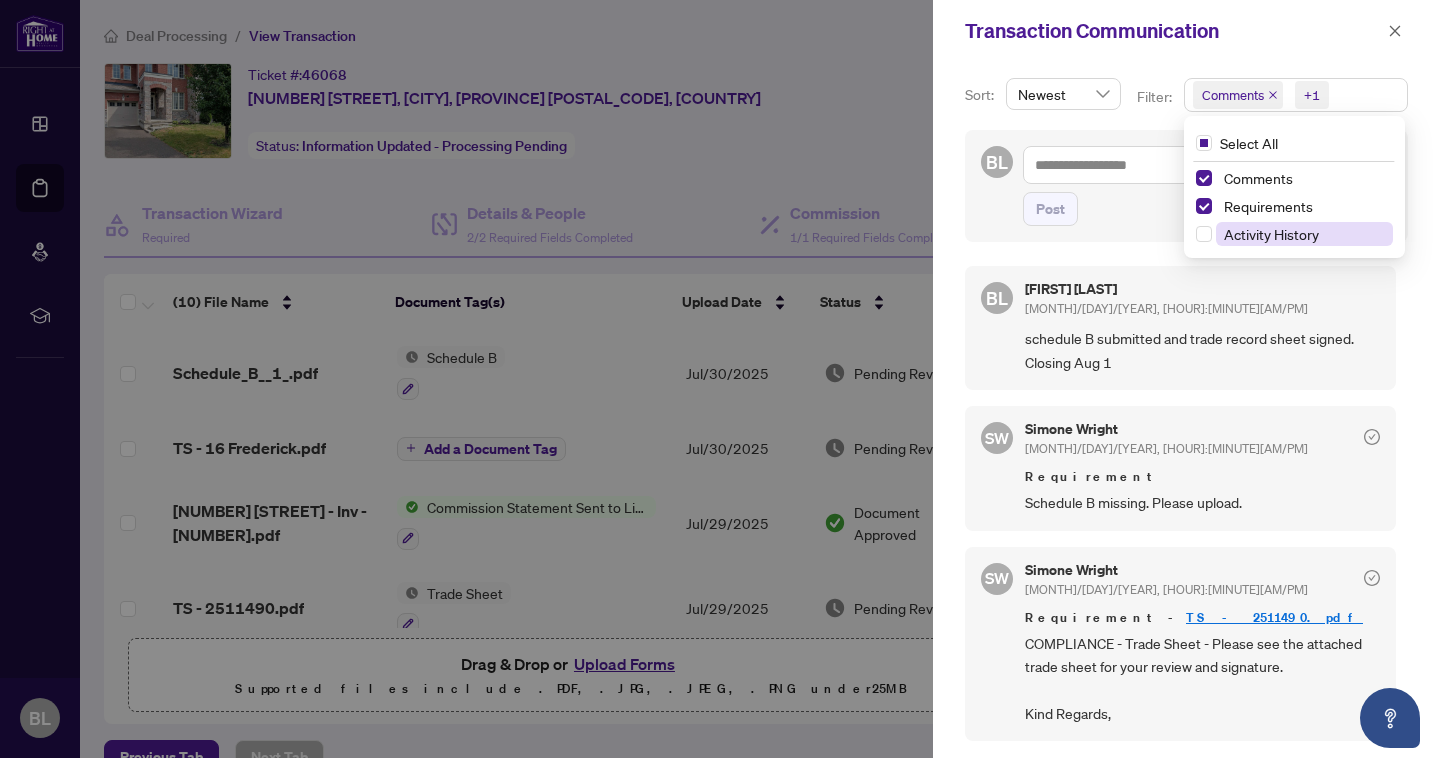 click on "Activity History" at bounding box center [1271, 234] 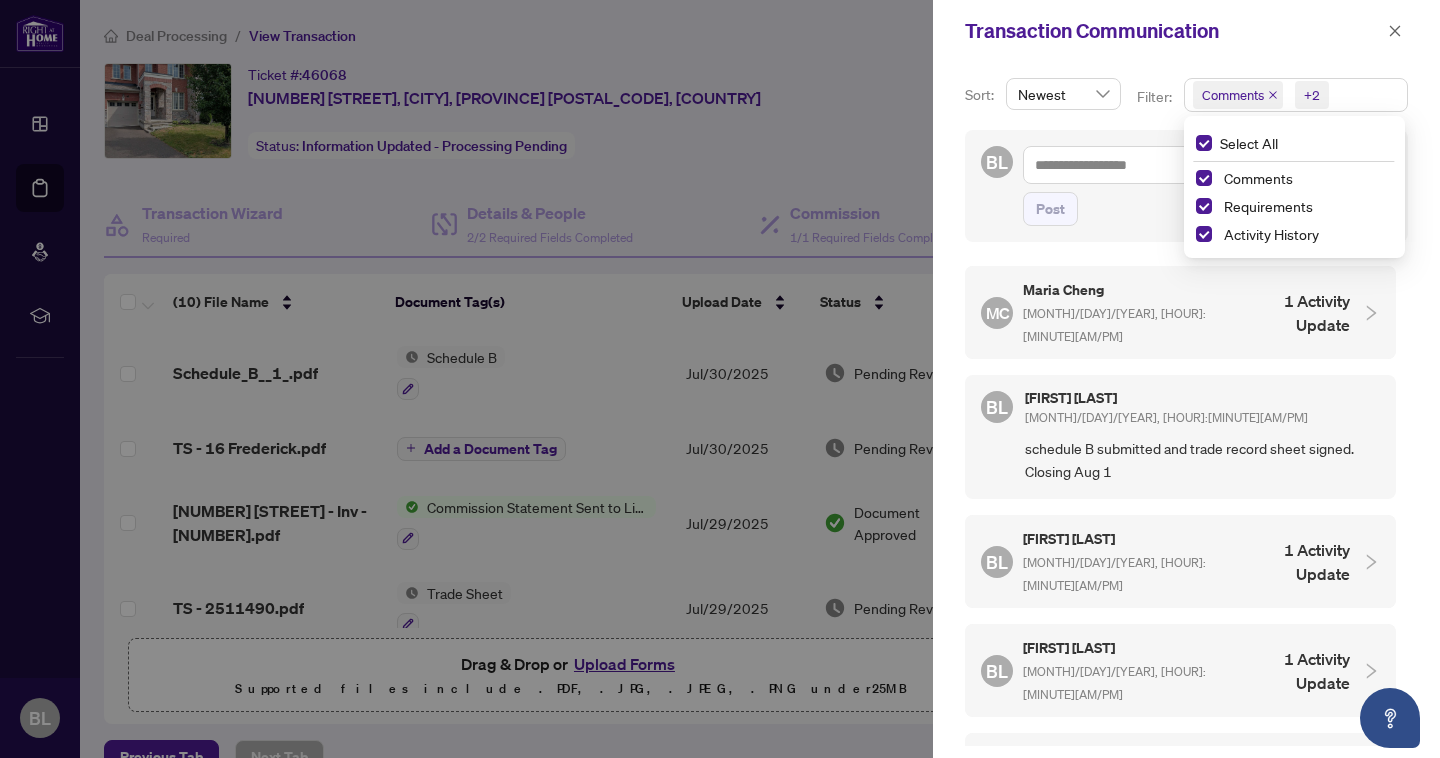 click on "MC [LAST NAME] [LAST NAME] [MONTH]/[DAY]/[YEAR], [HOUR]:[MINUTE][AM/PM] 1 Activity Update" at bounding box center [1165, 312] 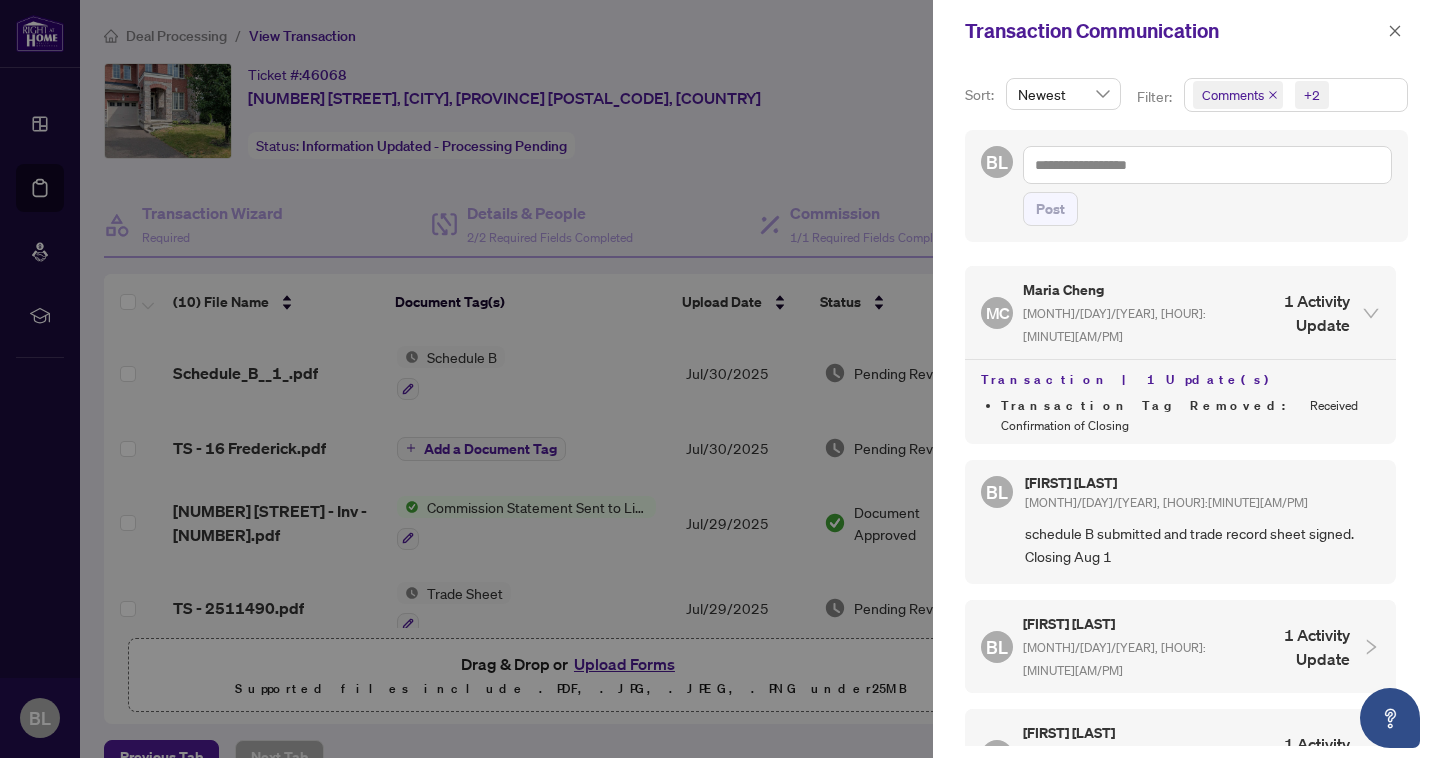 click on "Comments +2" at bounding box center [1296, 95] 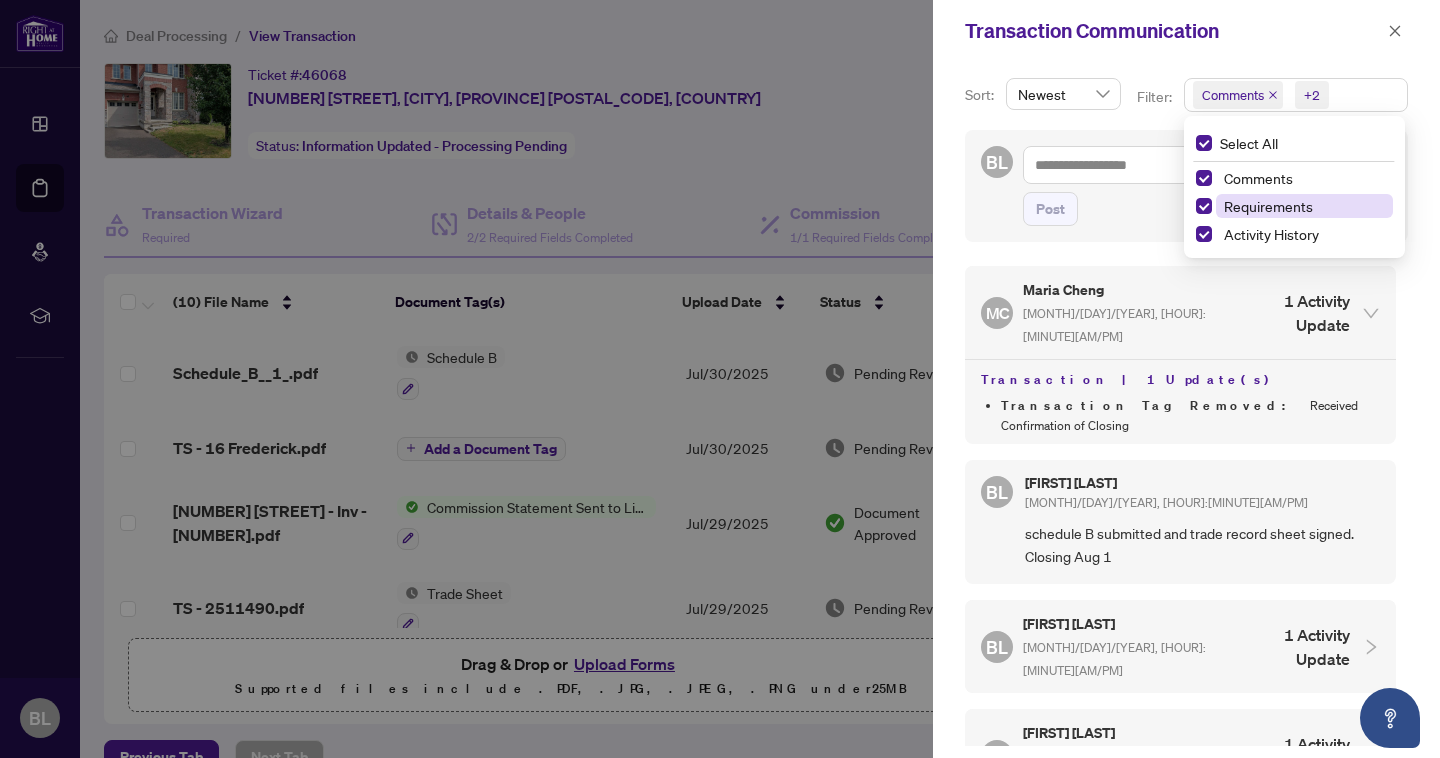 click on "Requirements" at bounding box center [1268, 206] 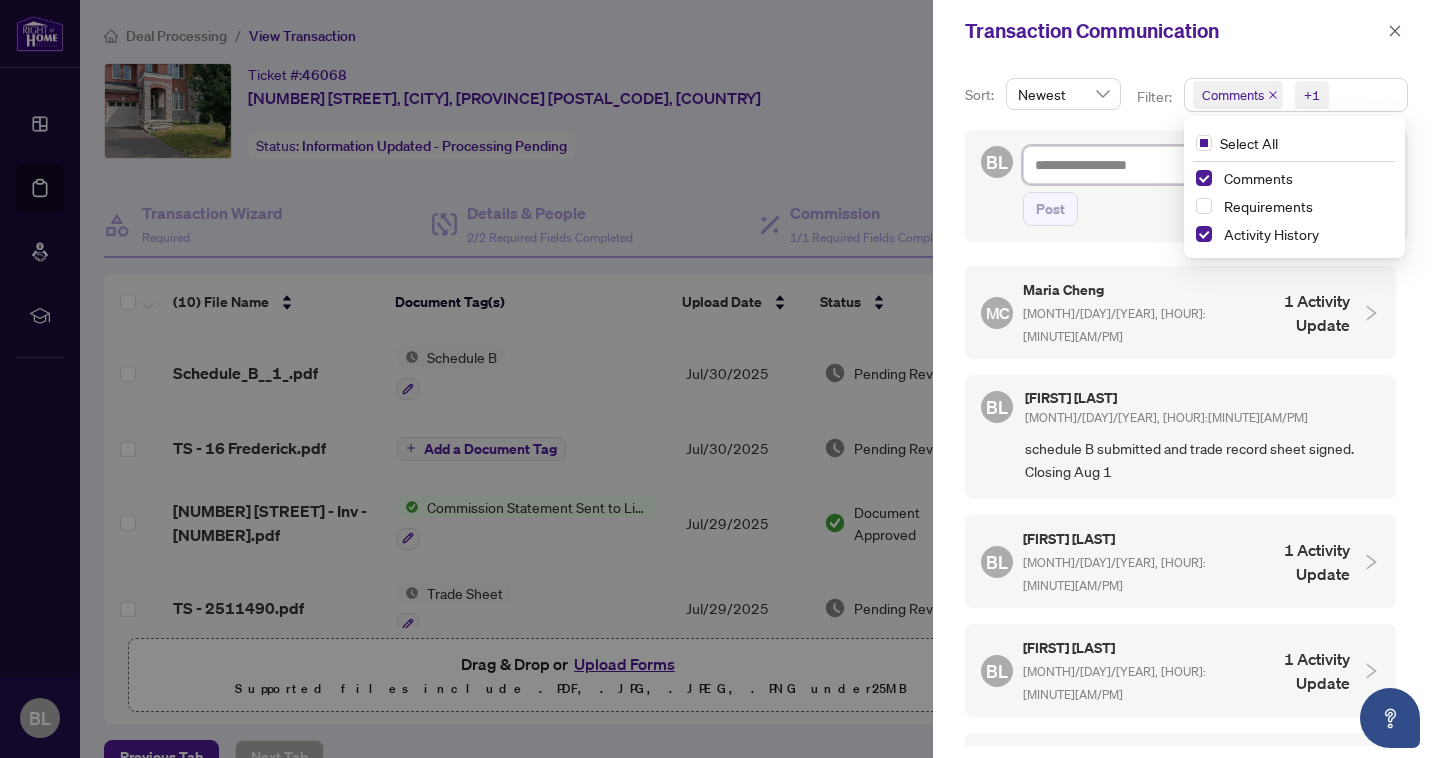 click at bounding box center [1207, 165] 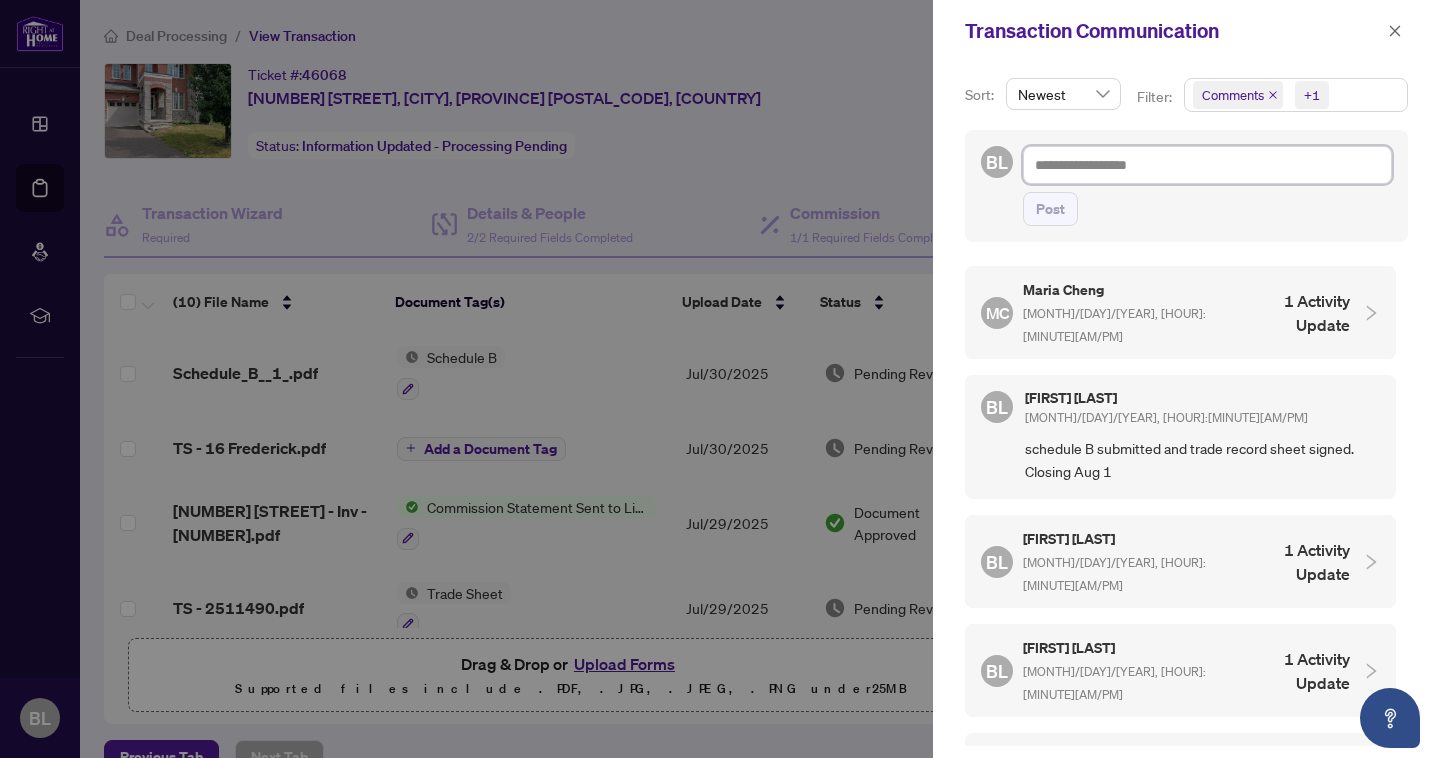 type on "*" 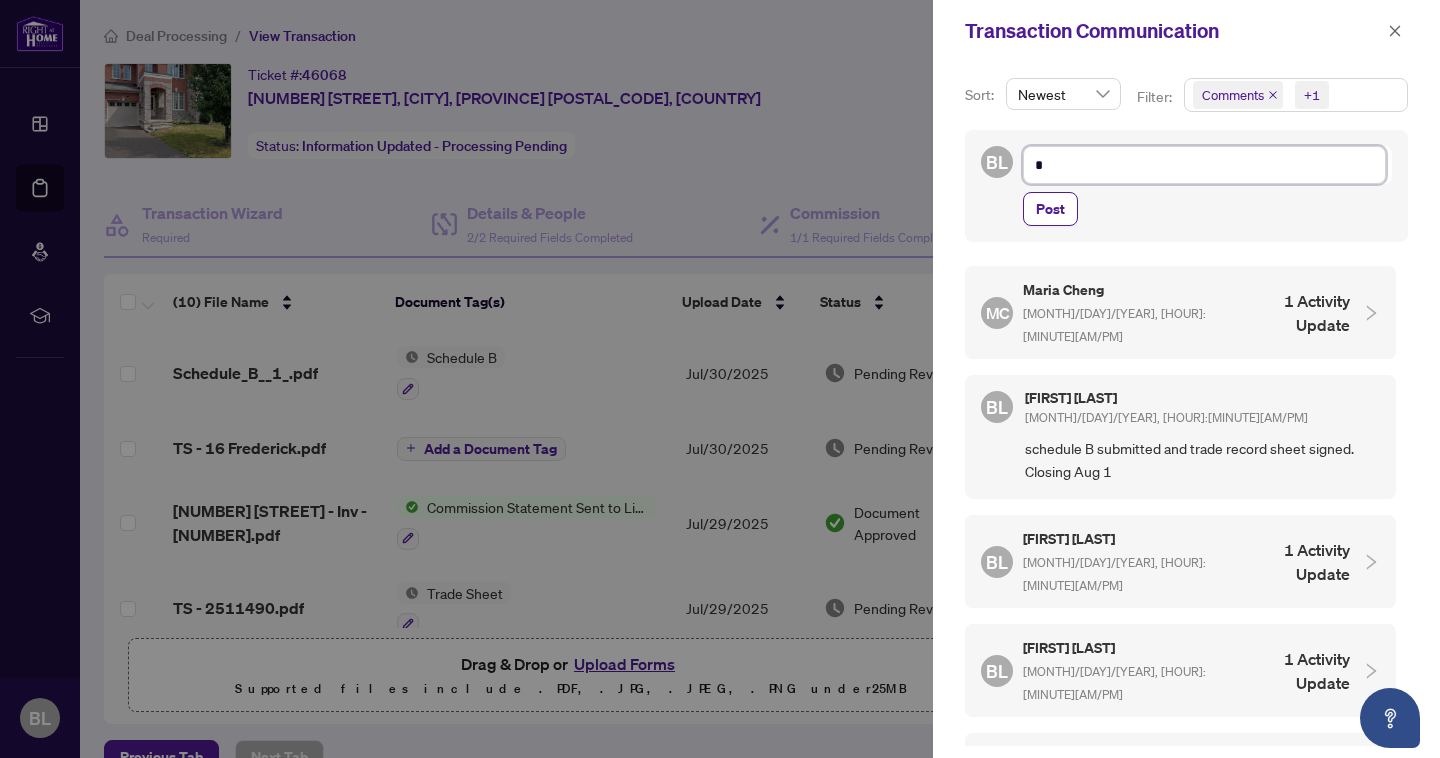 type on "**" 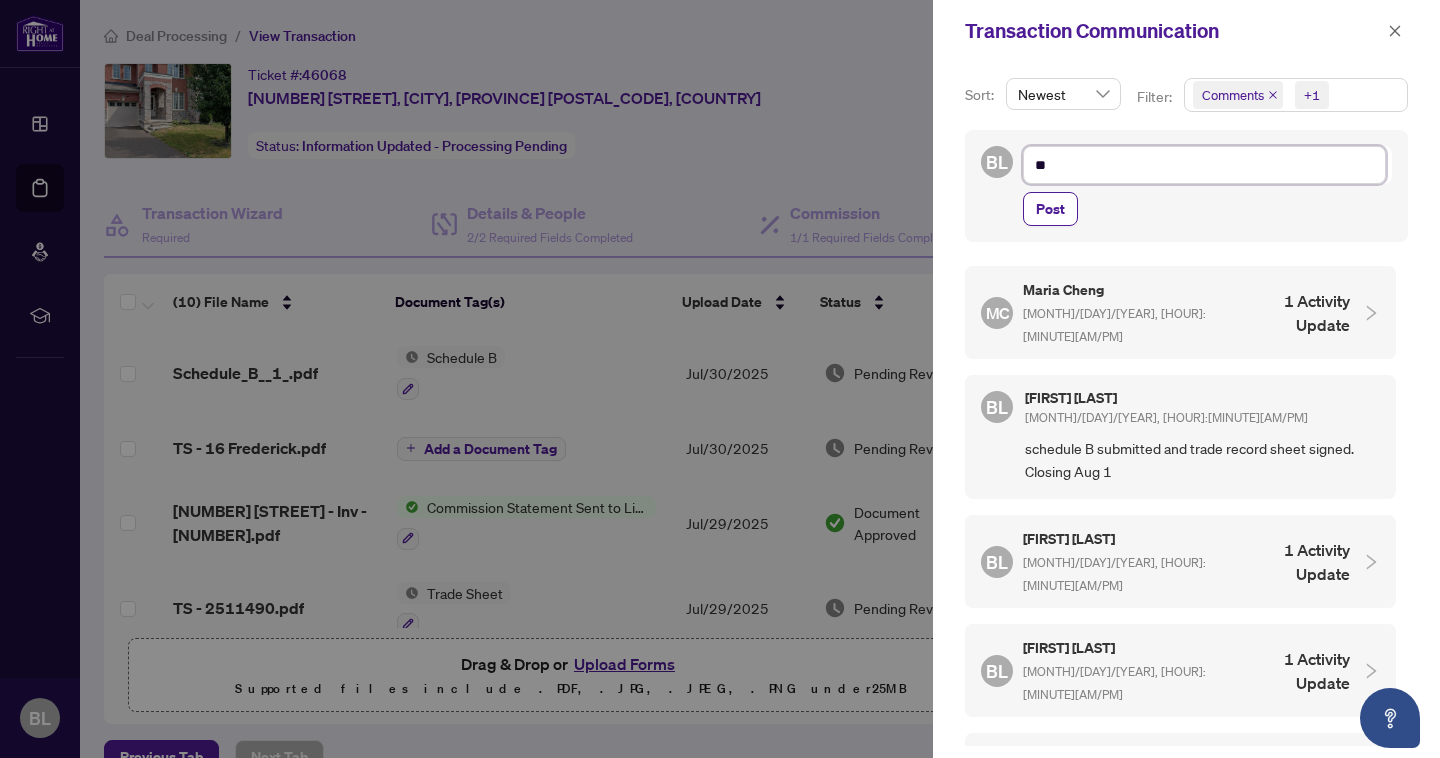 type on "**" 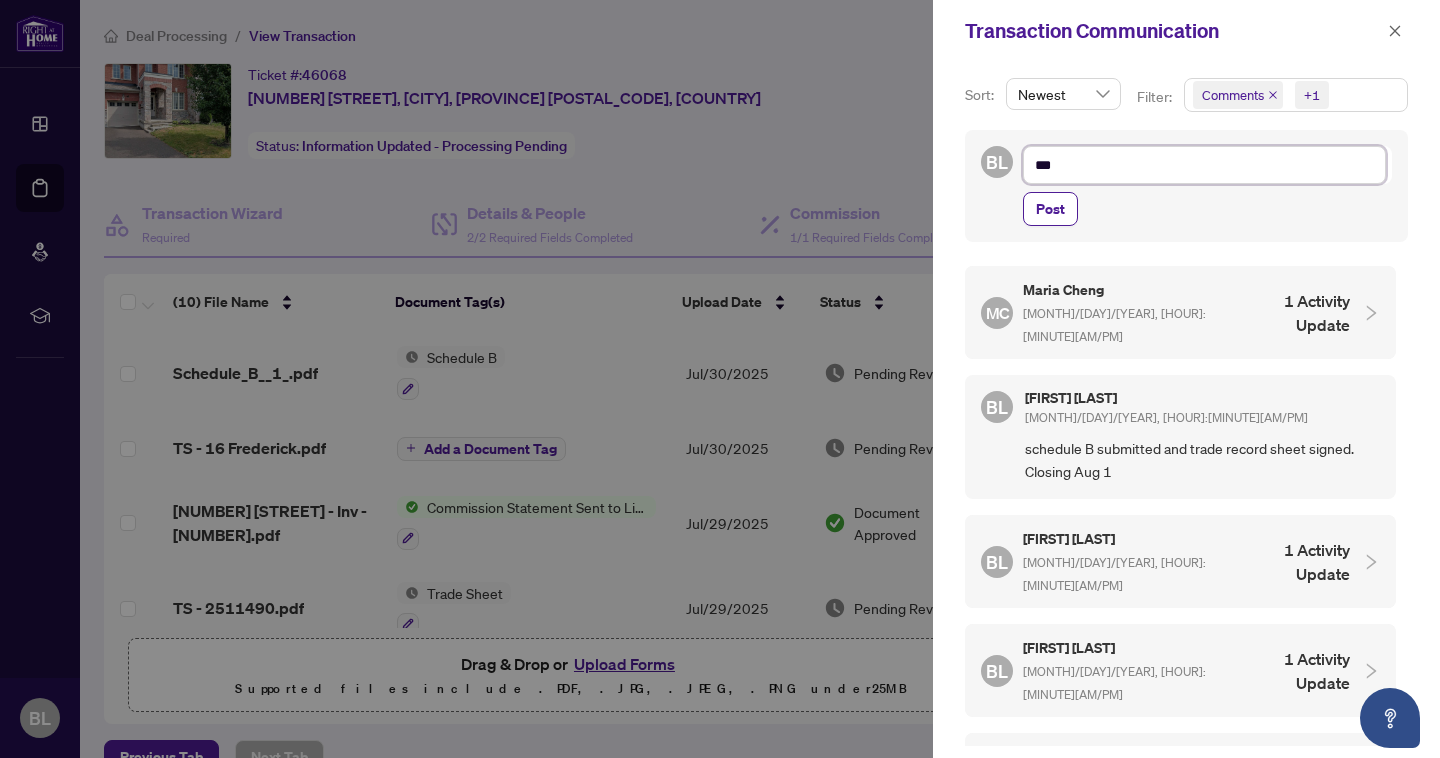 type on "****" 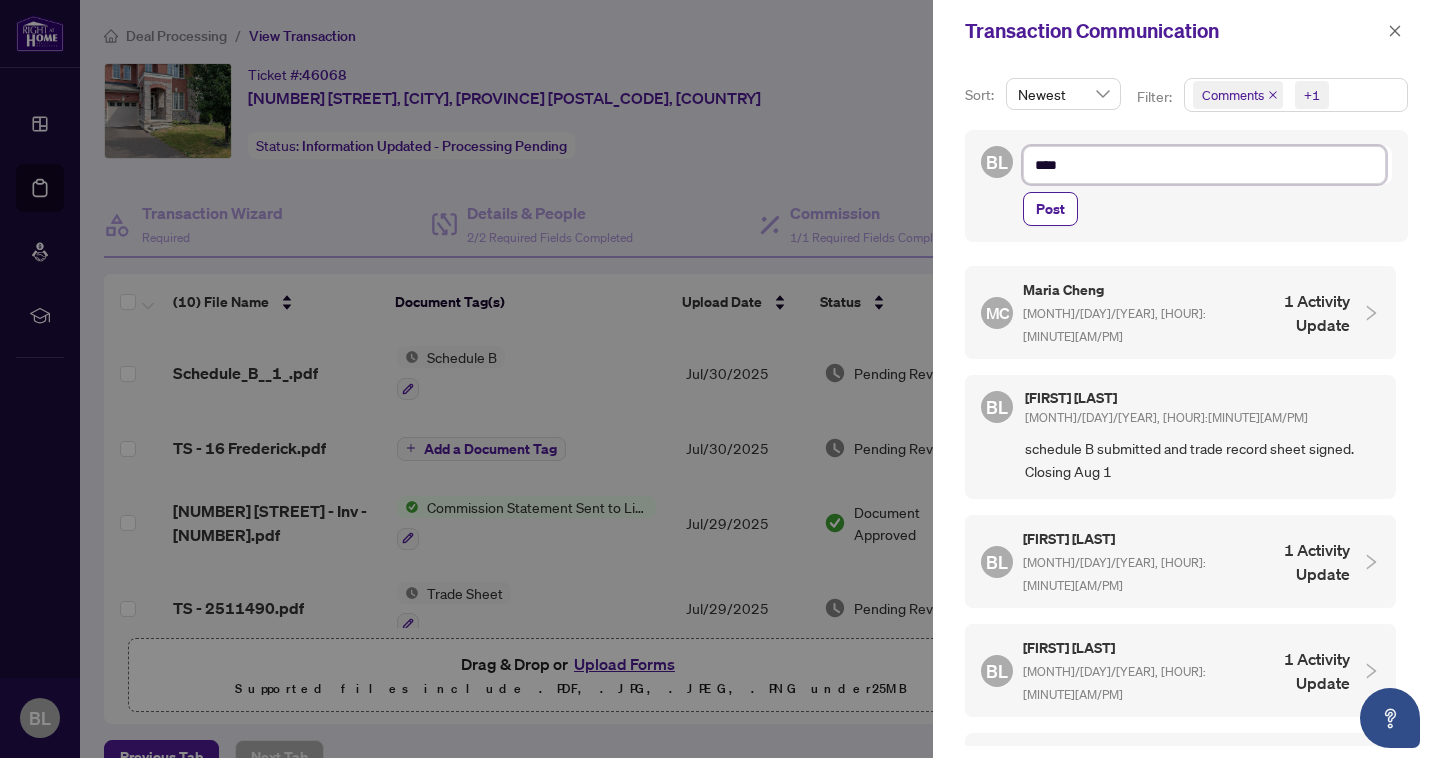 type on "*****" 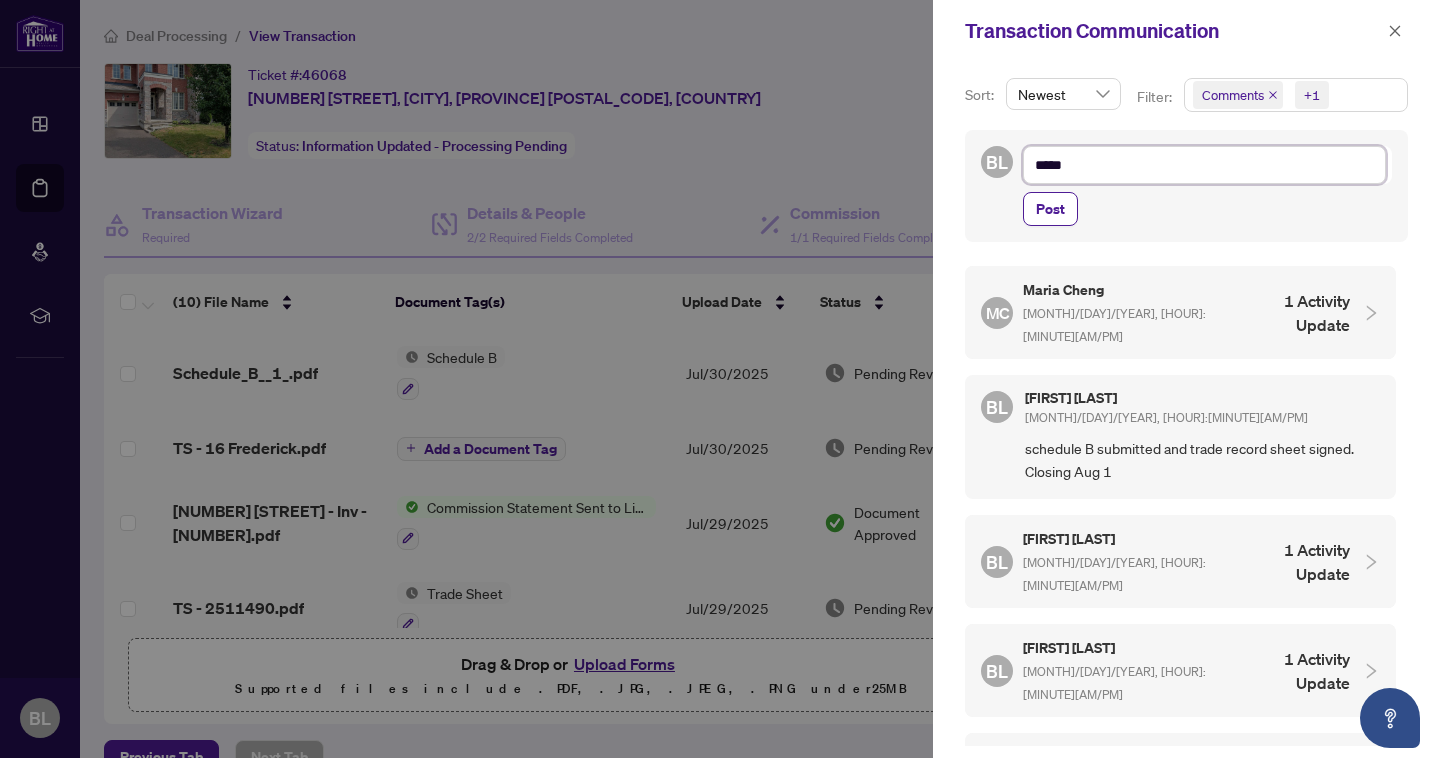 type on "*****" 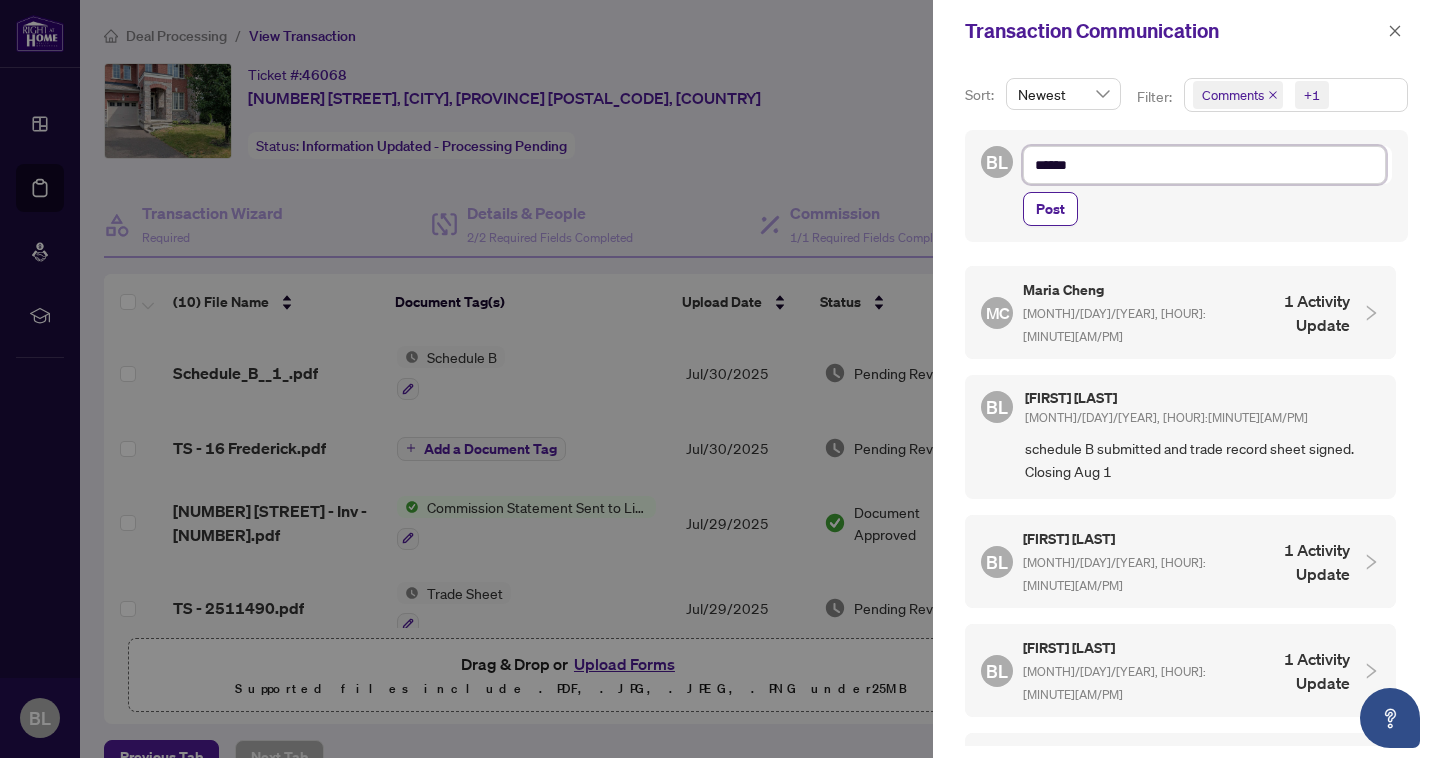 type on "*******" 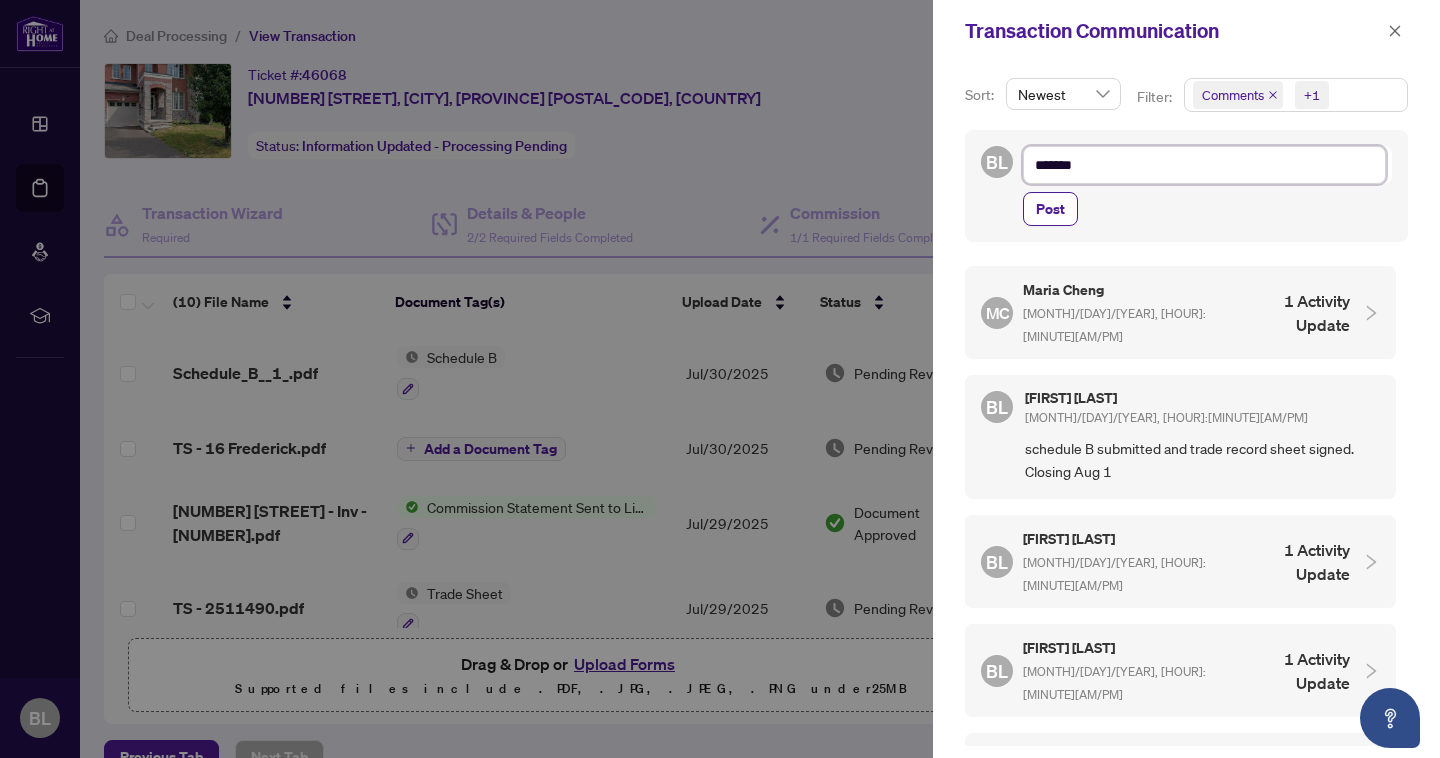 type on "********" 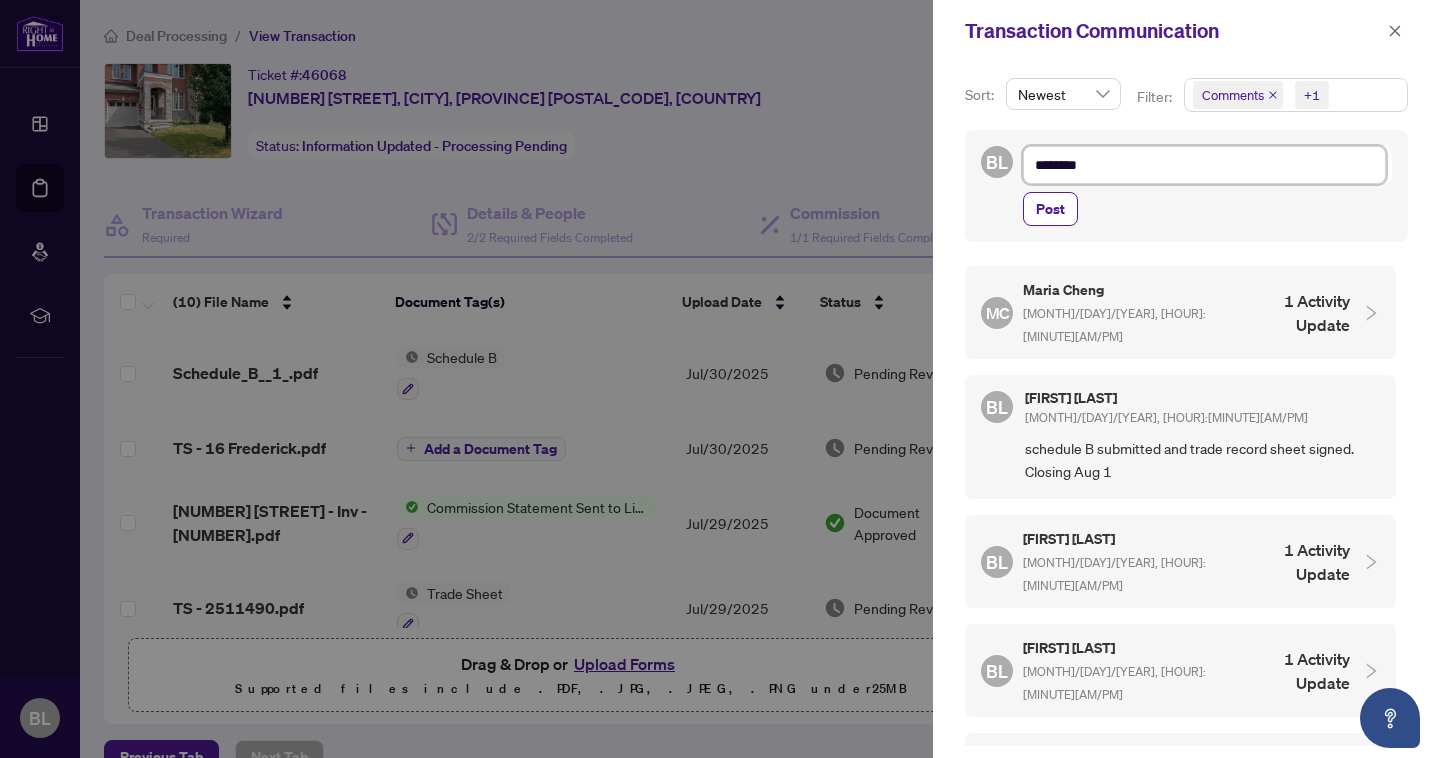 type on "********" 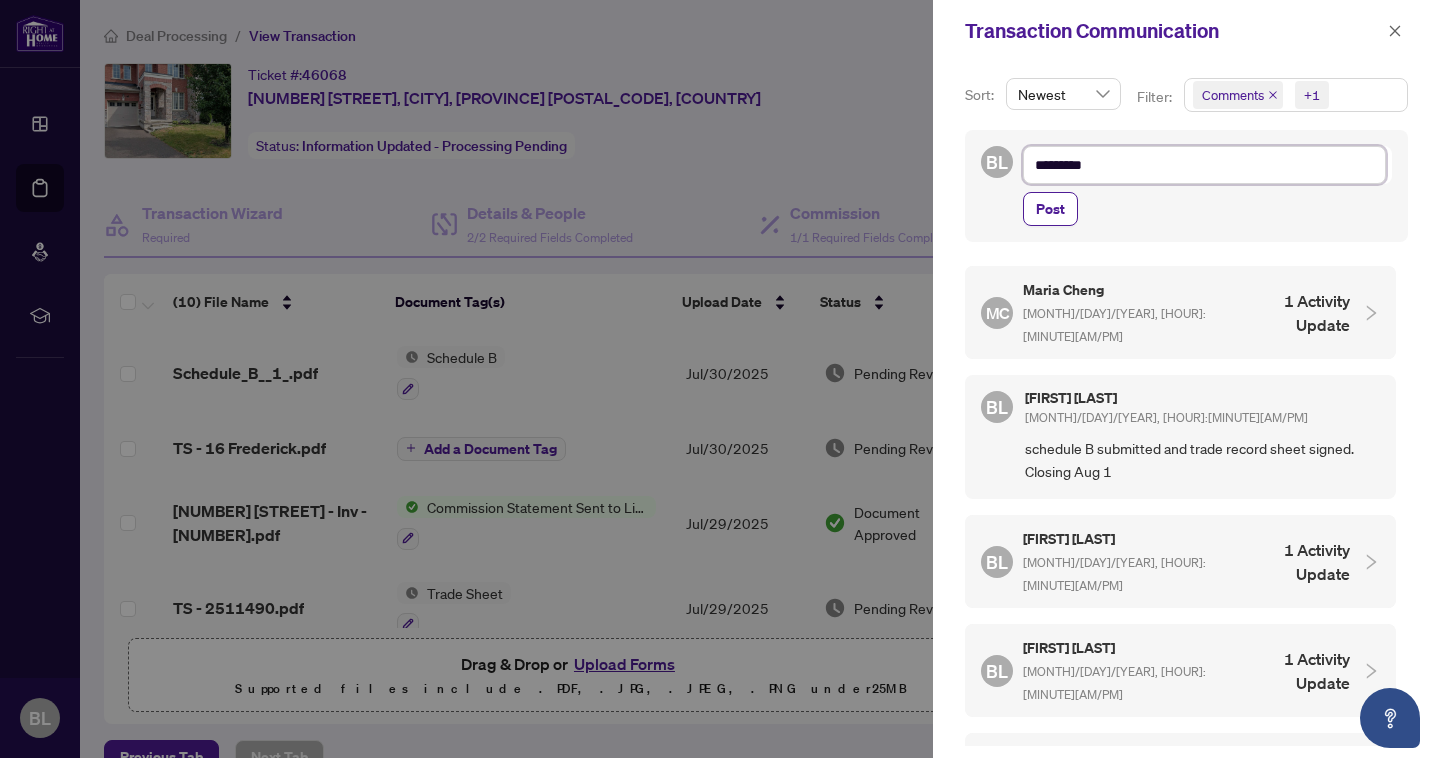 type on "**********" 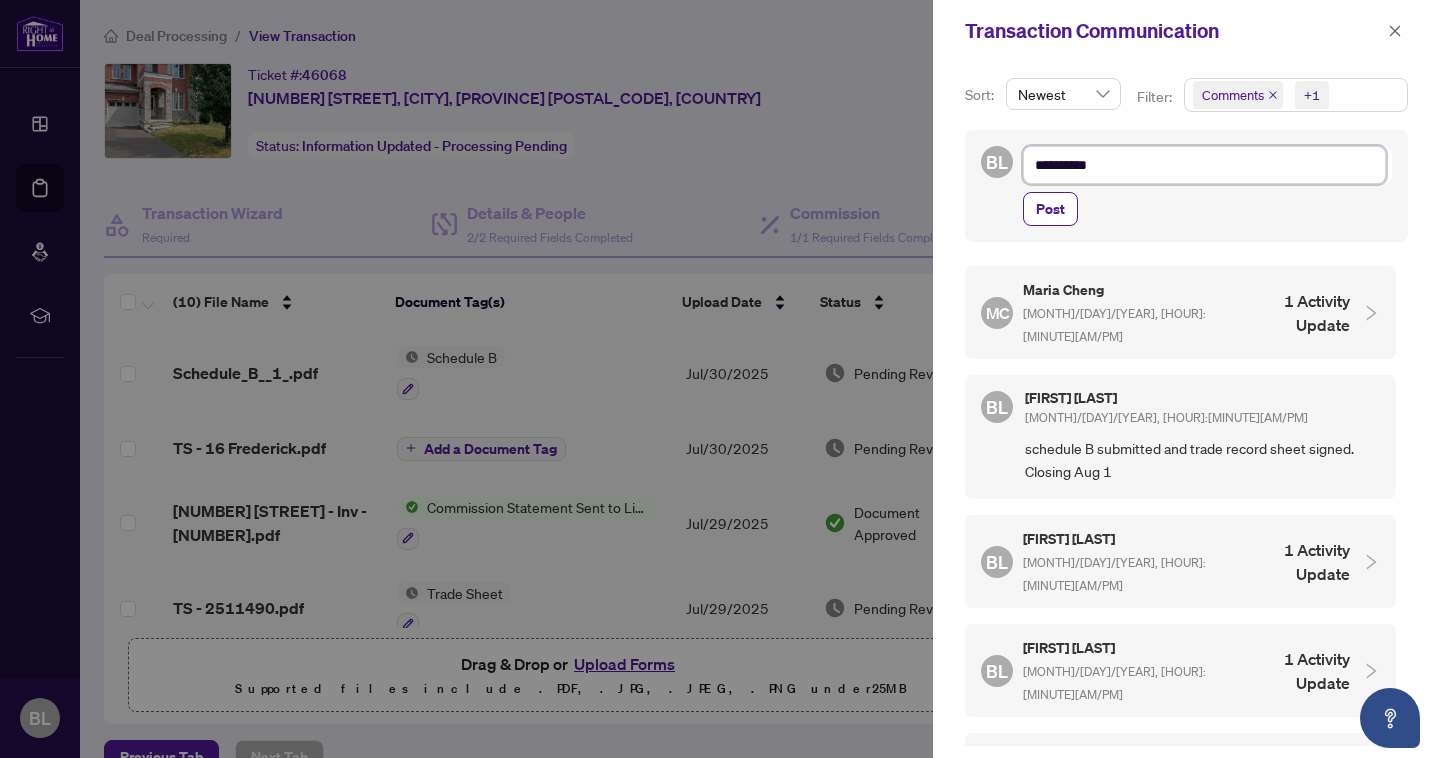 type on "**********" 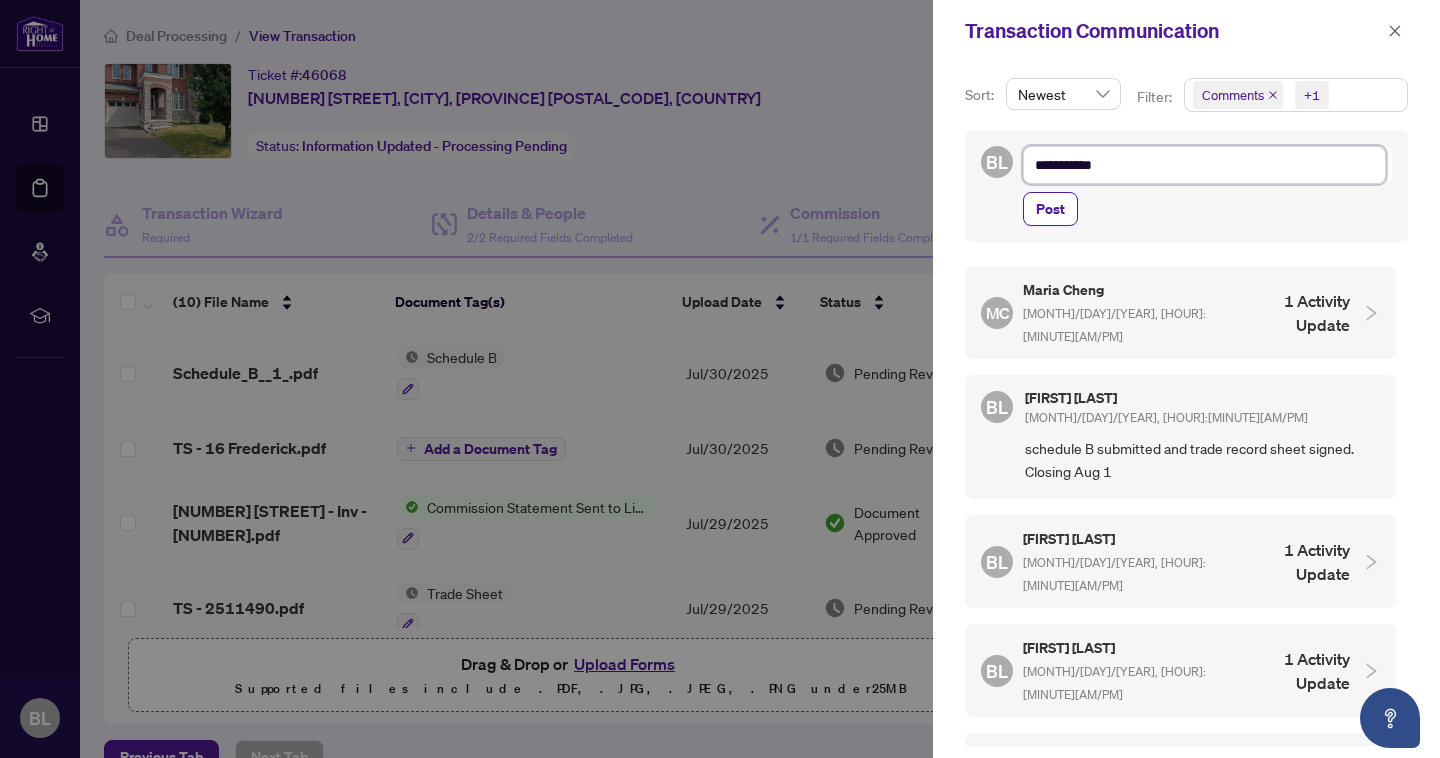 type on "**********" 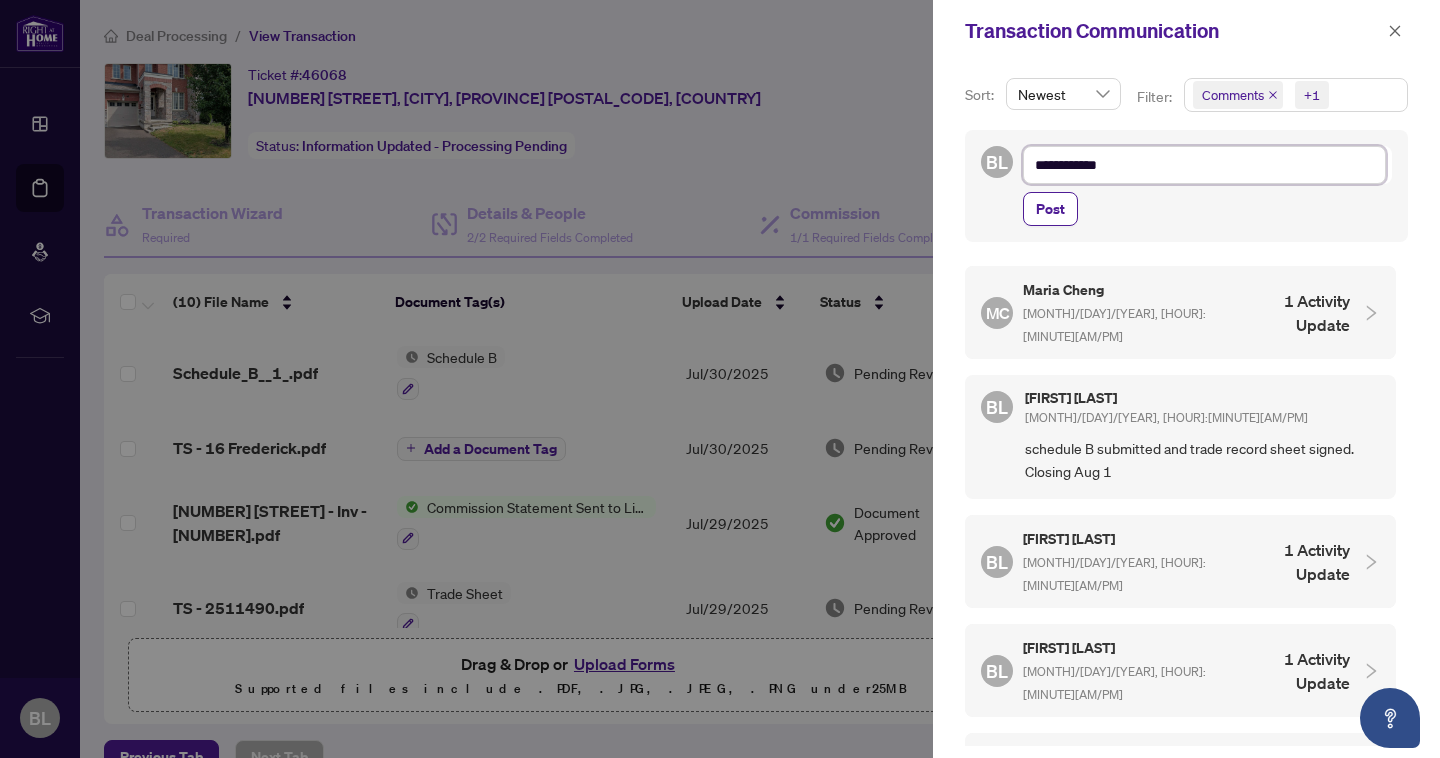 type on "**********" 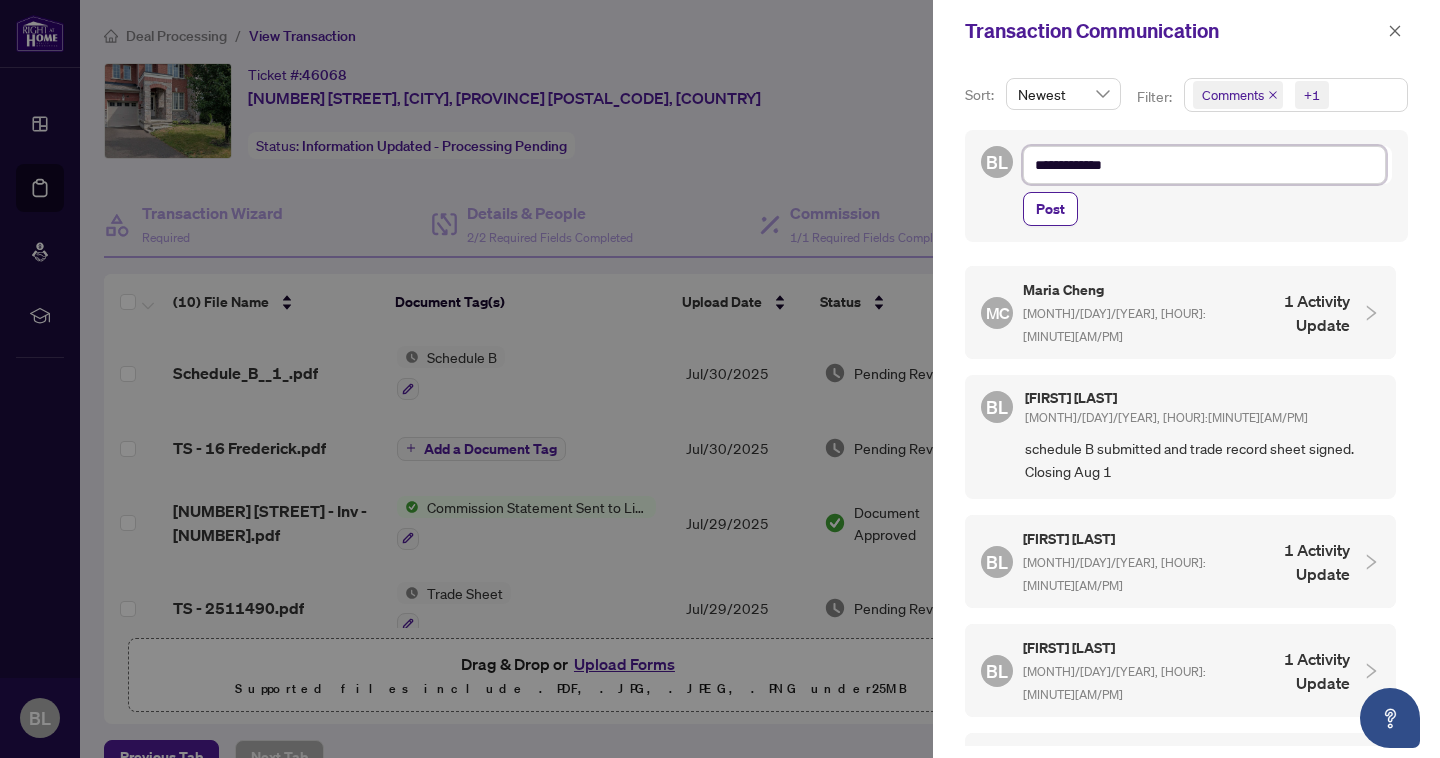 type on "**********" 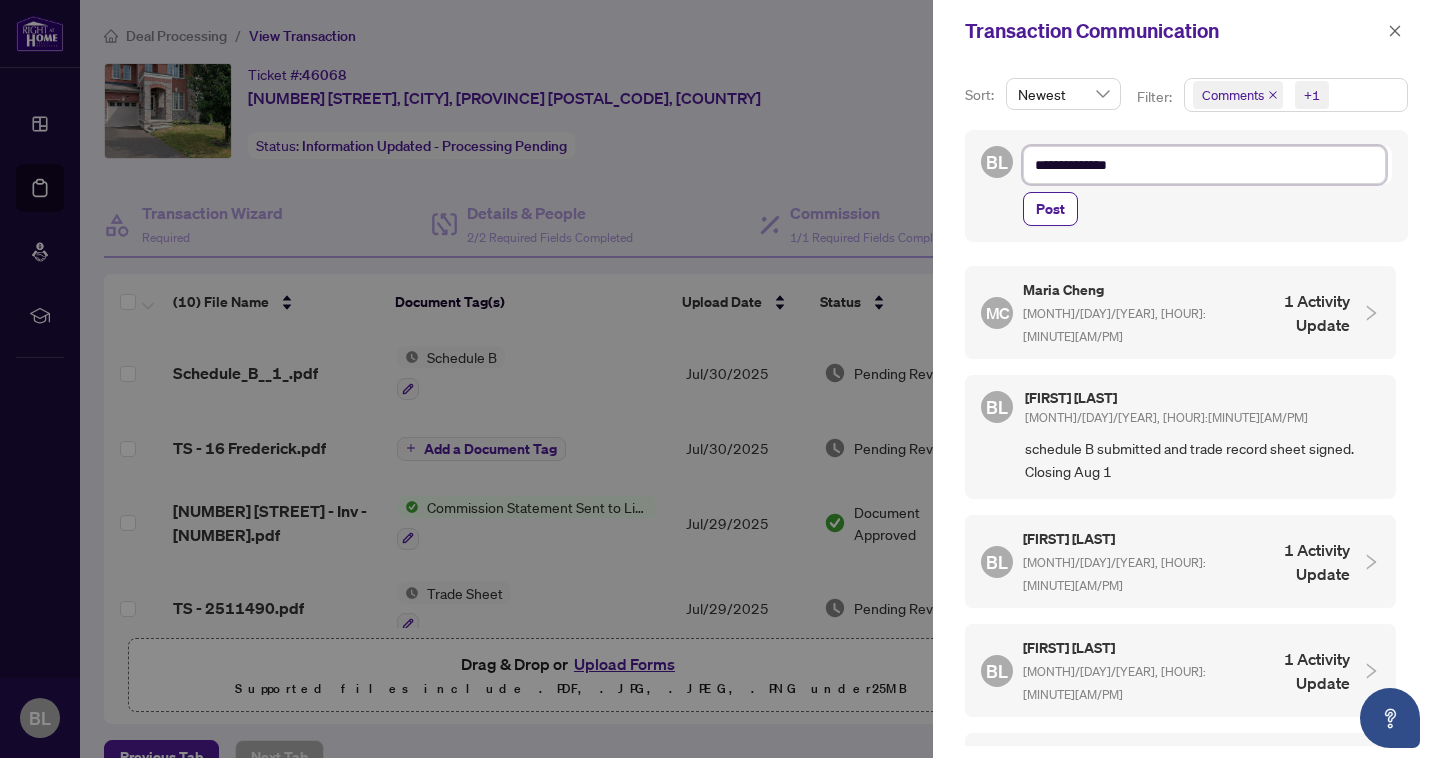 type on "**********" 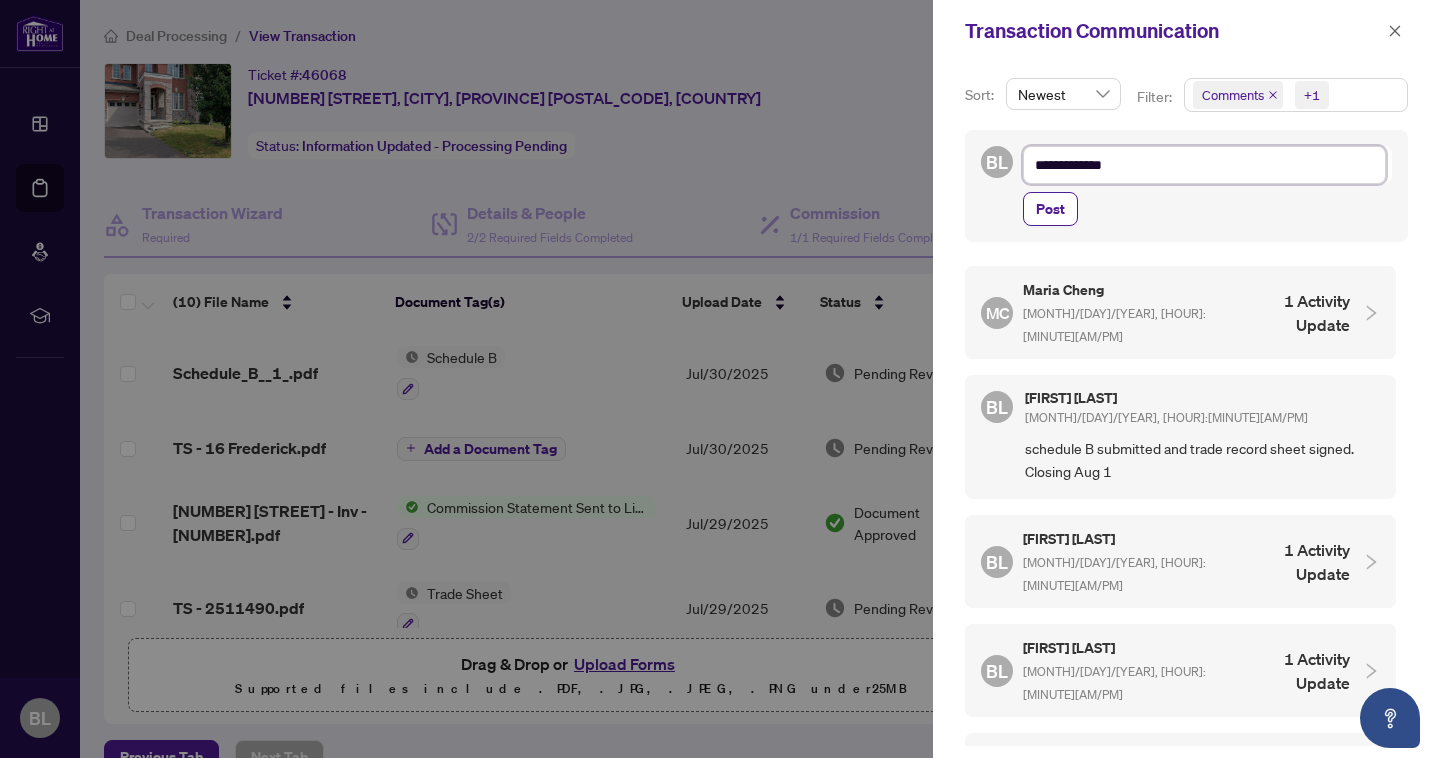 type on "**********" 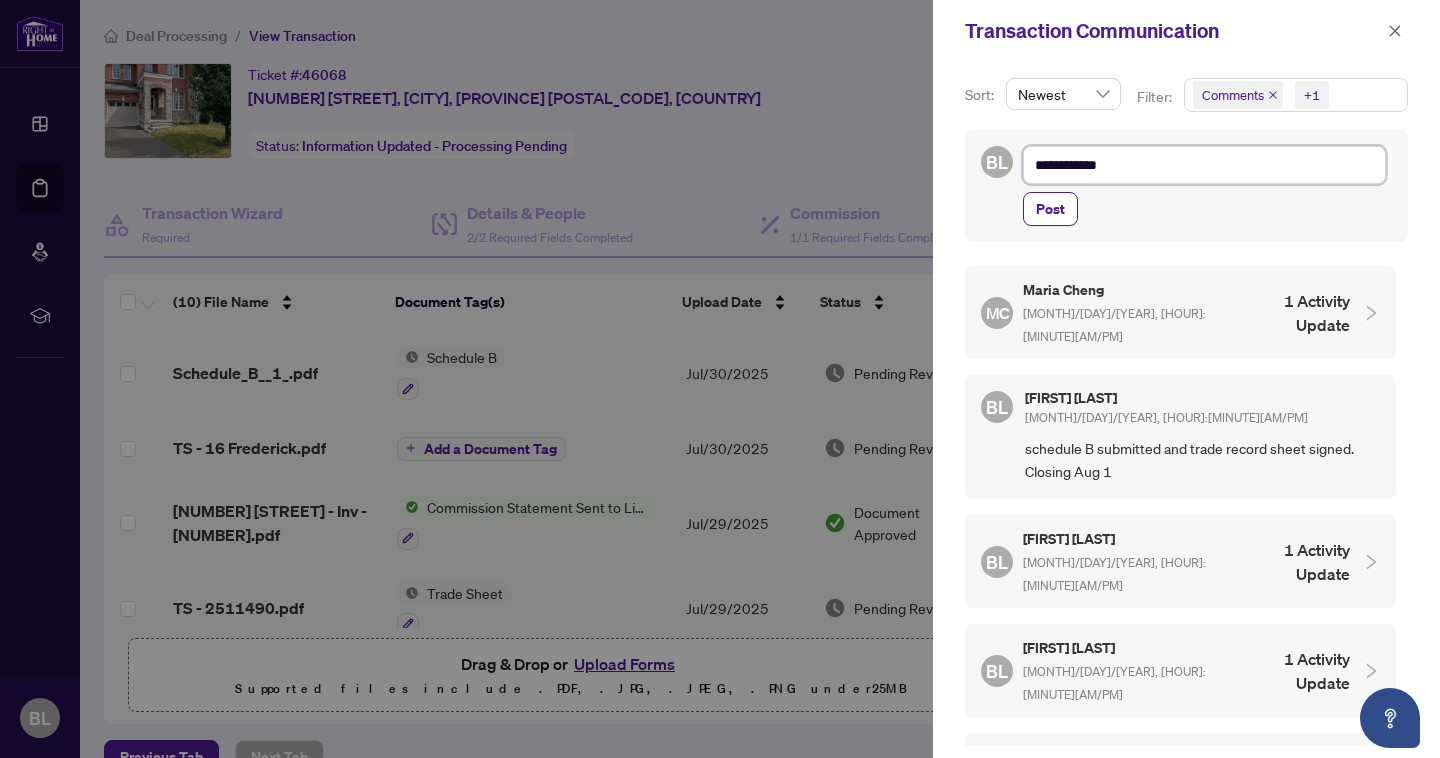 type on "**********" 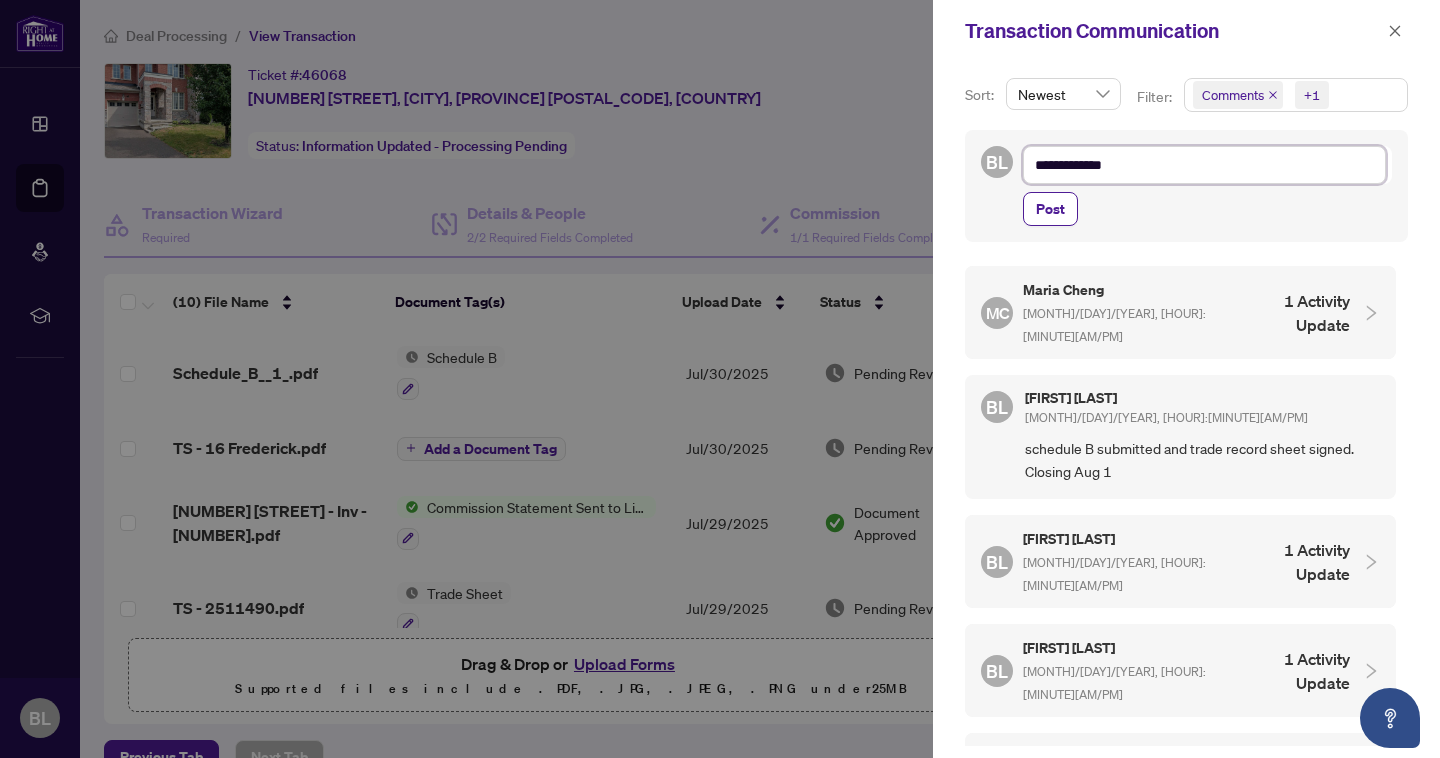 type on "**********" 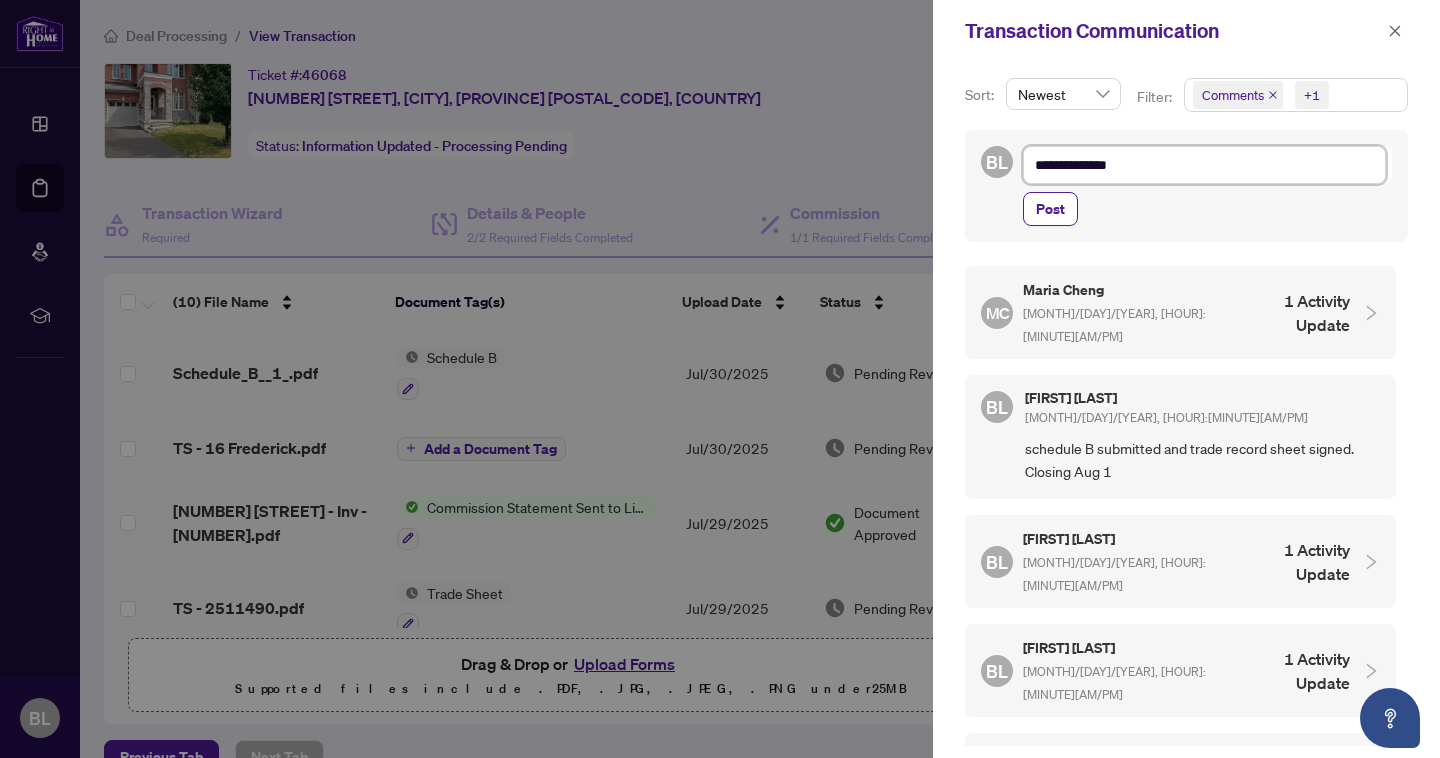 type on "**********" 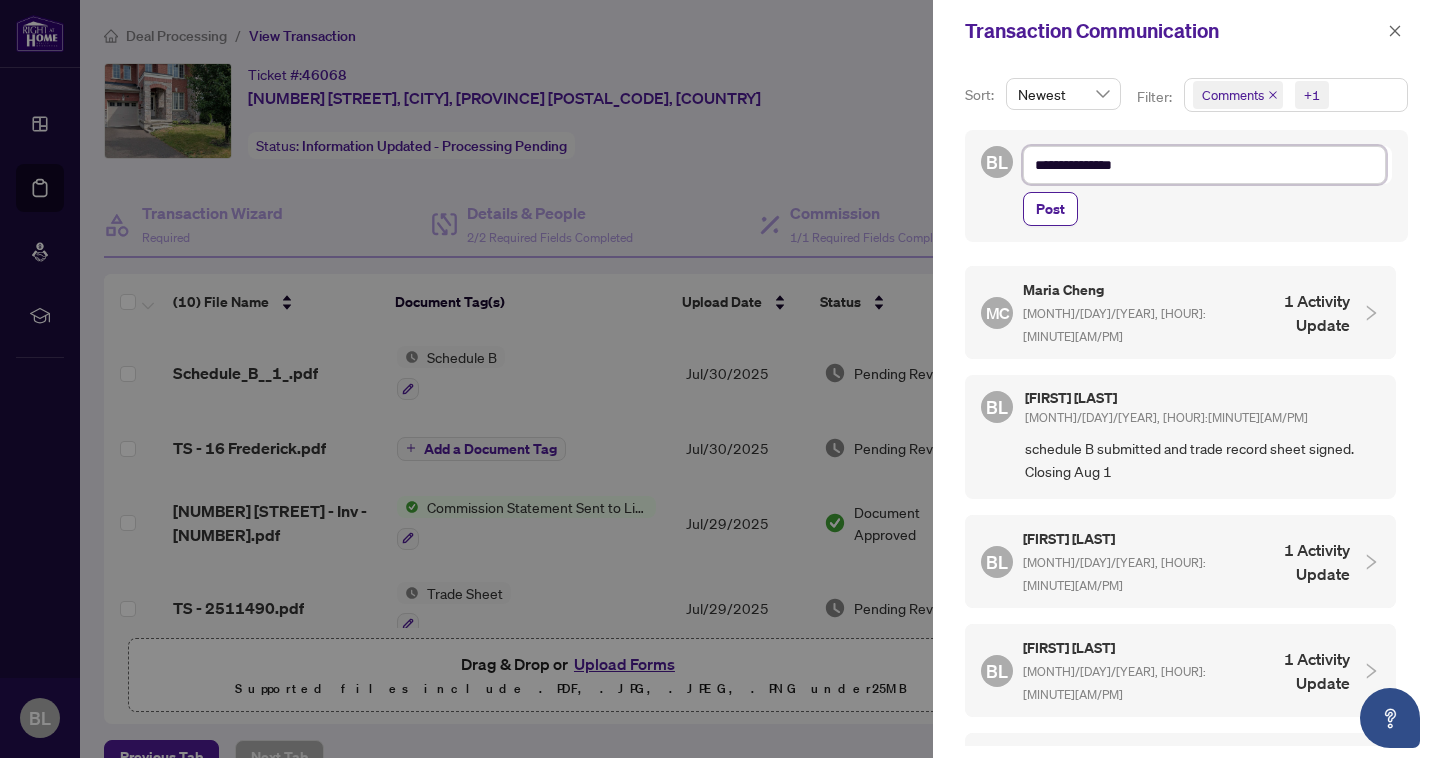 type on "**********" 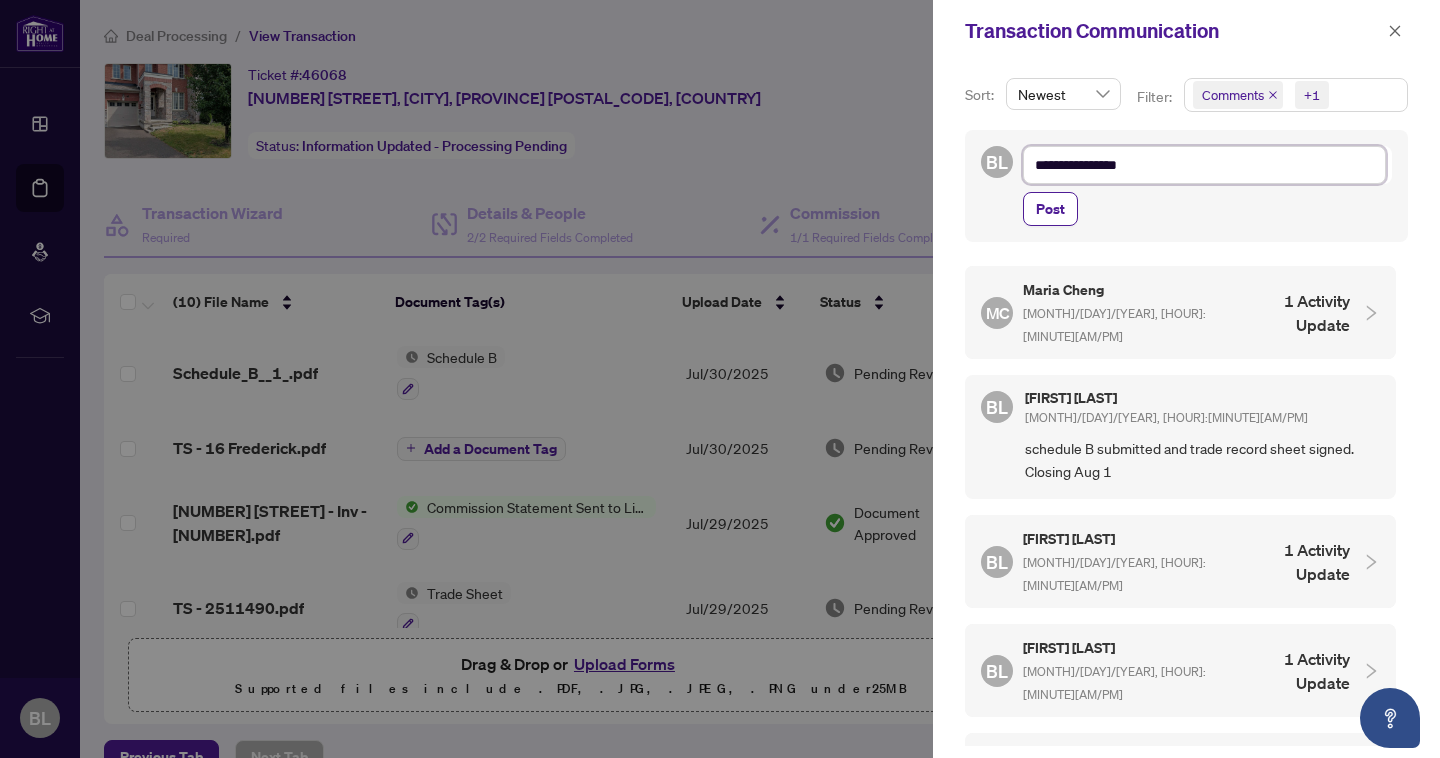 type on "**********" 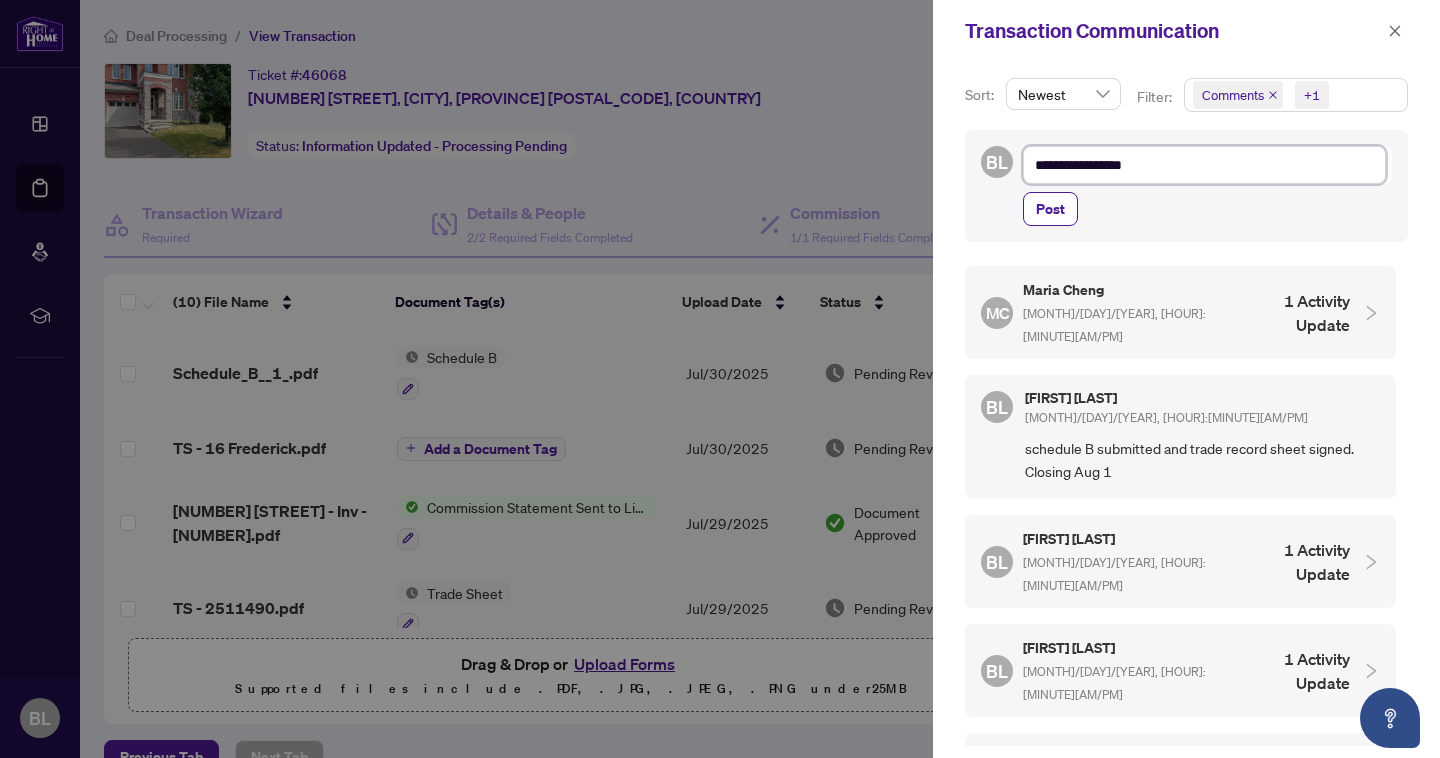 type on "**********" 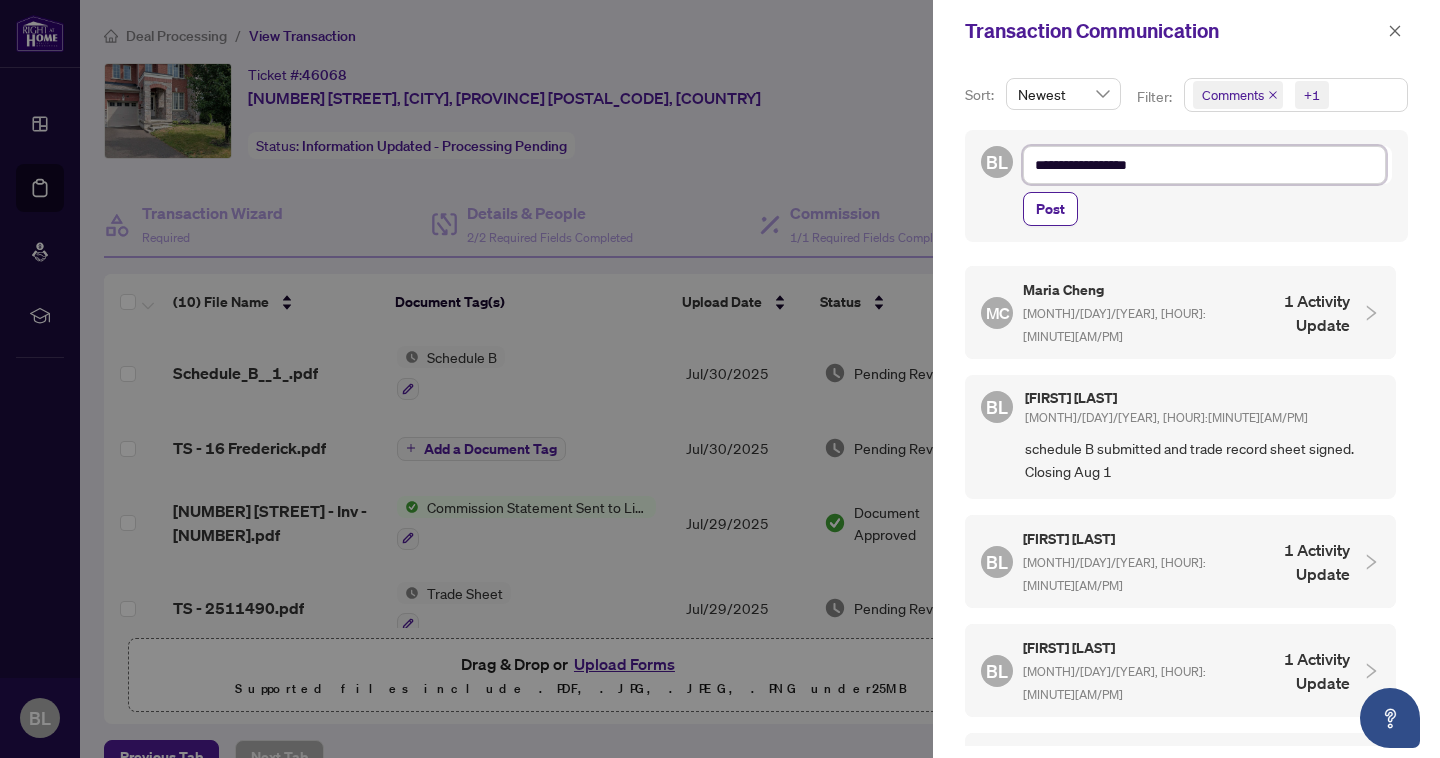 type on "**********" 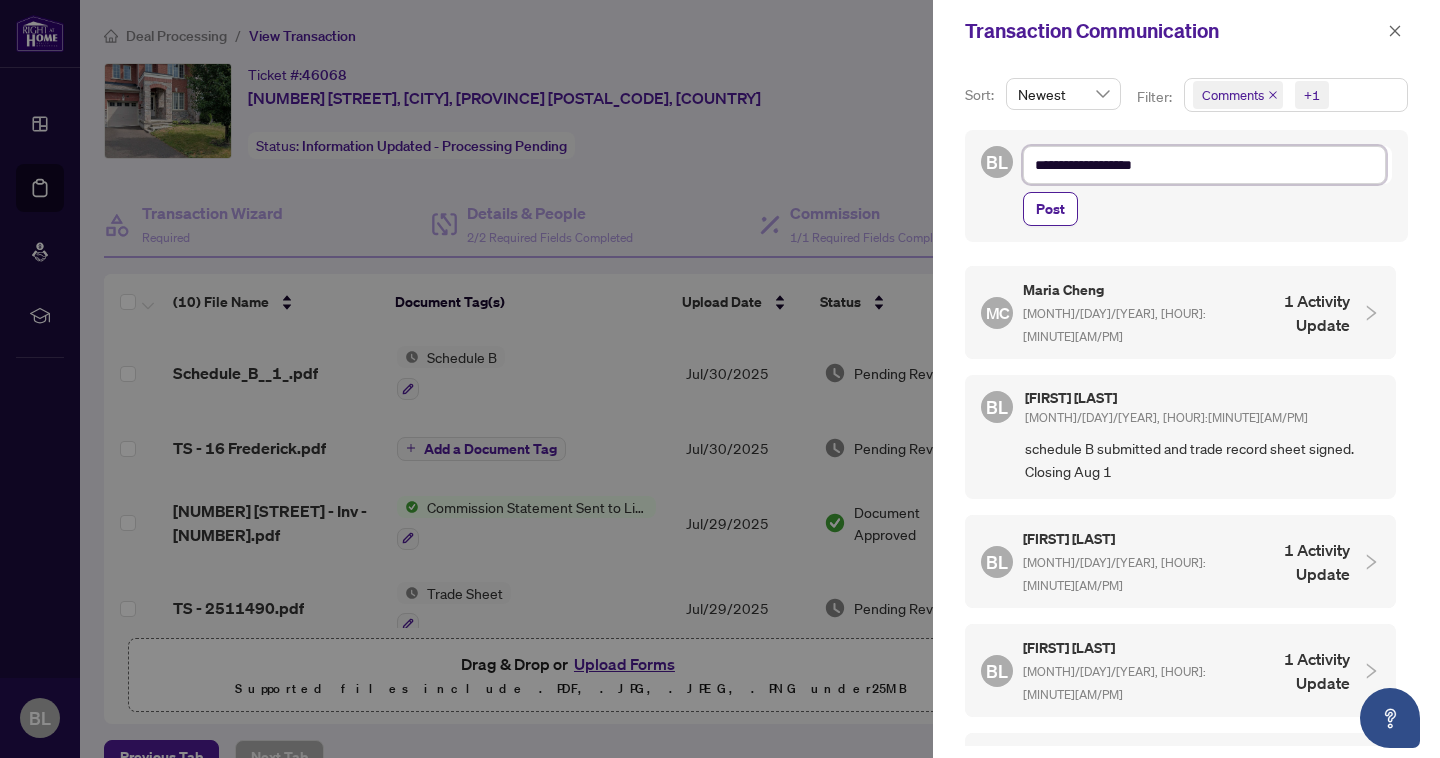 type on "**********" 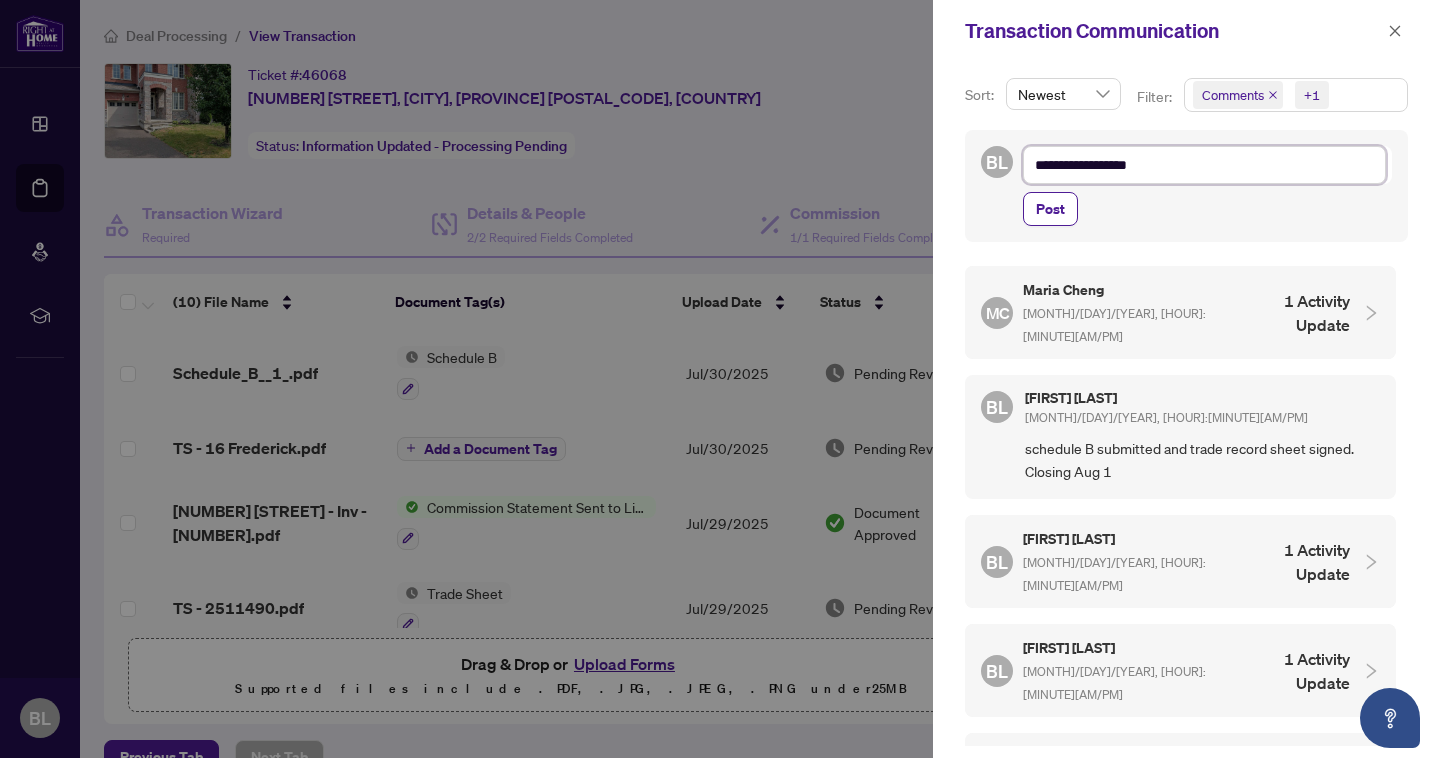 type on "**********" 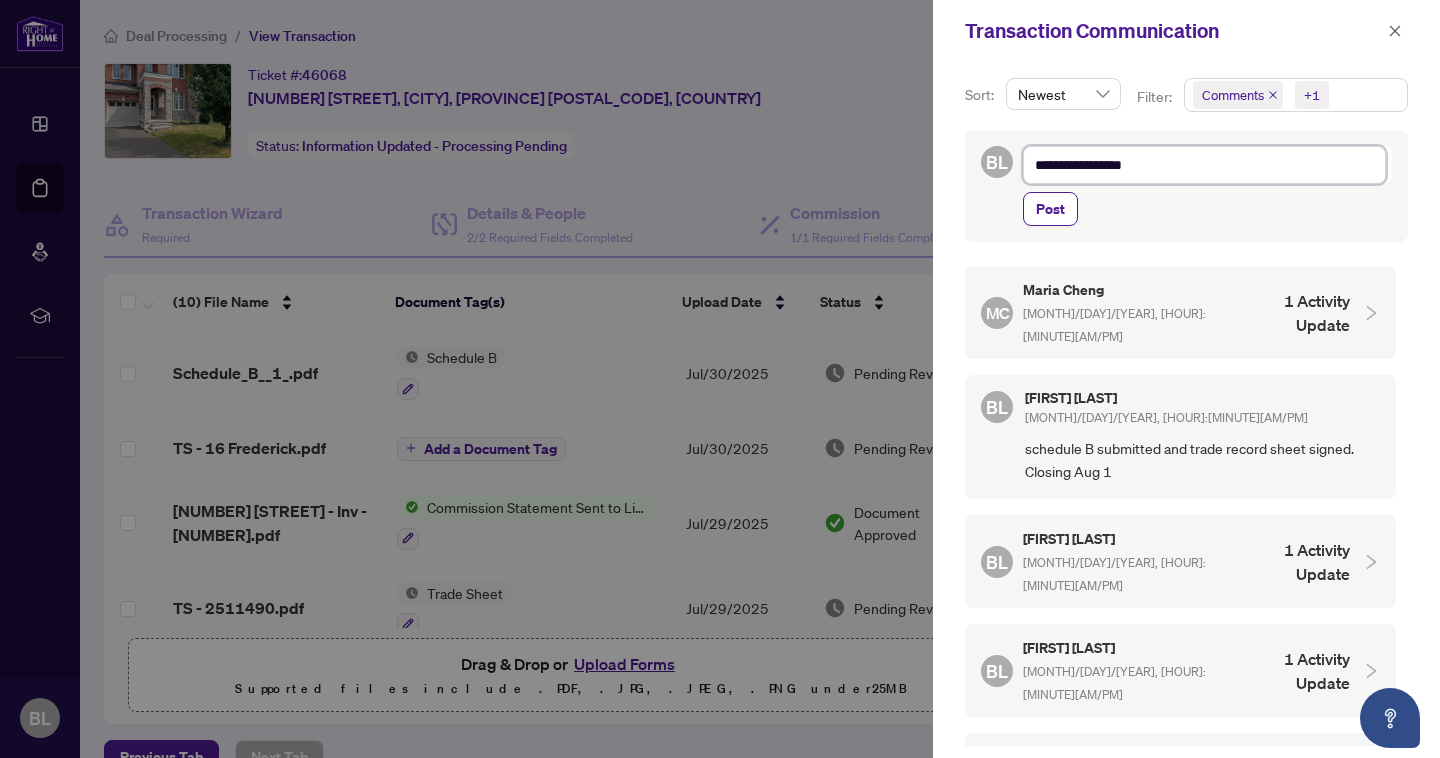 type on "**********" 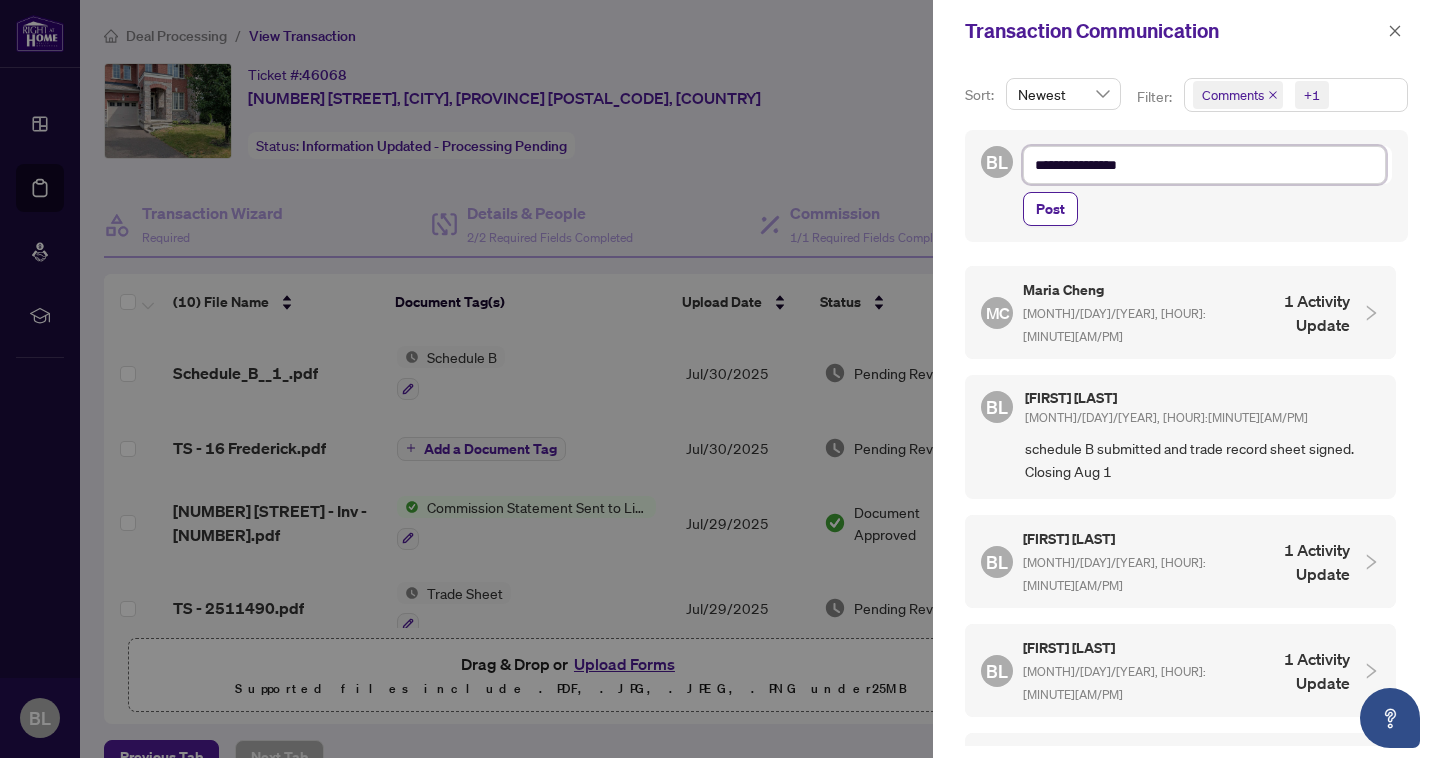 type on "**********" 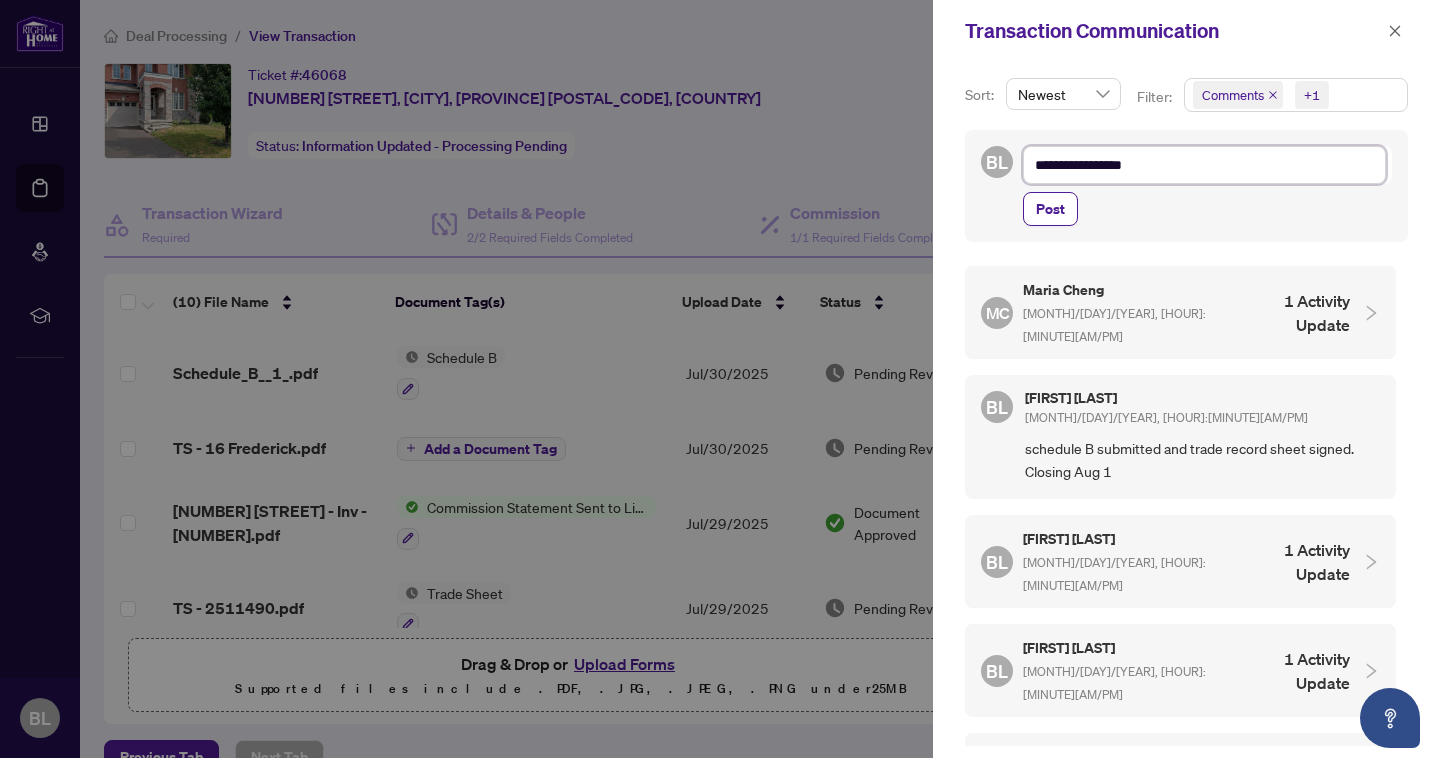 type on "**********" 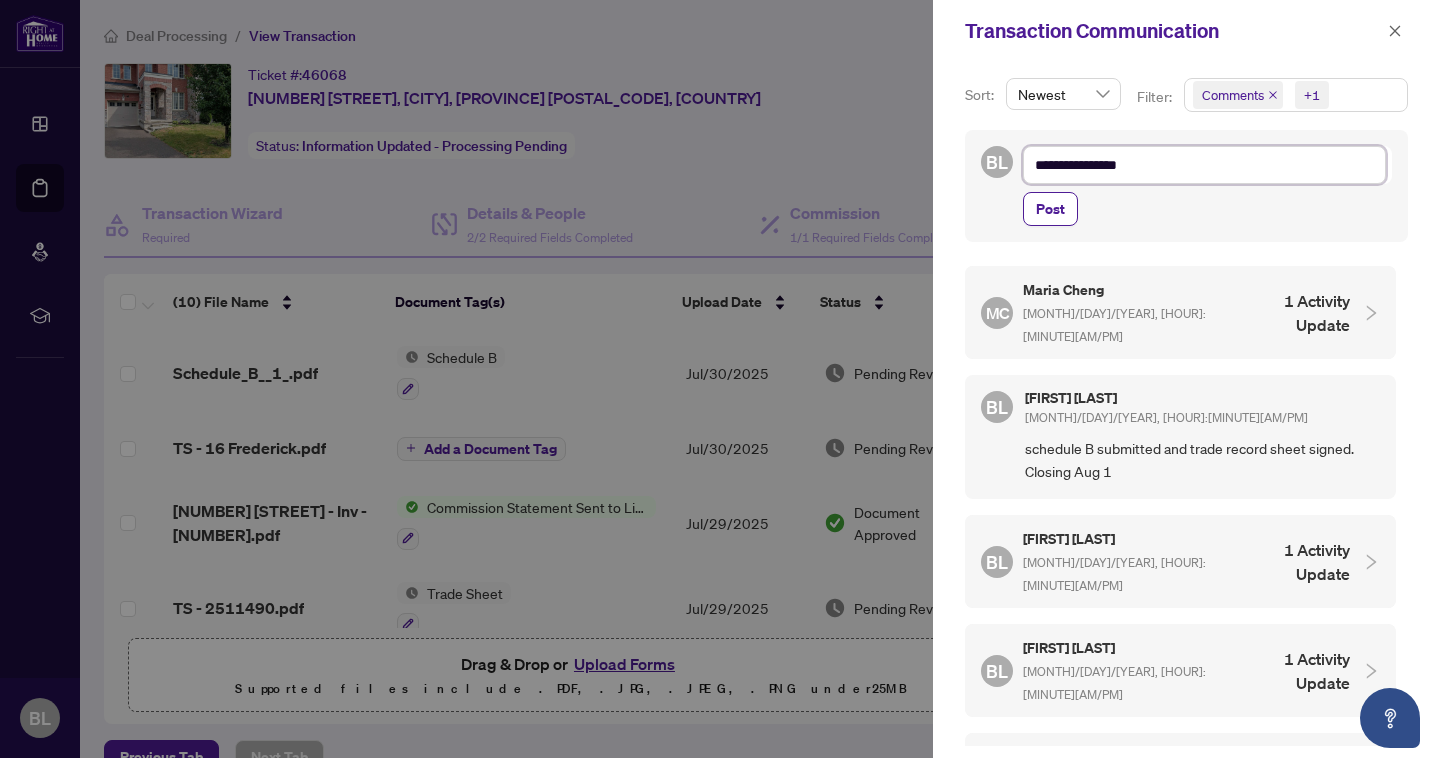 type on "**********" 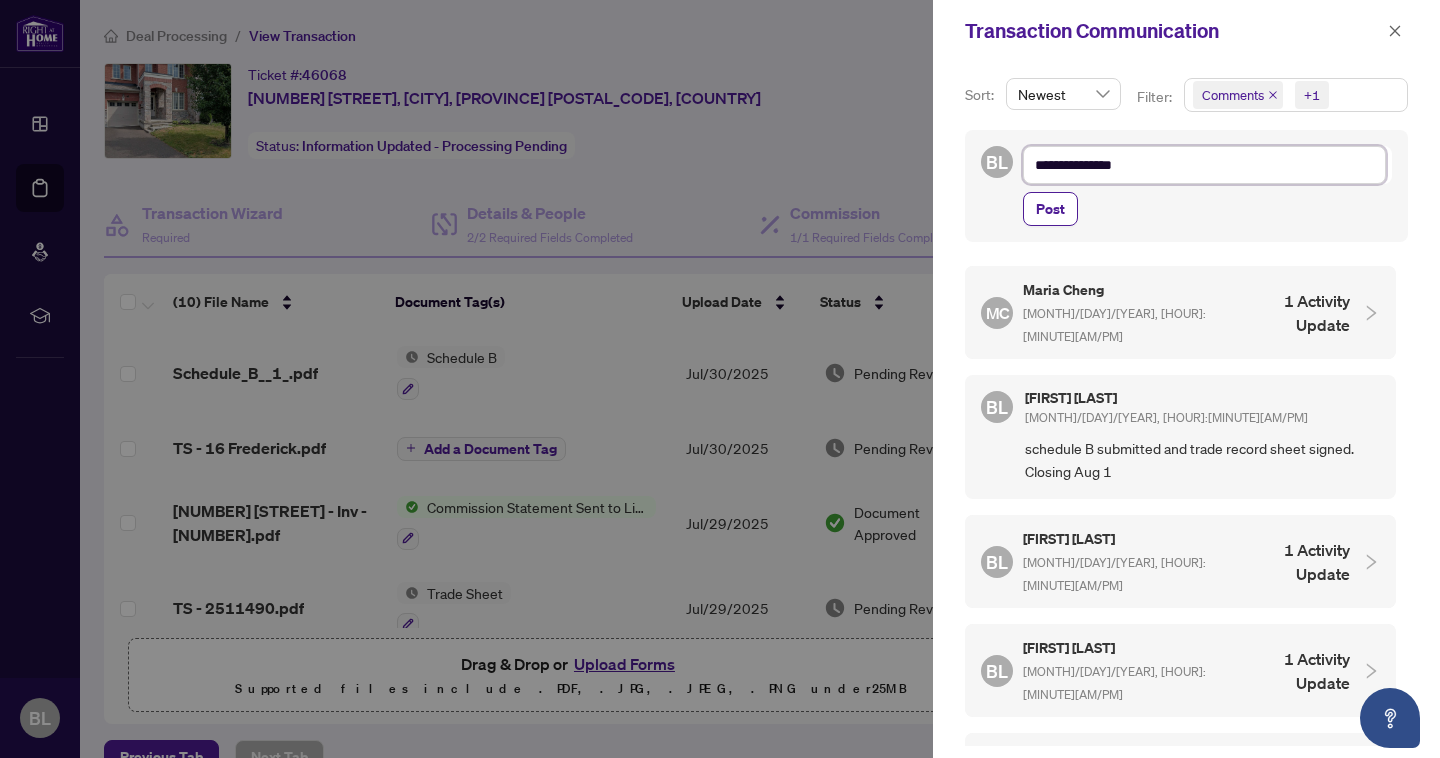 type on "**********" 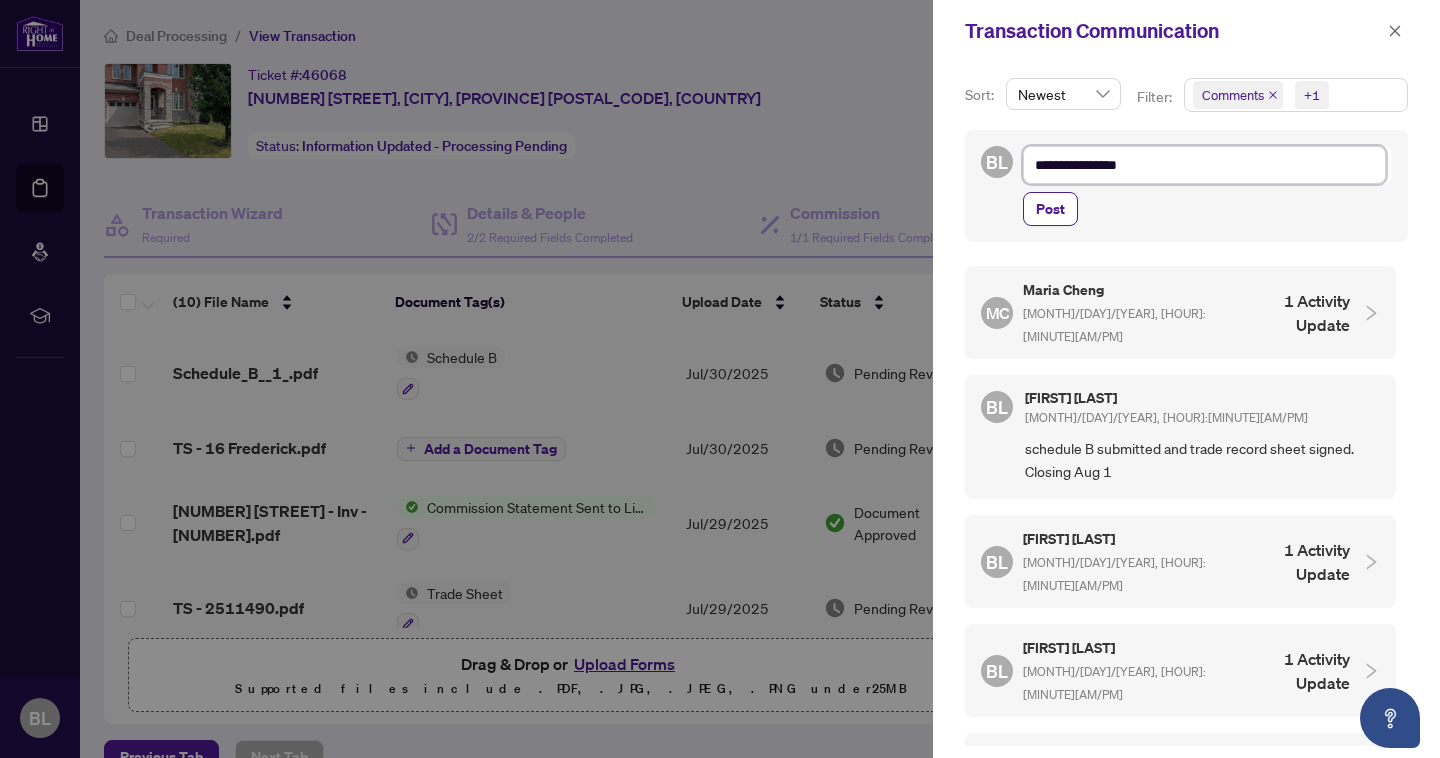 type on "**********" 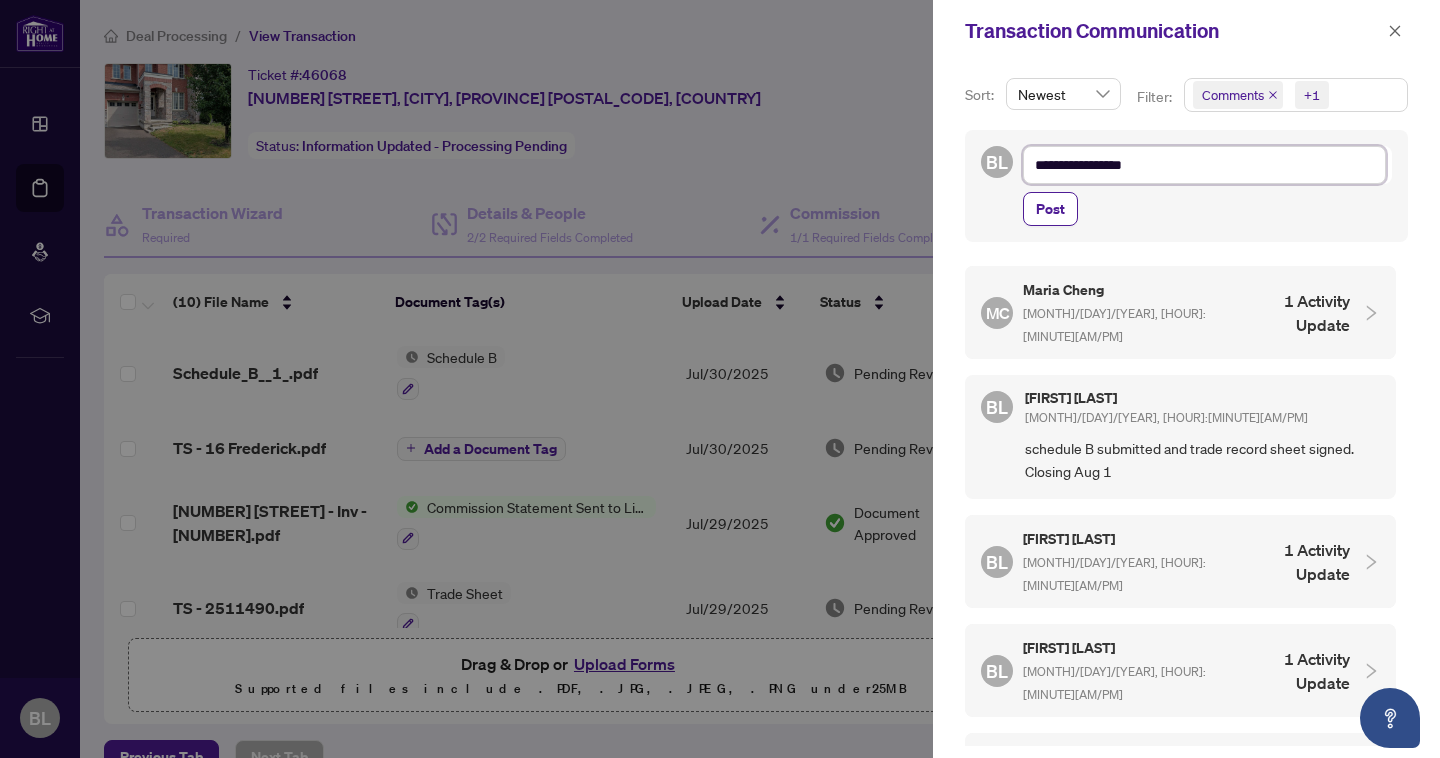 type on "**********" 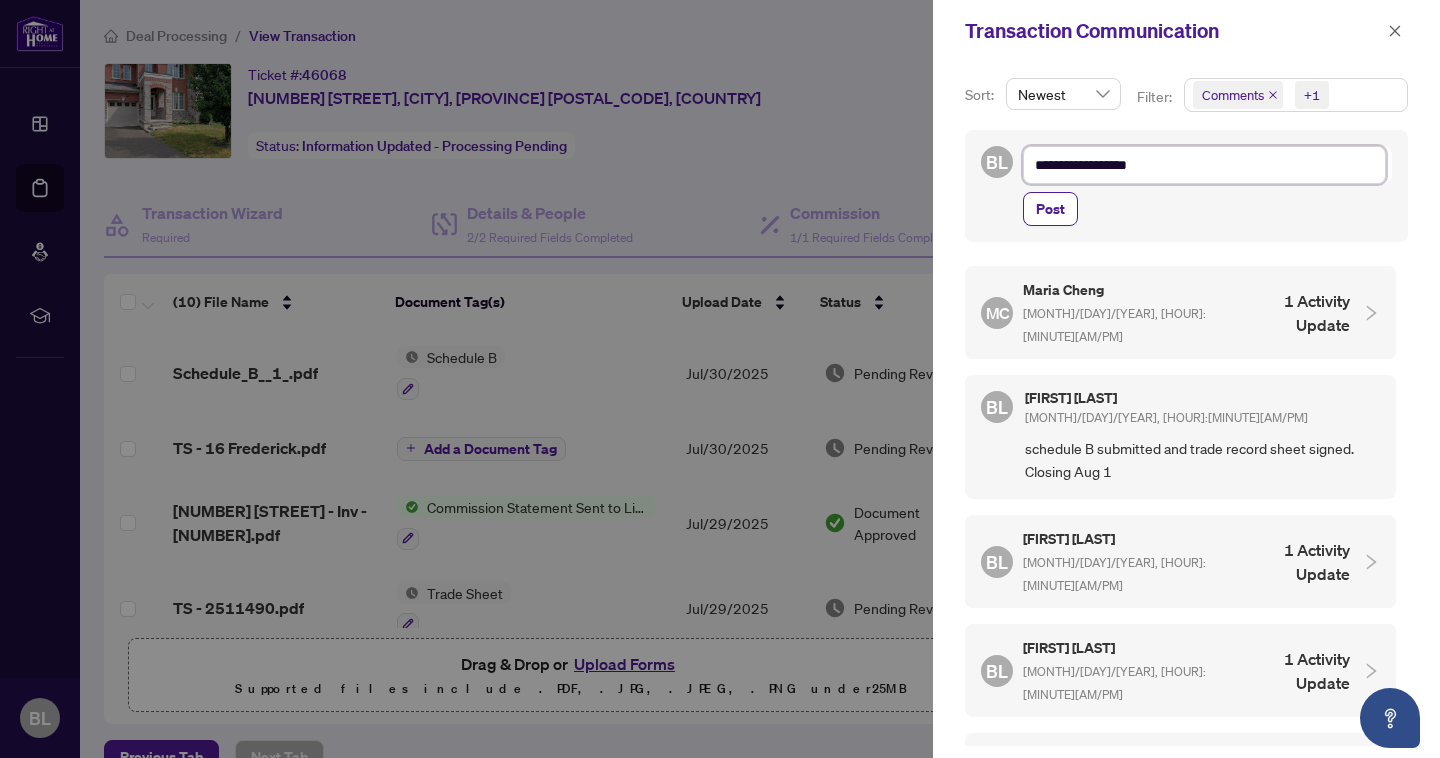 type on "**********" 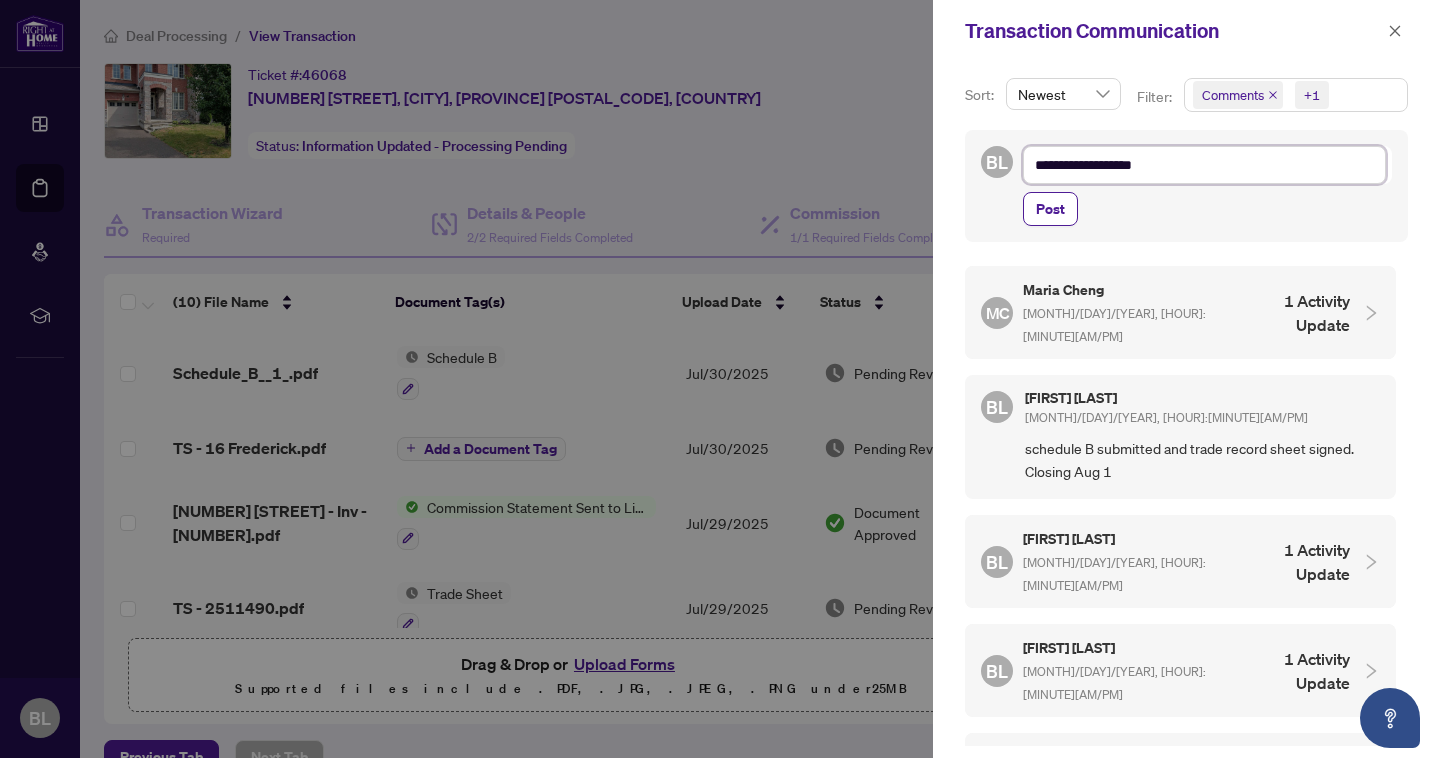 type on "**********" 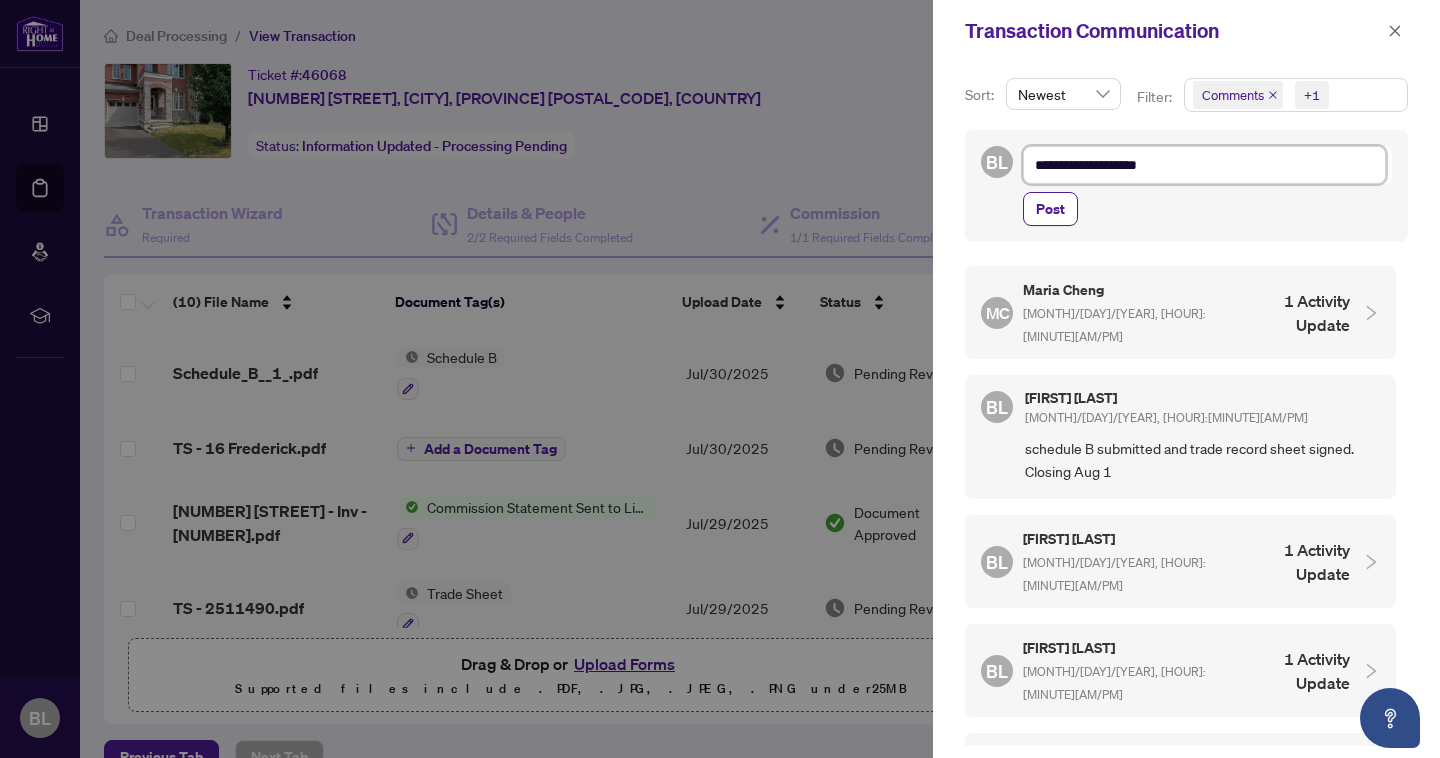 type on "**********" 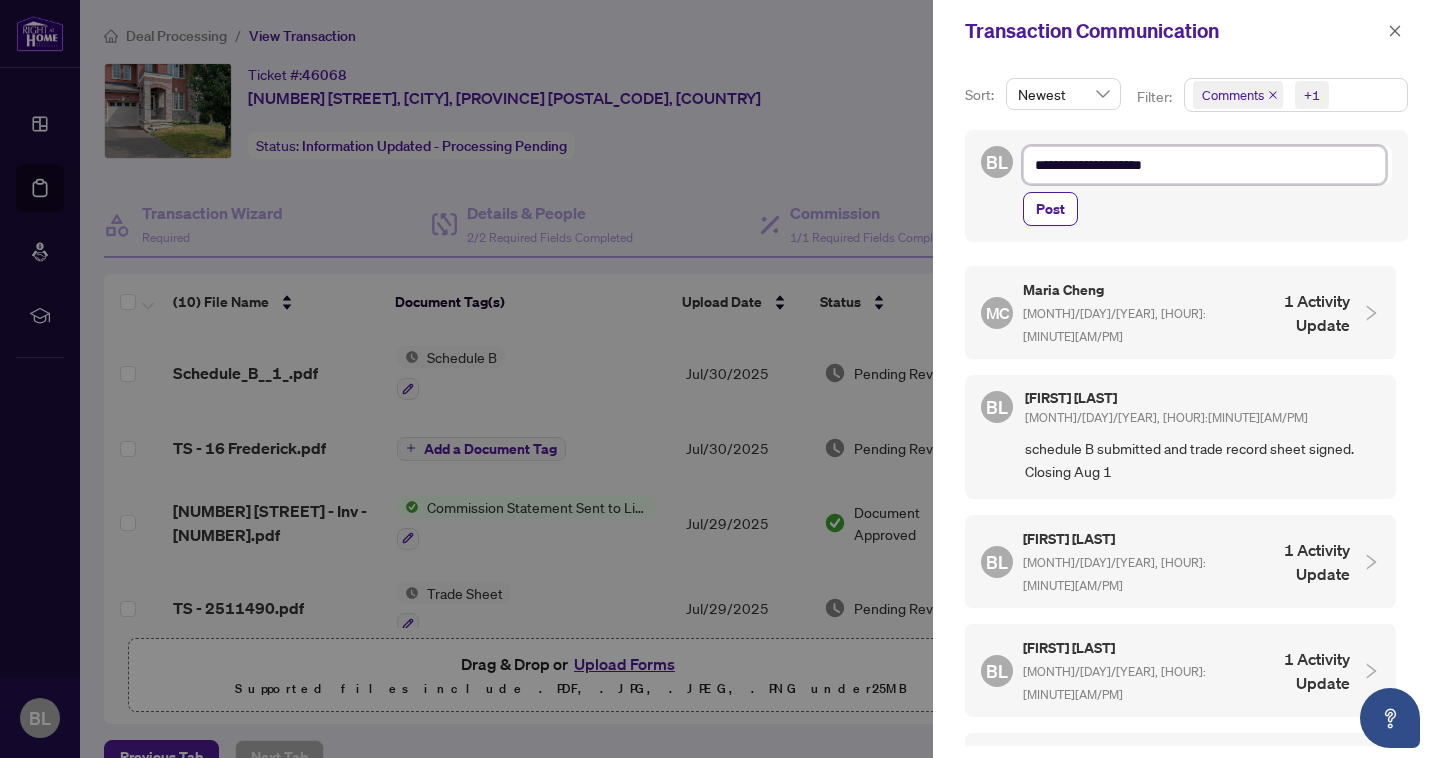 type on "**********" 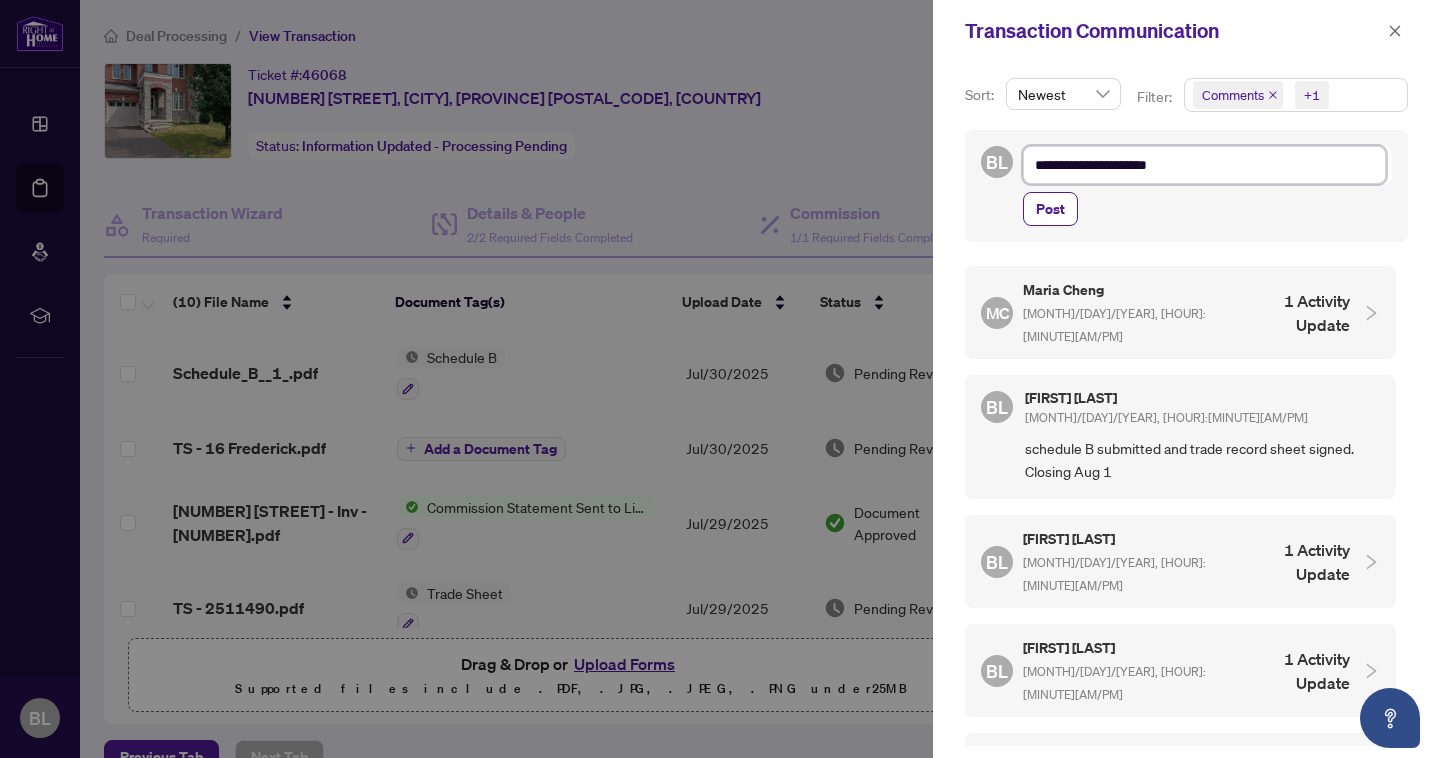 type on "**********" 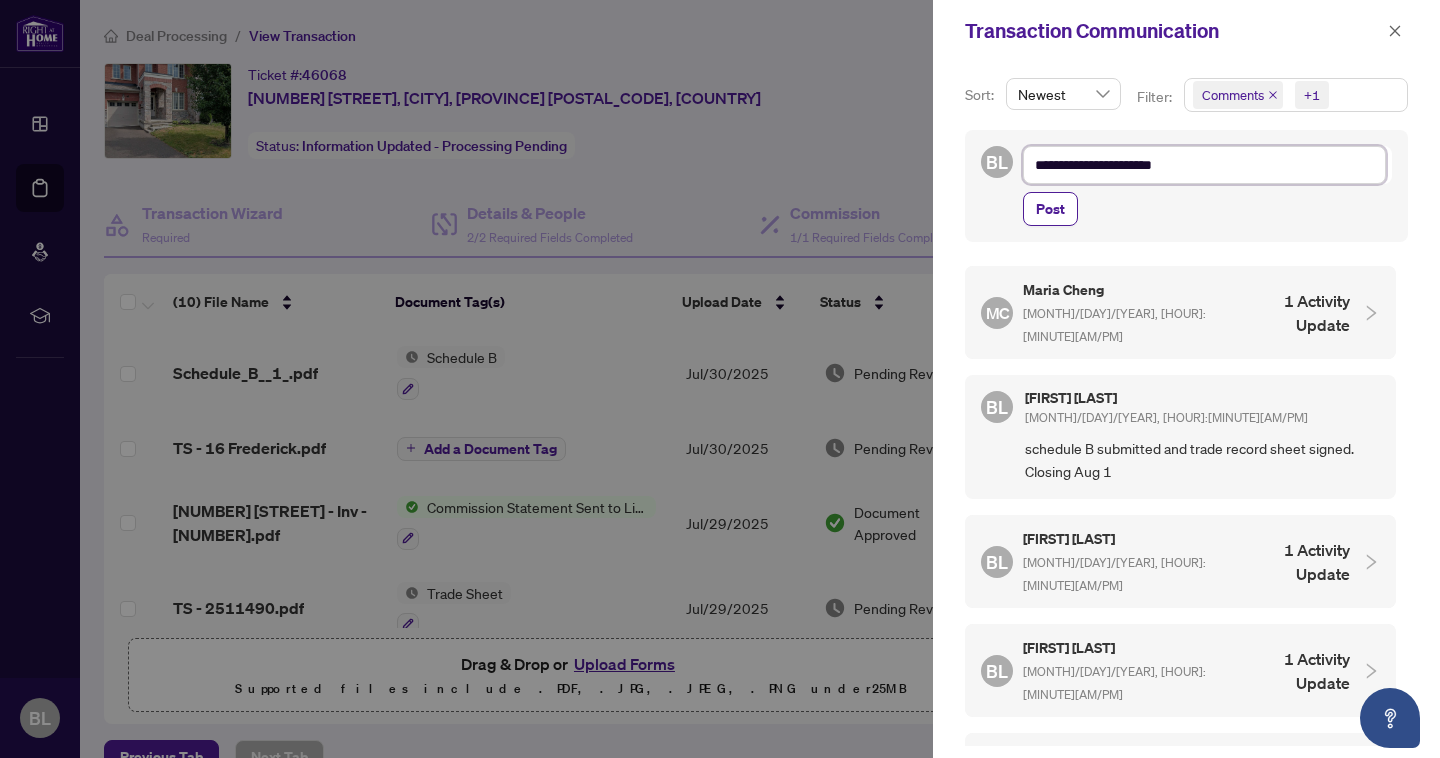 type on "**********" 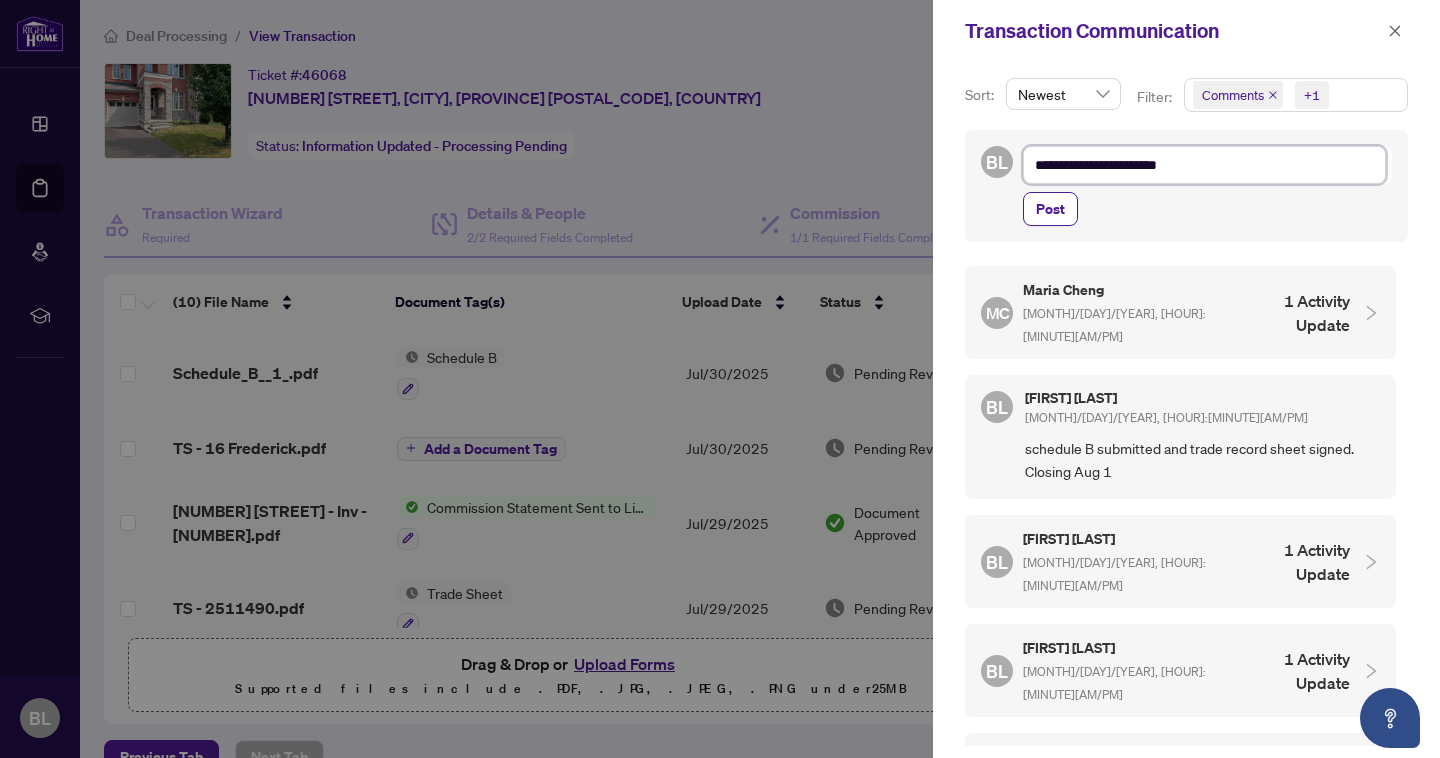 type on "**********" 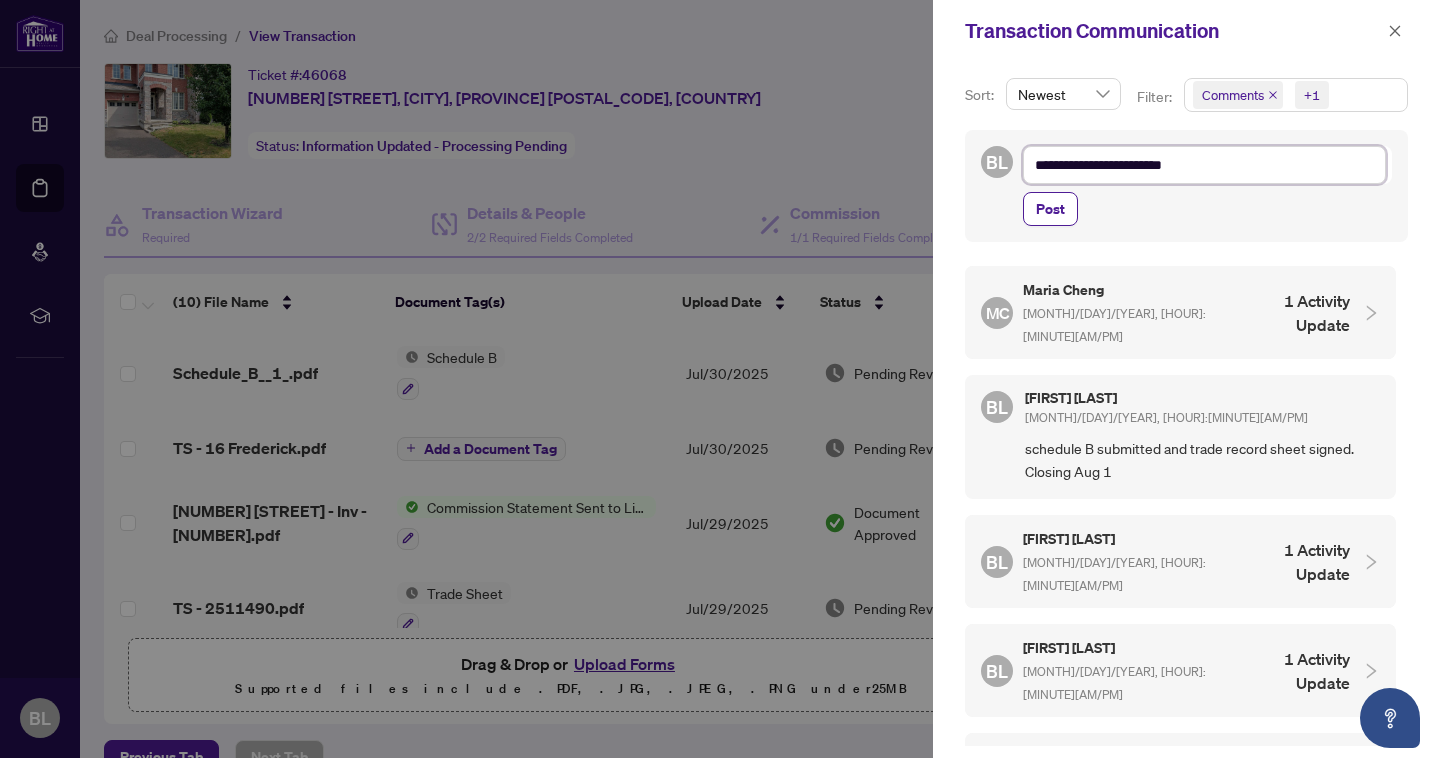 type on "**********" 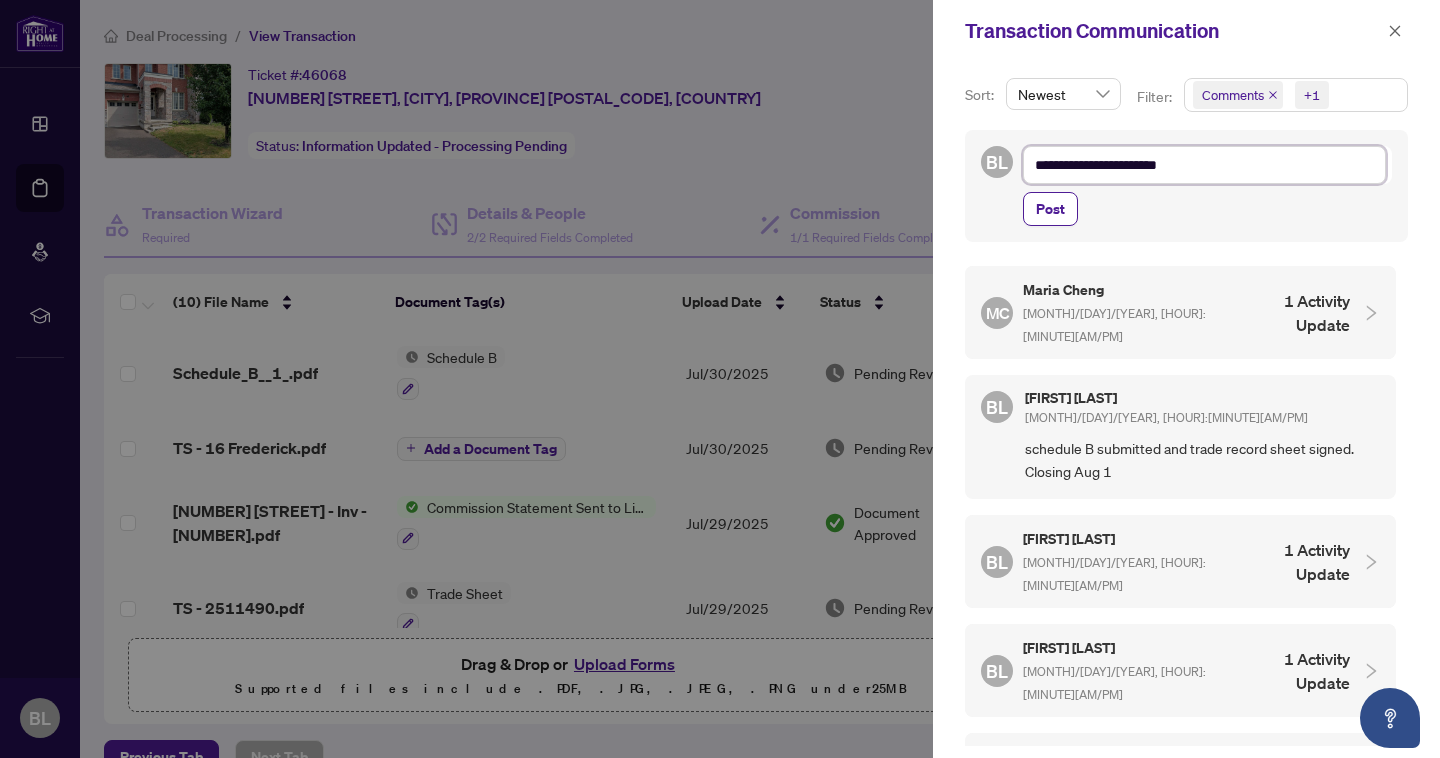 type on "**********" 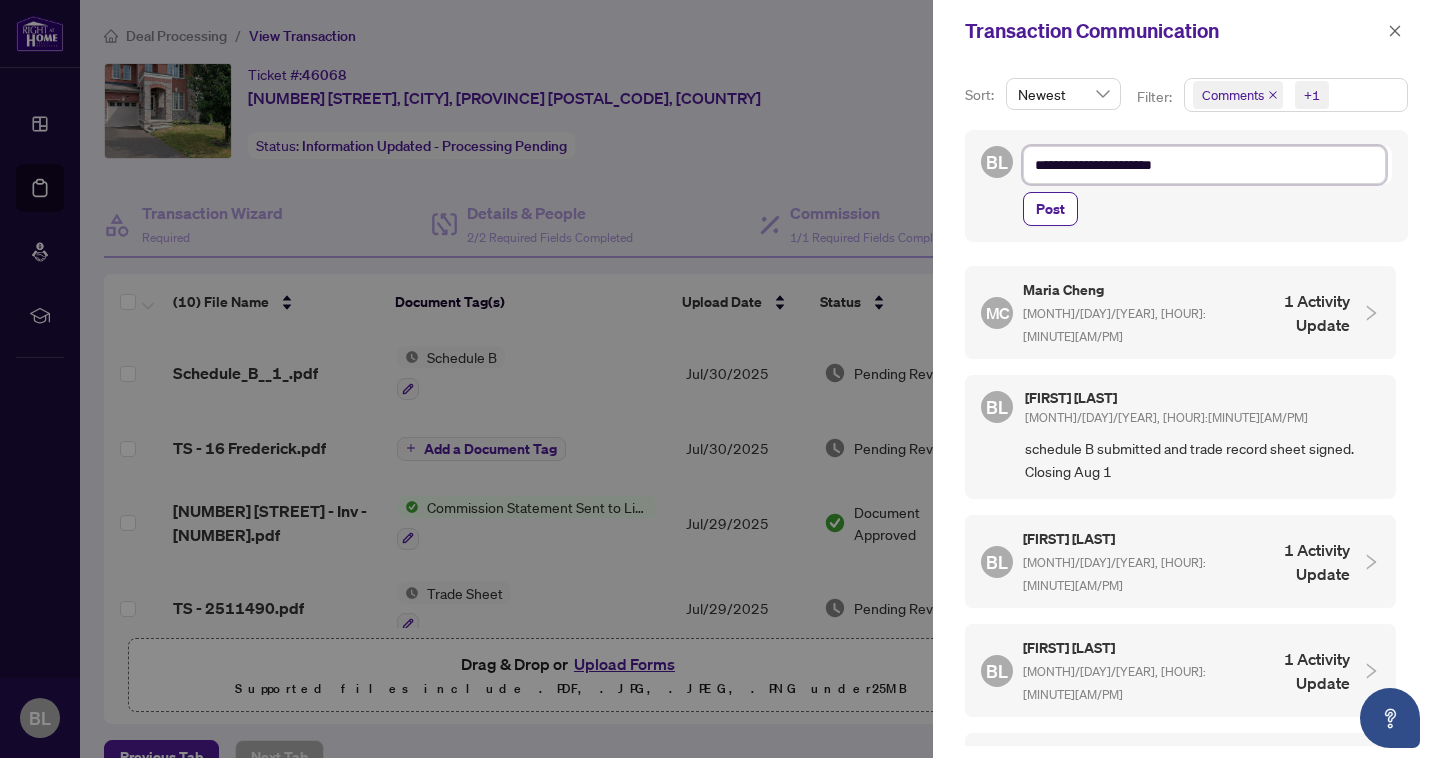 type on "**********" 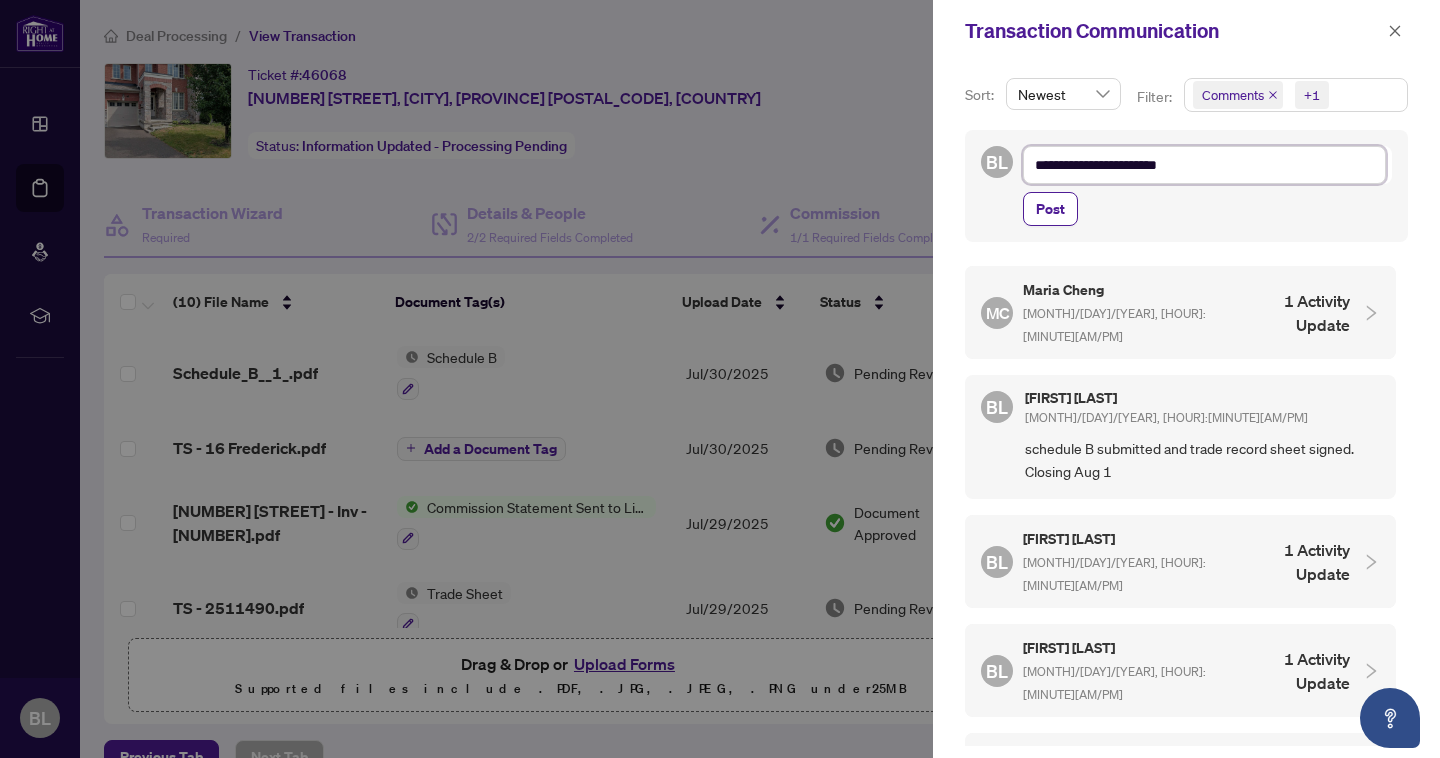 type on "**********" 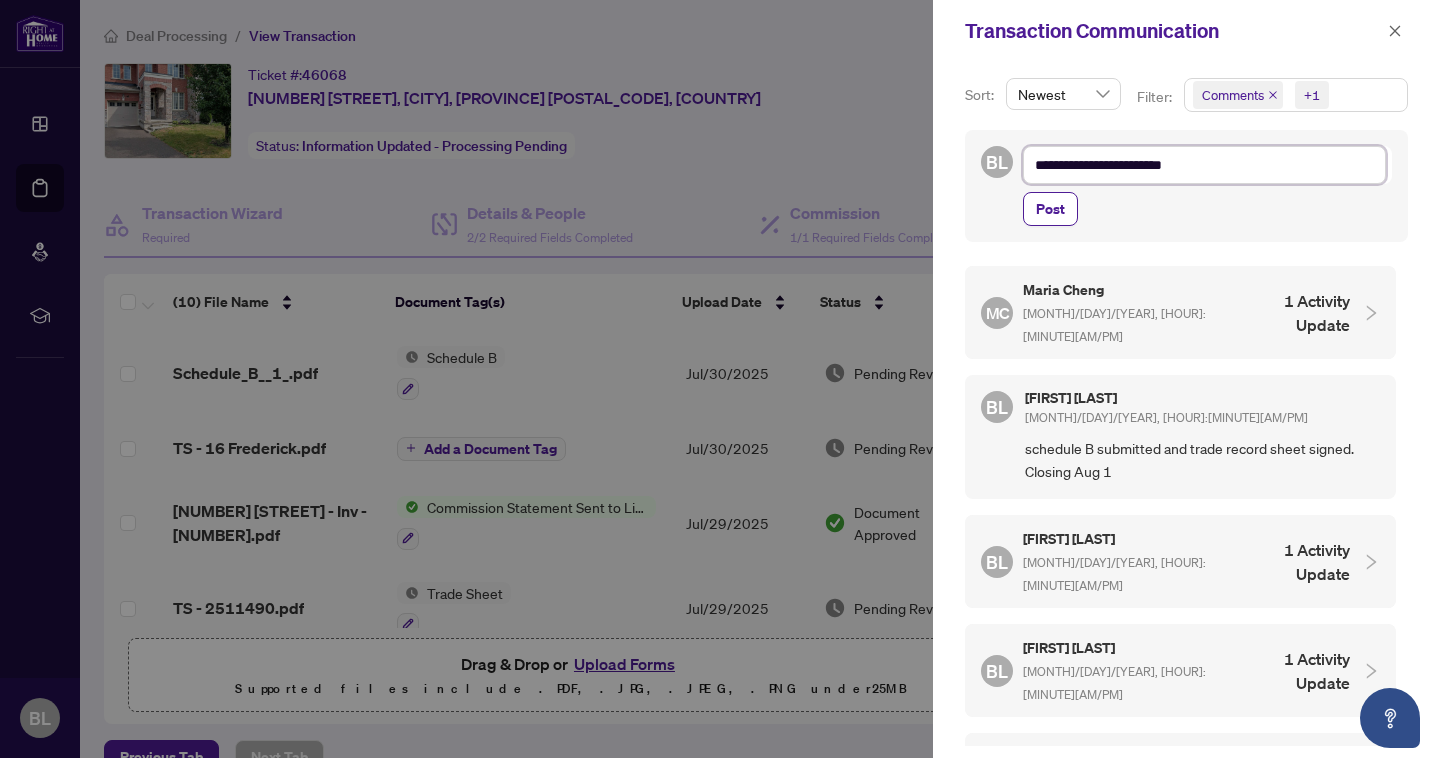 type on "**********" 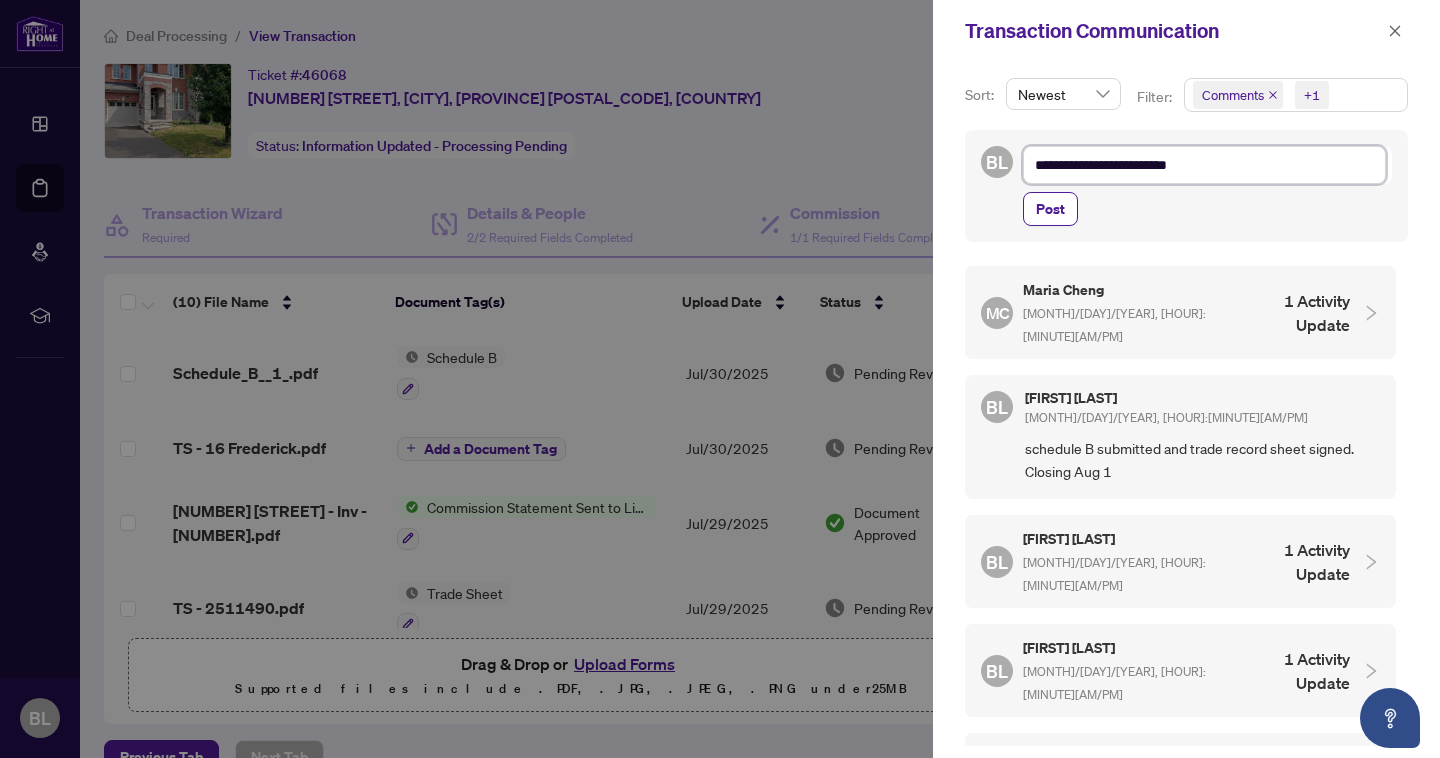 type on "**********" 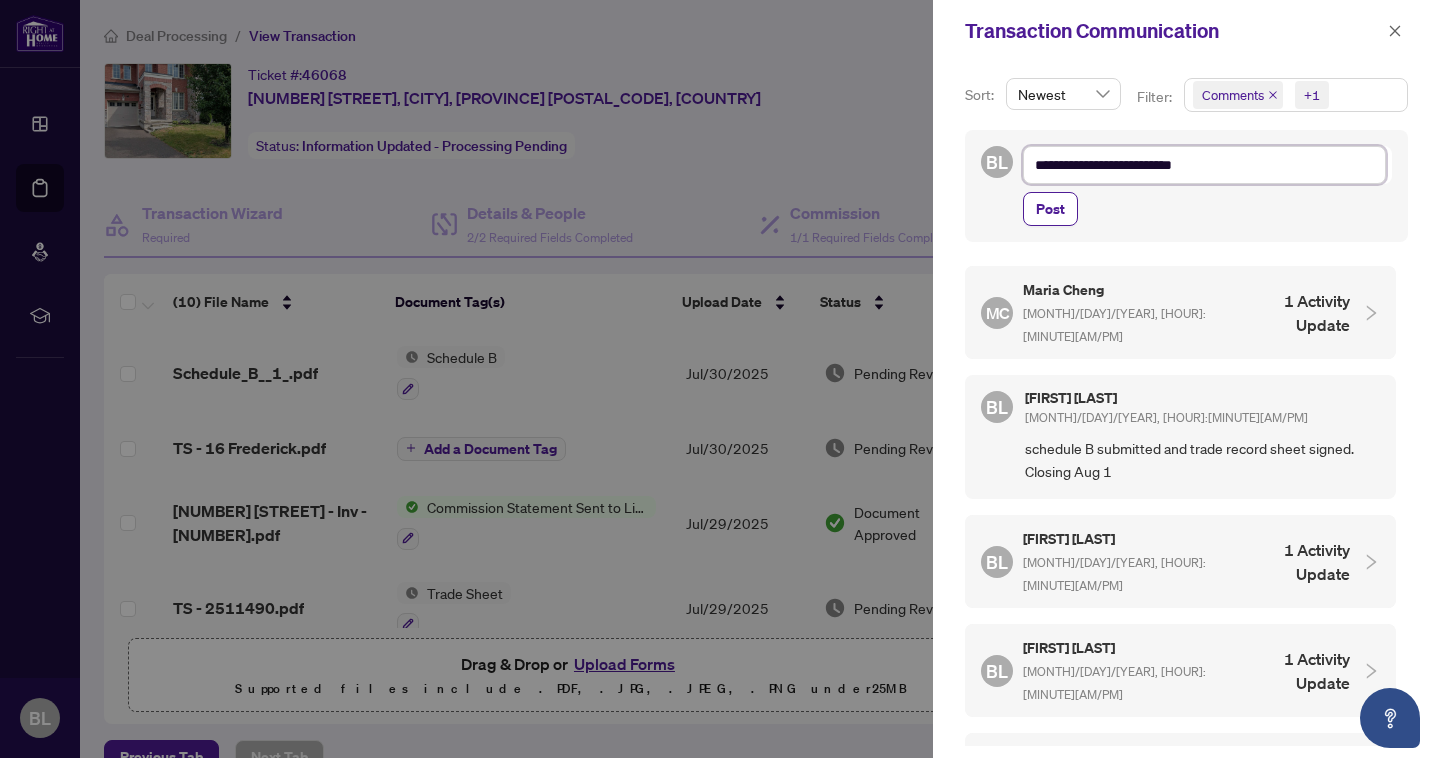 type on "**********" 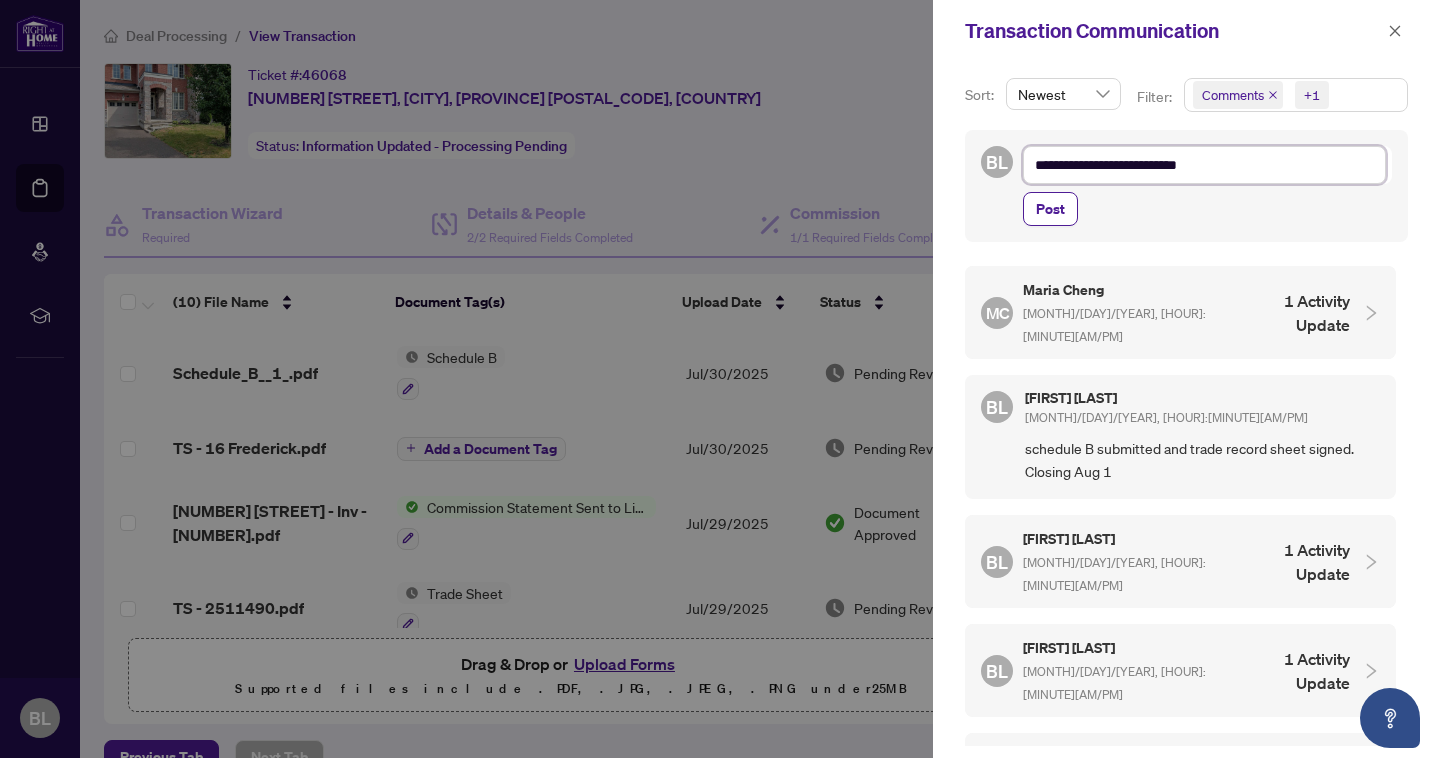 type on "**********" 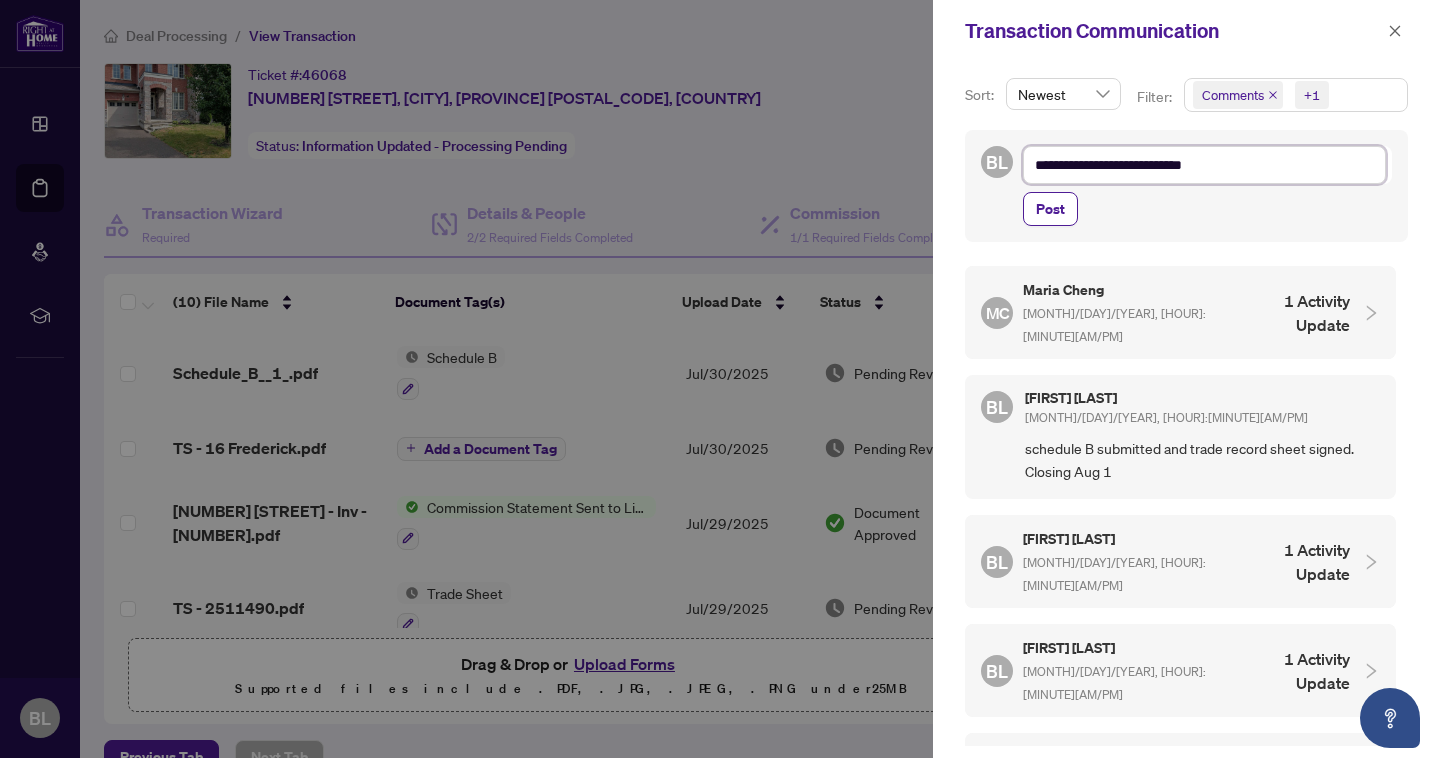 type on "**********" 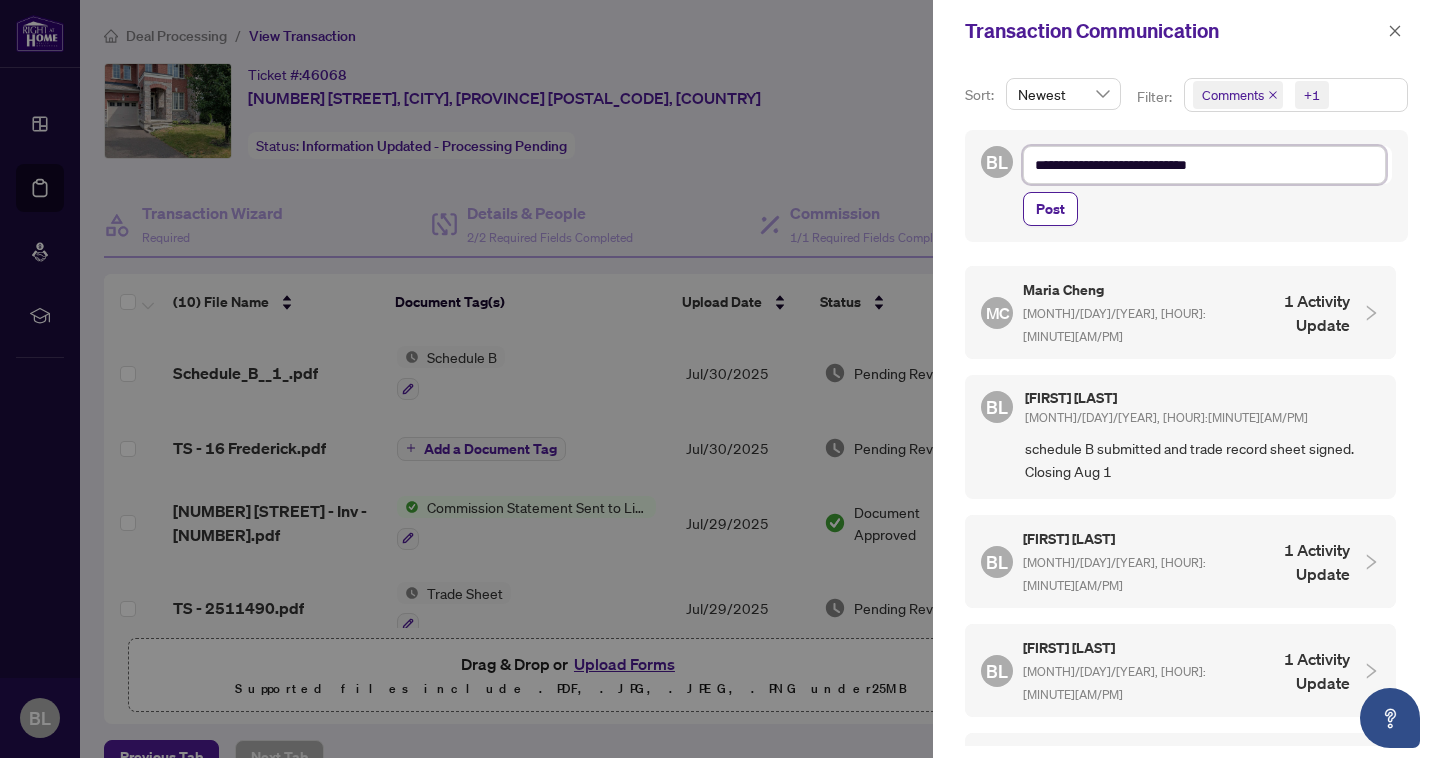 type on "**********" 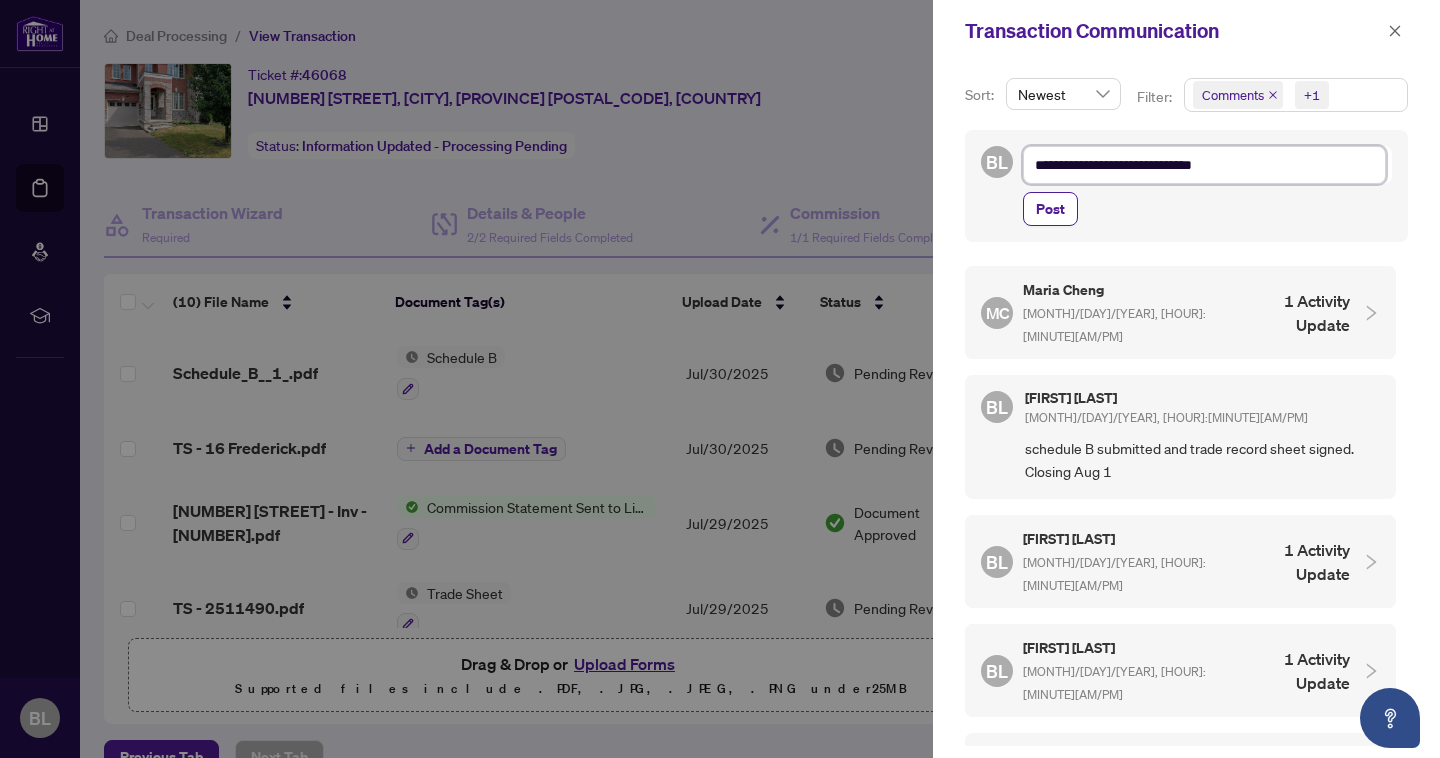 type on "**********" 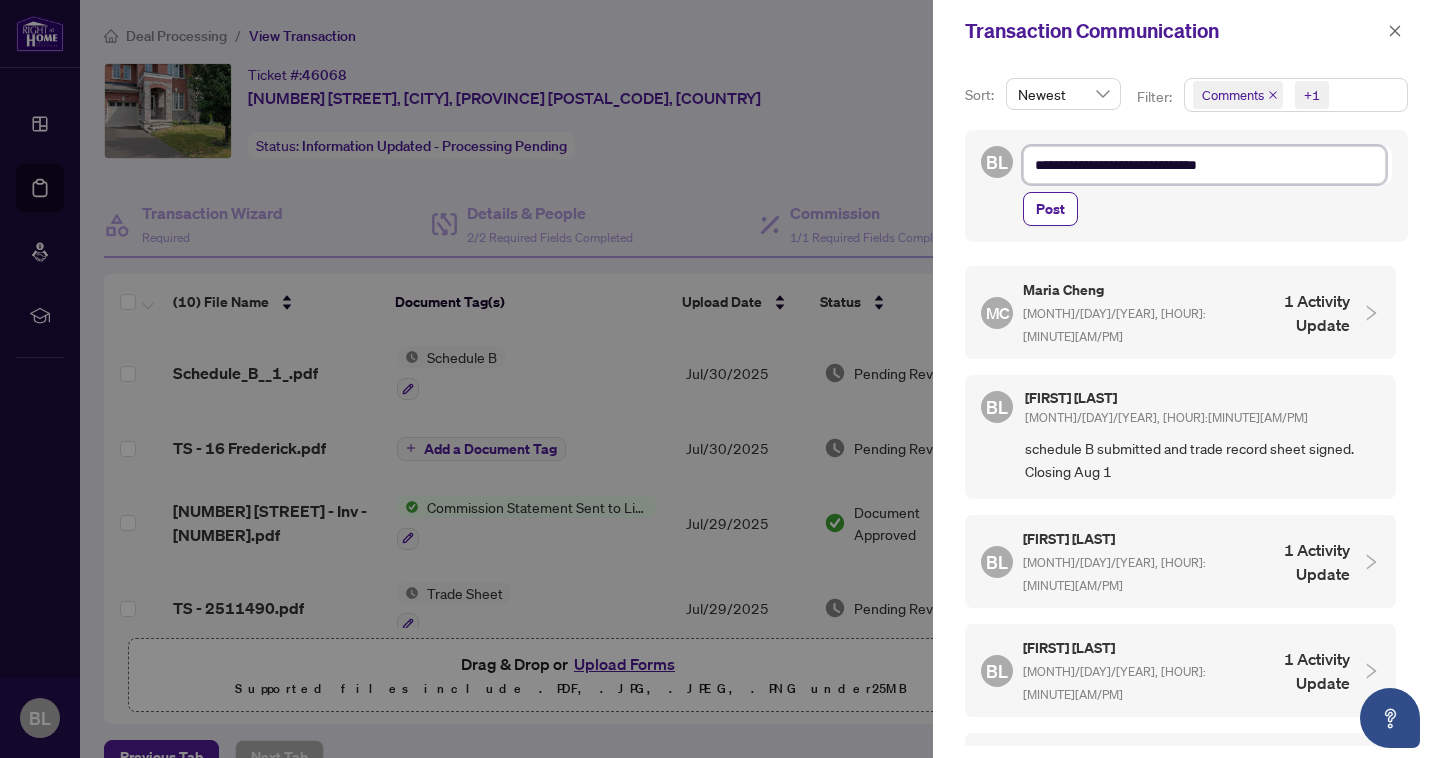 type on "**********" 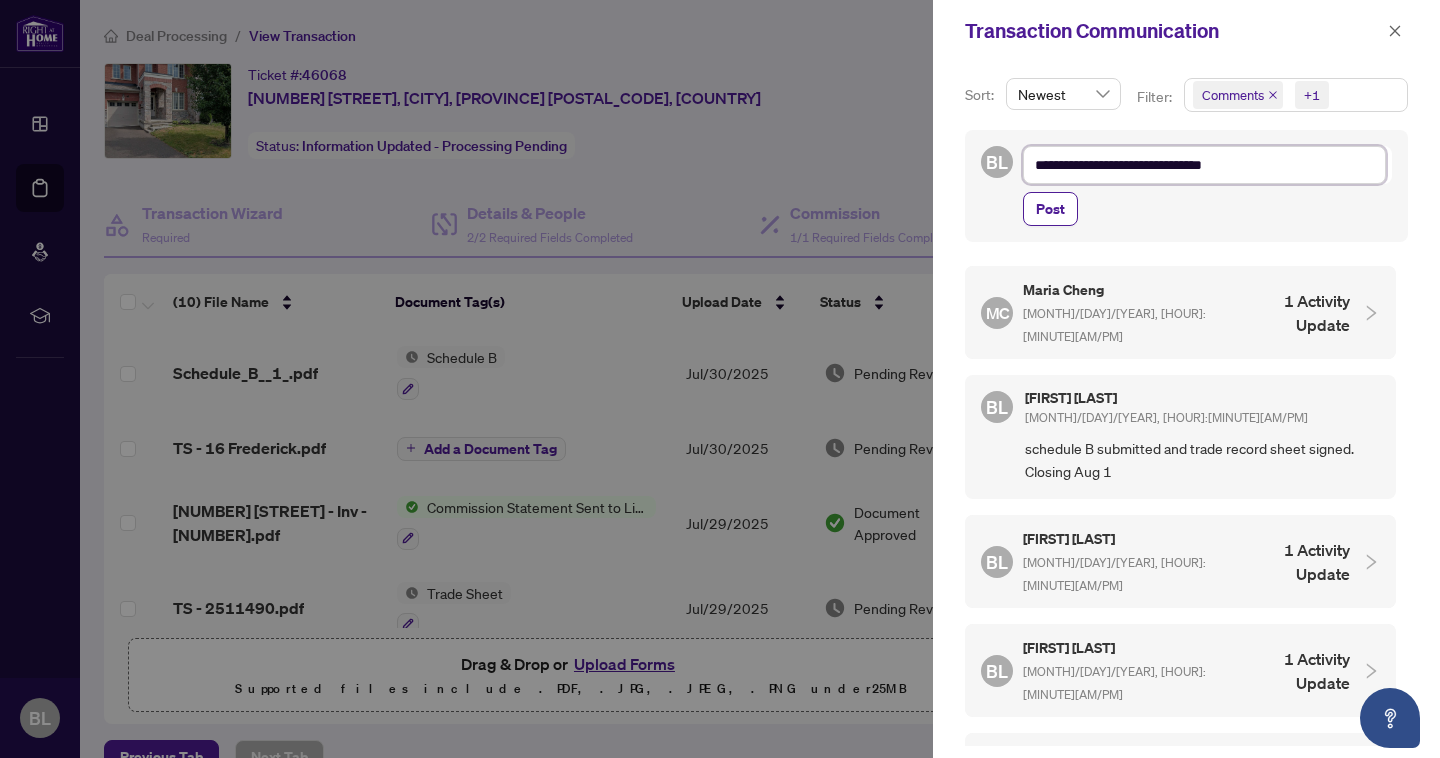 type on "**********" 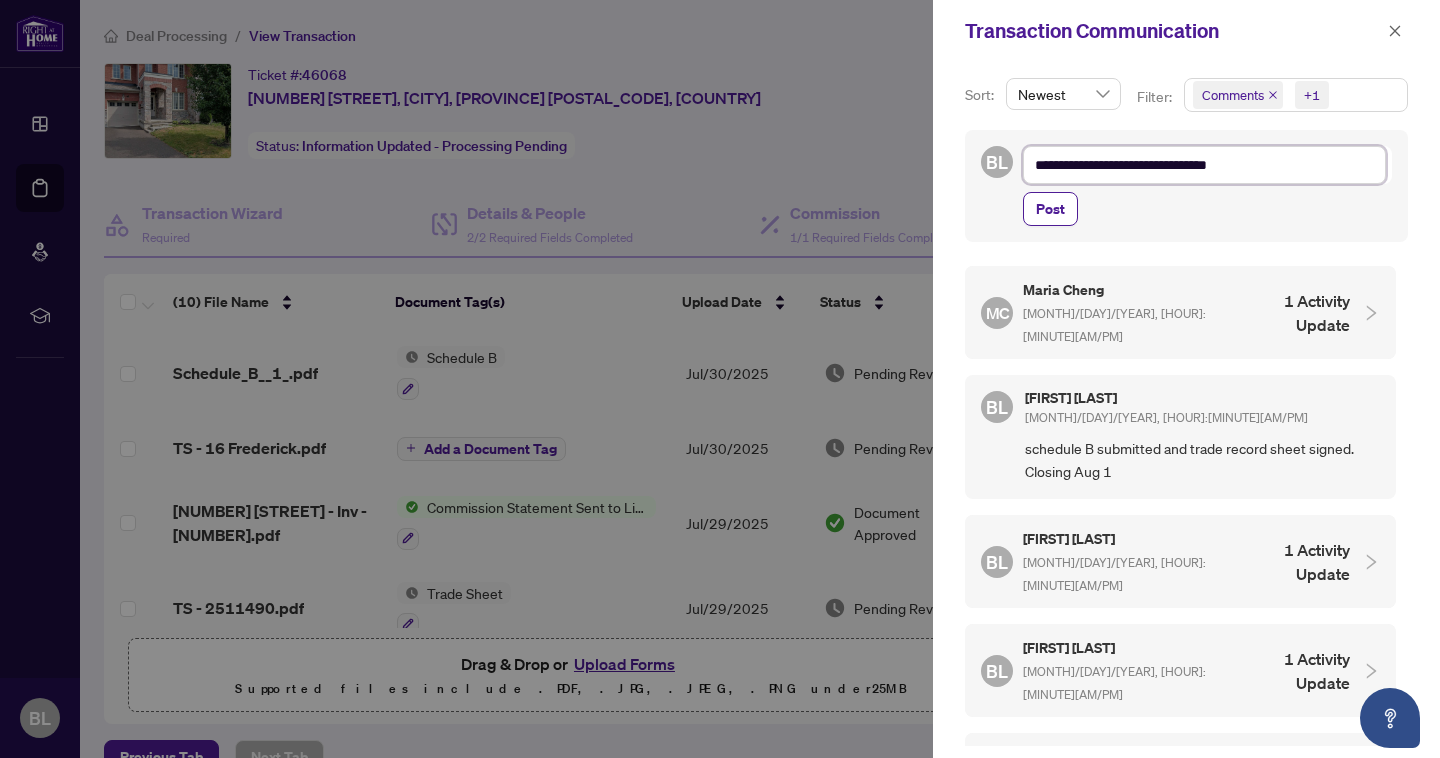 type on "**********" 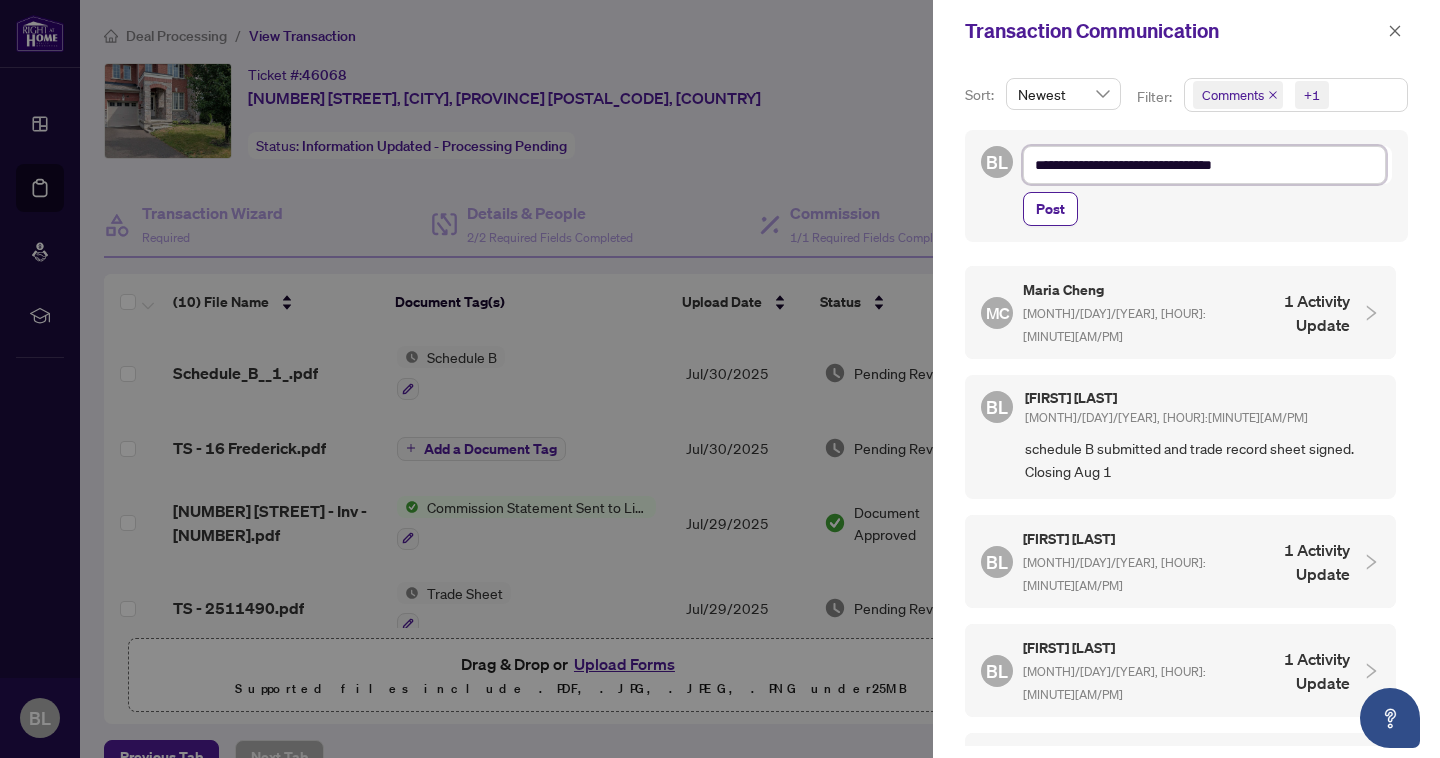 type on "**********" 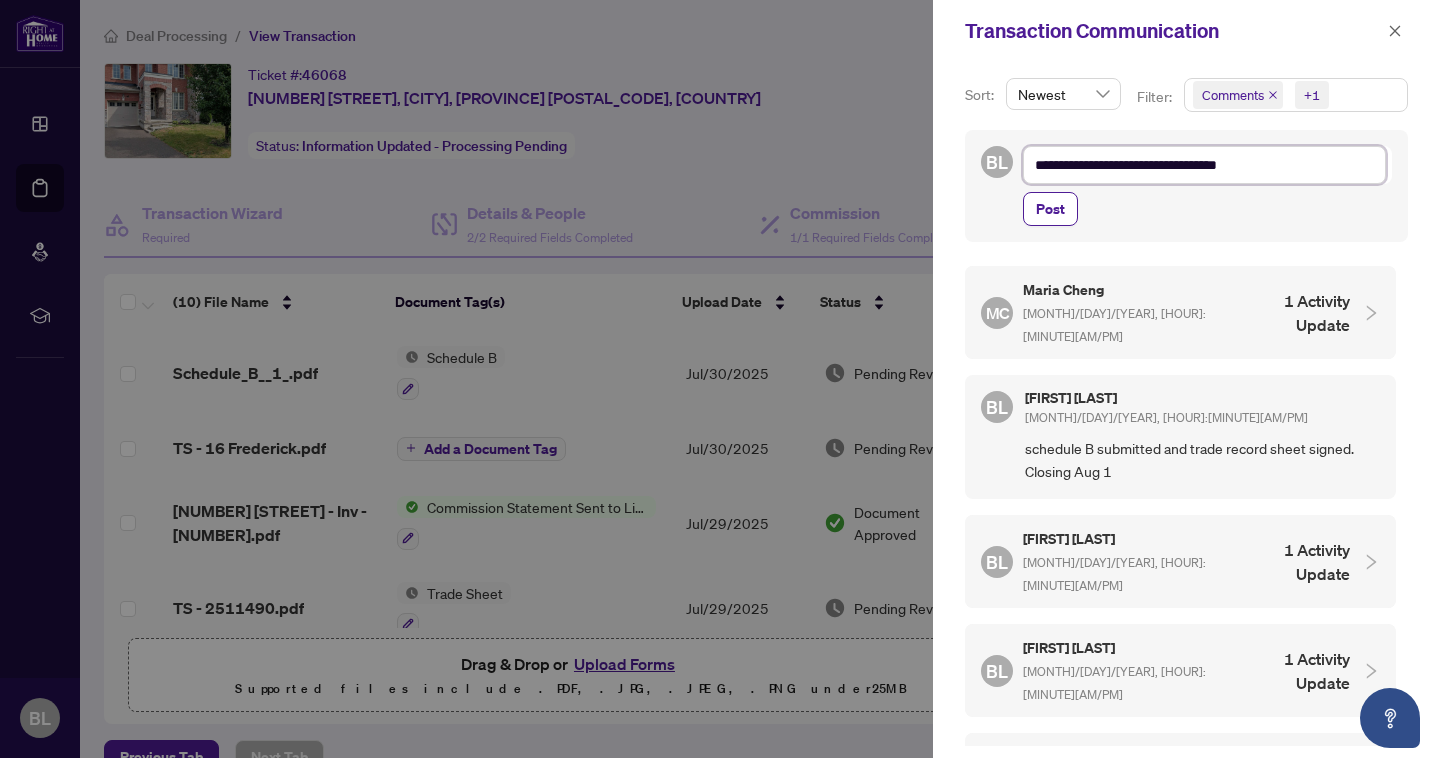 type on "**********" 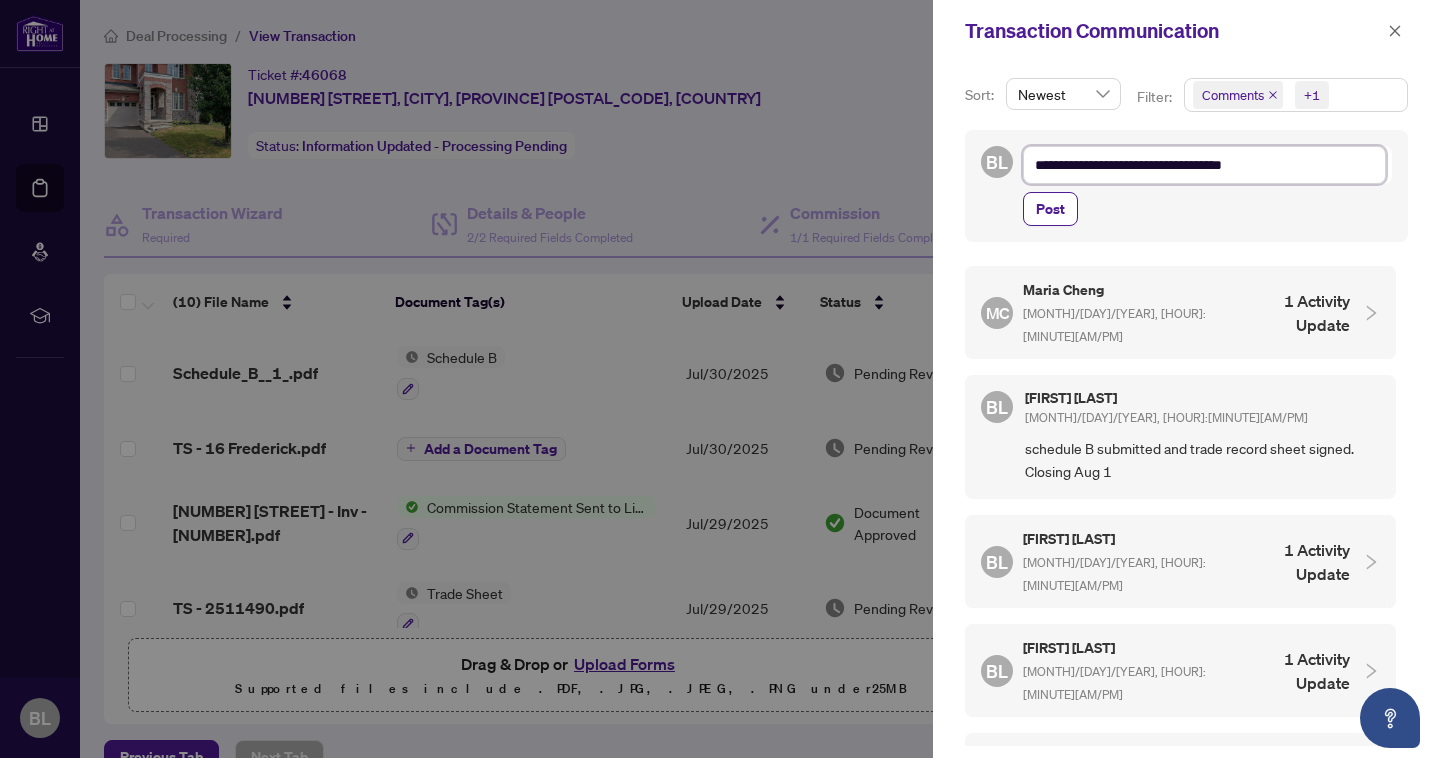 type on "**********" 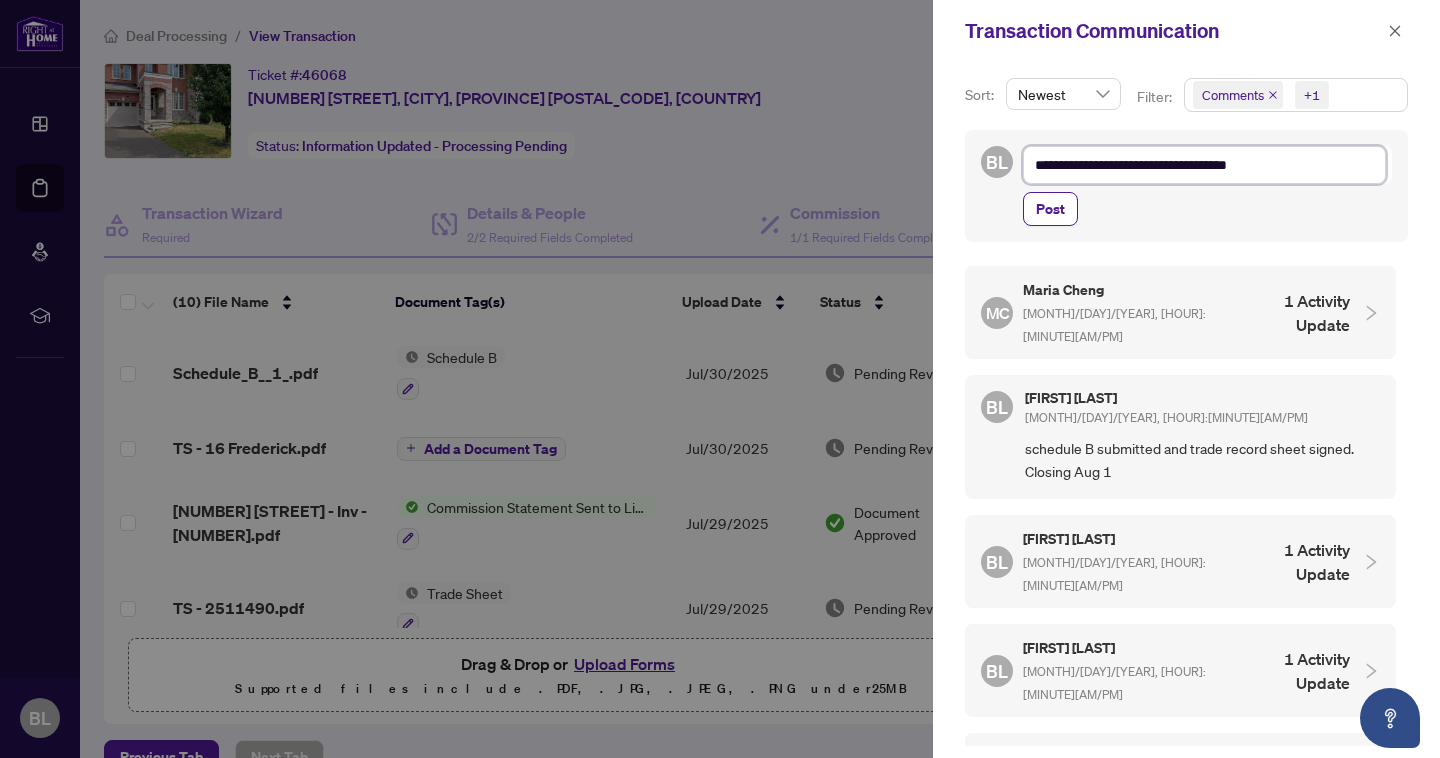type on "**********" 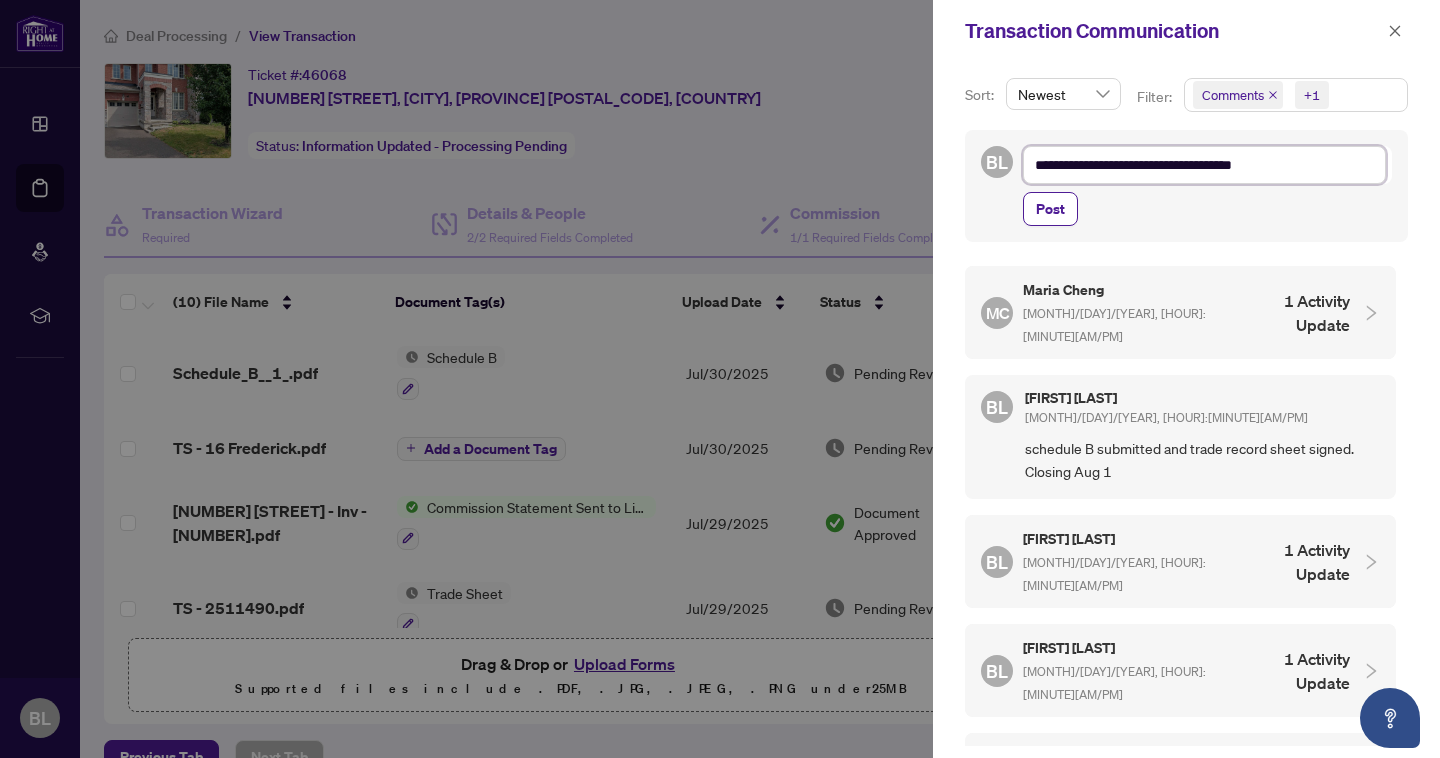 type on "**********" 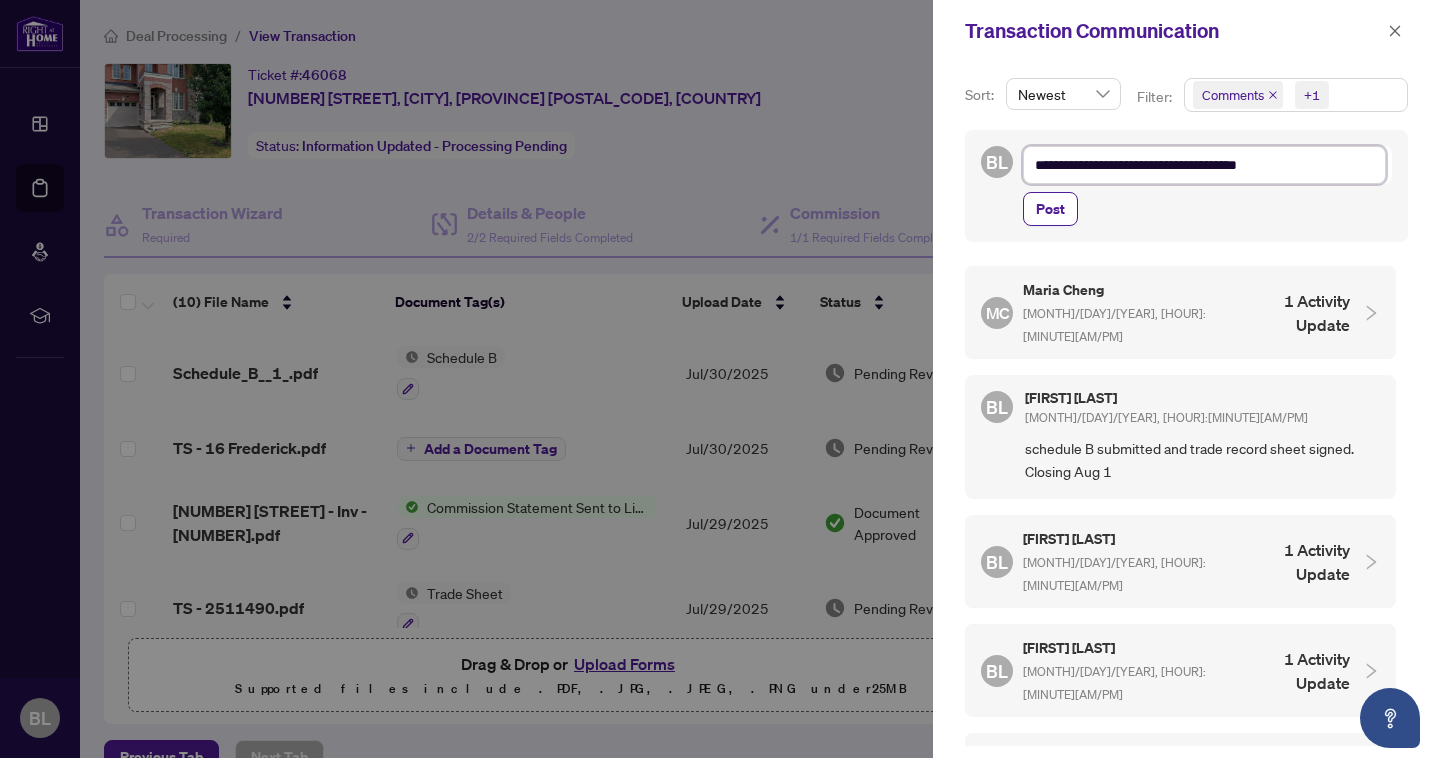 type on "**********" 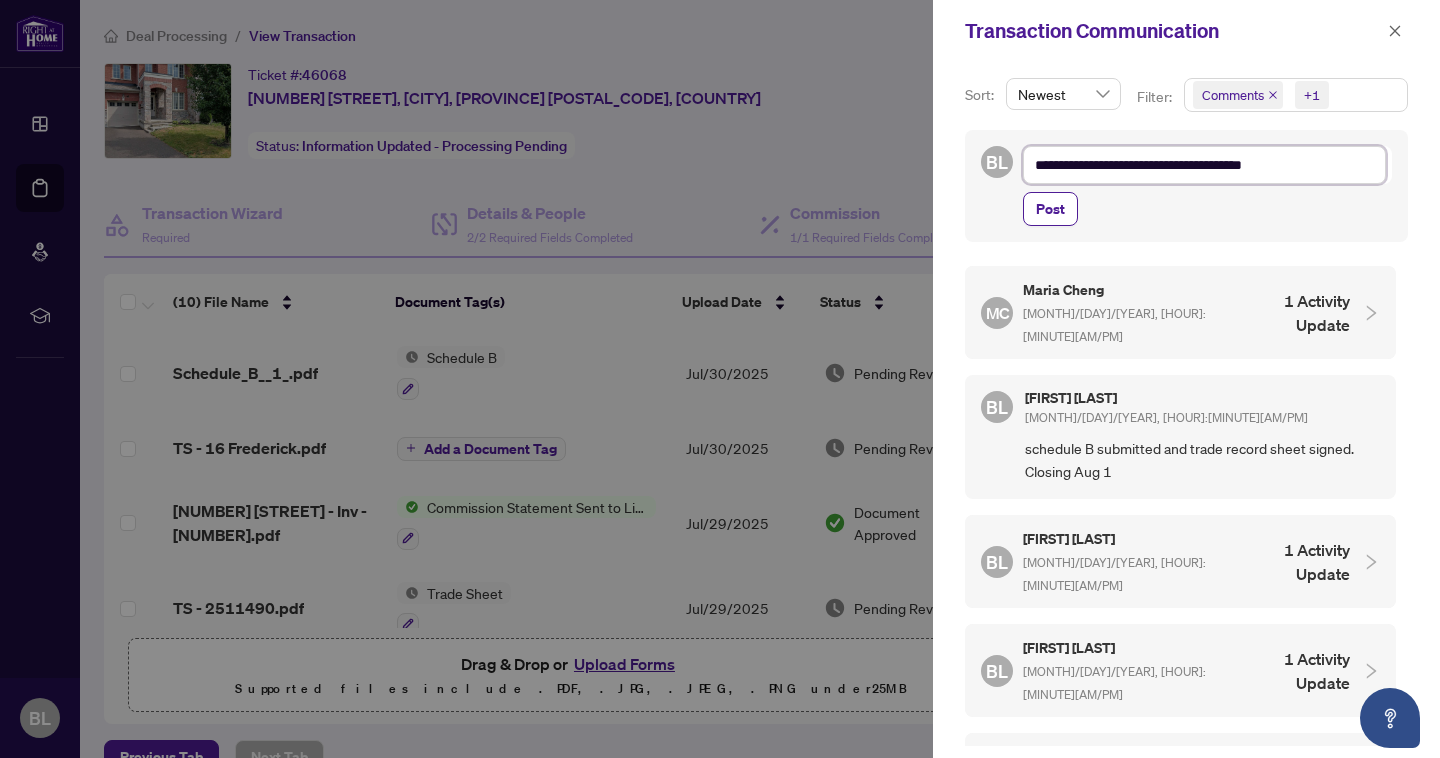 type on "**********" 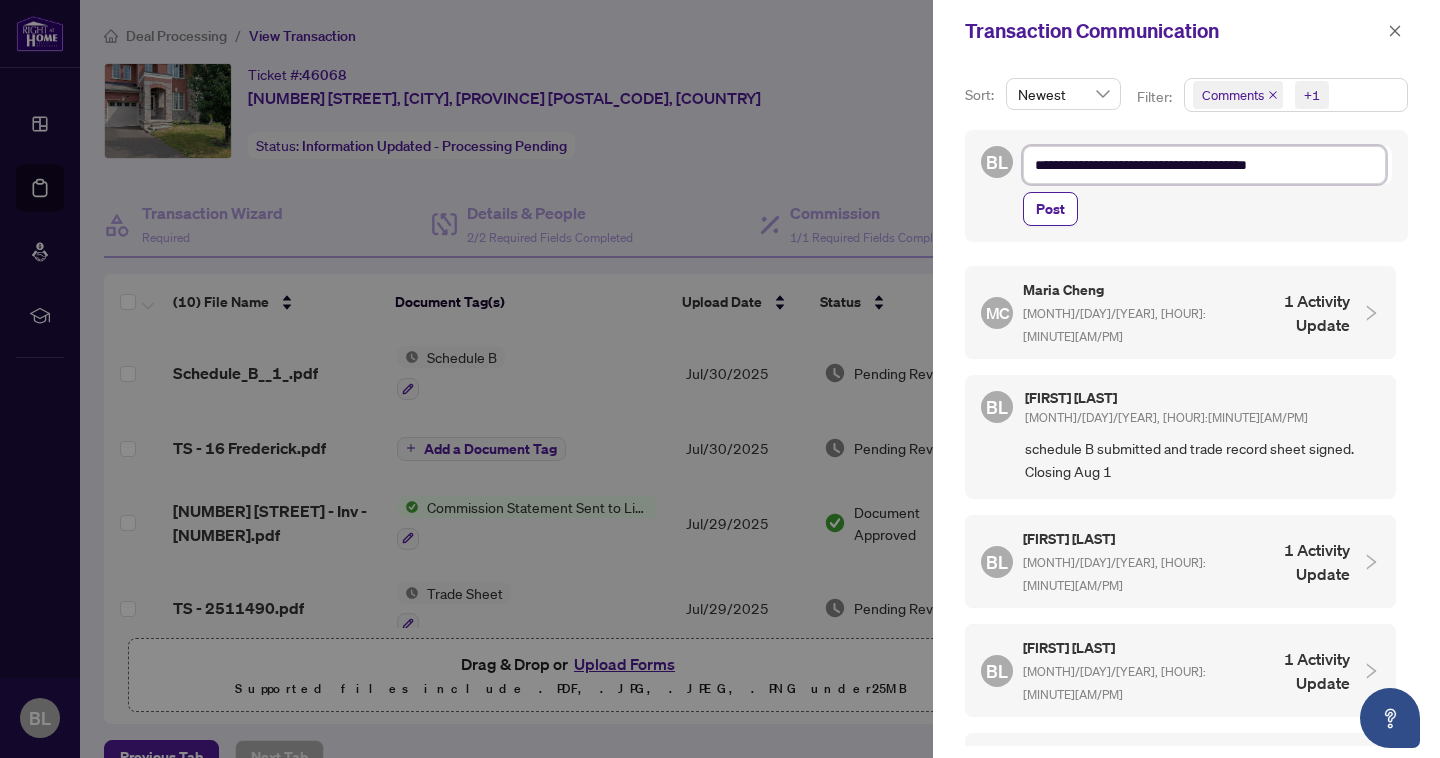 type on "**********" 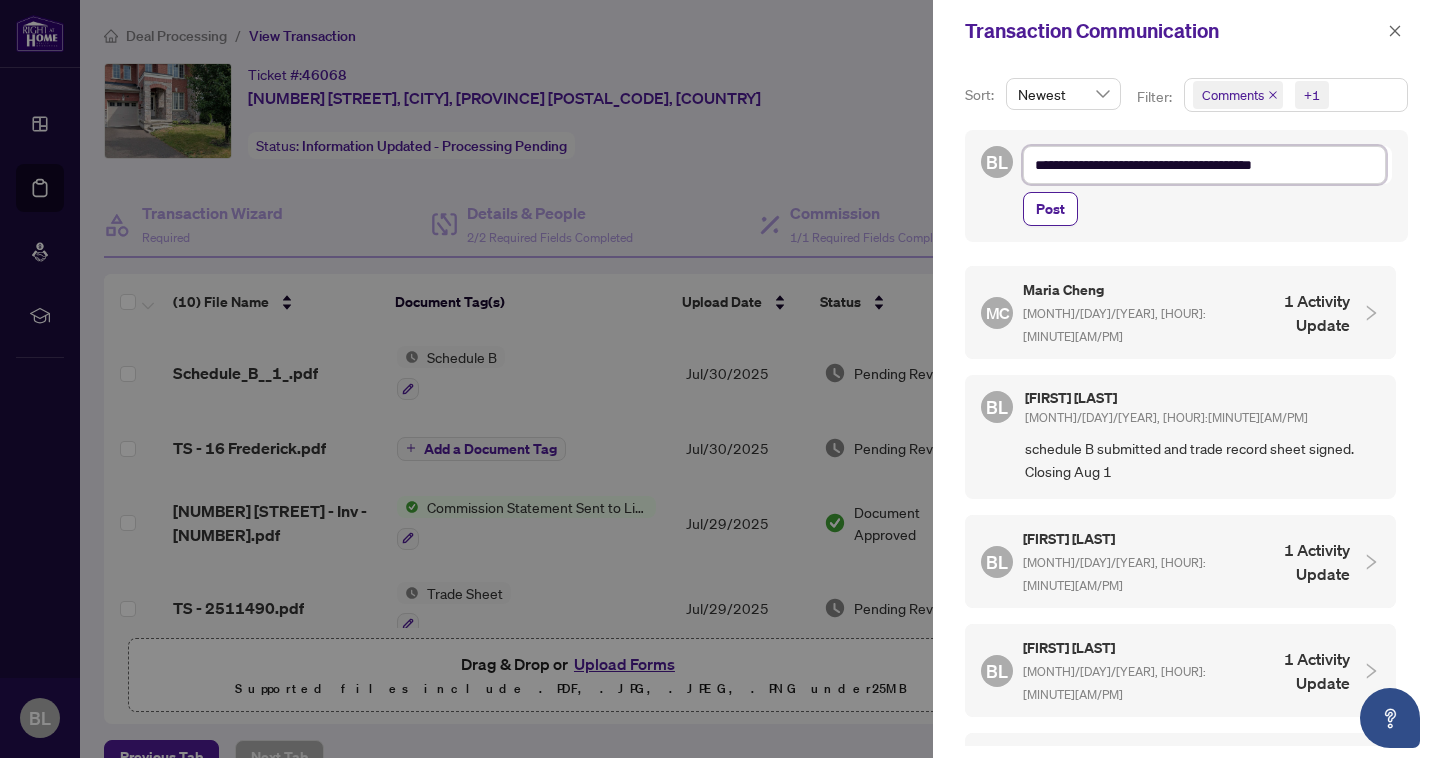 type on "**********" 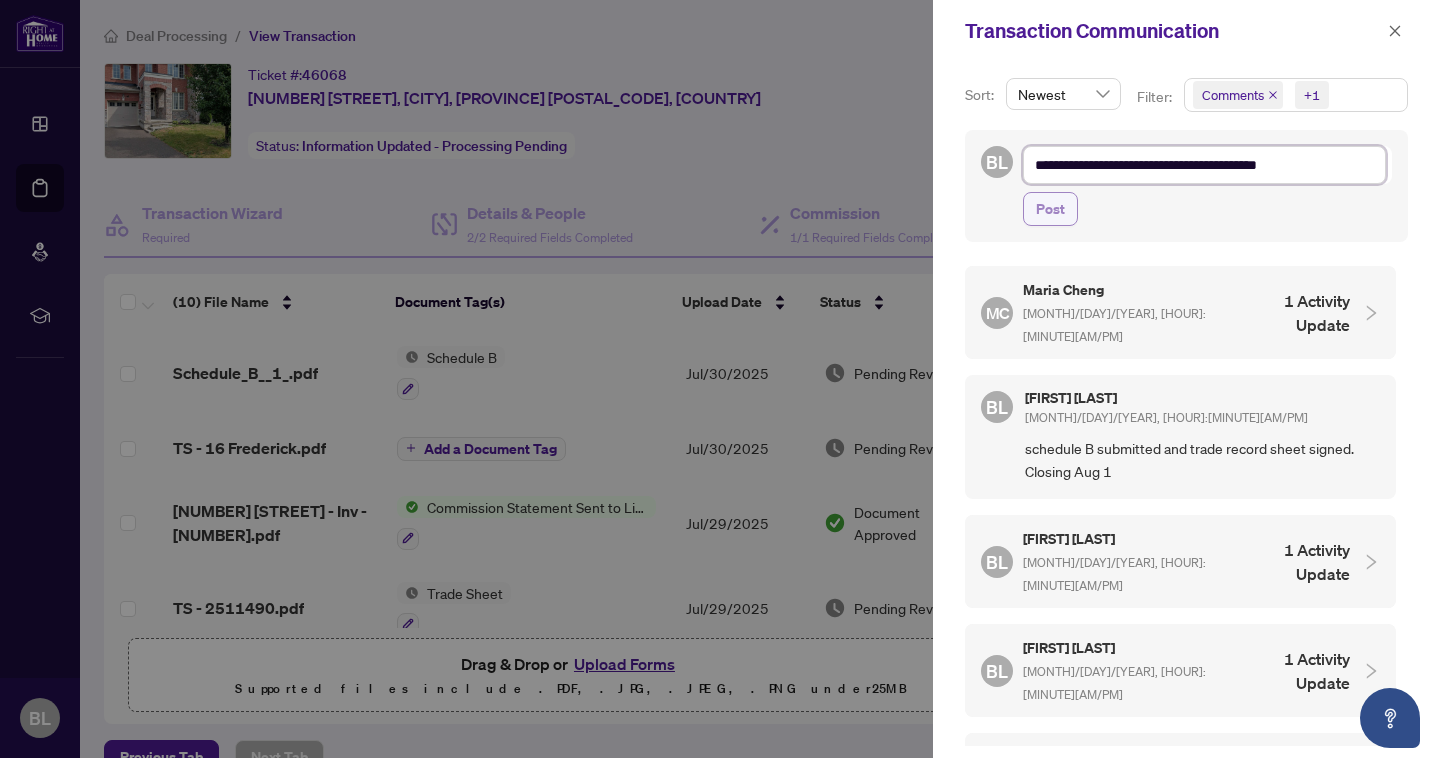 type on "**********" 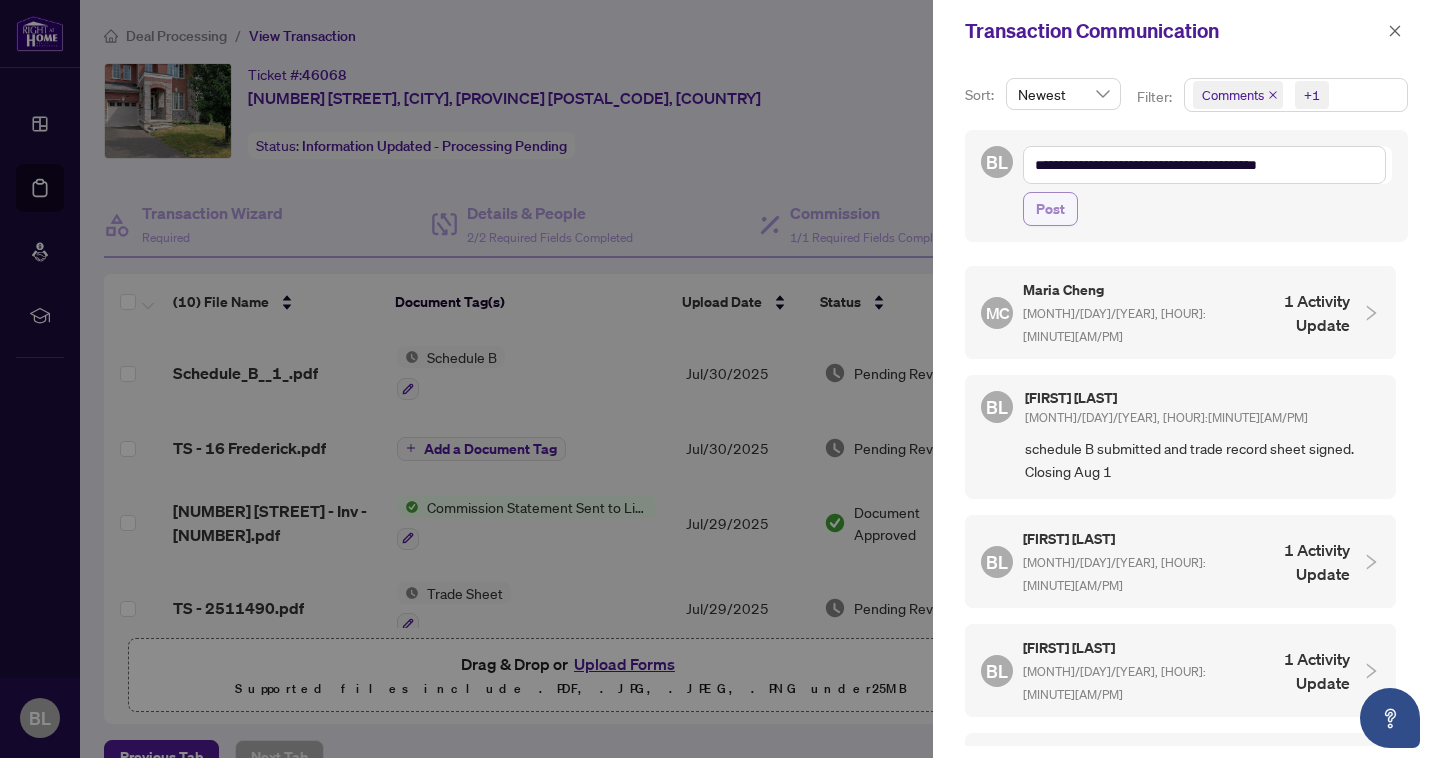 click on "Post" at bounding box center [1050, 209] 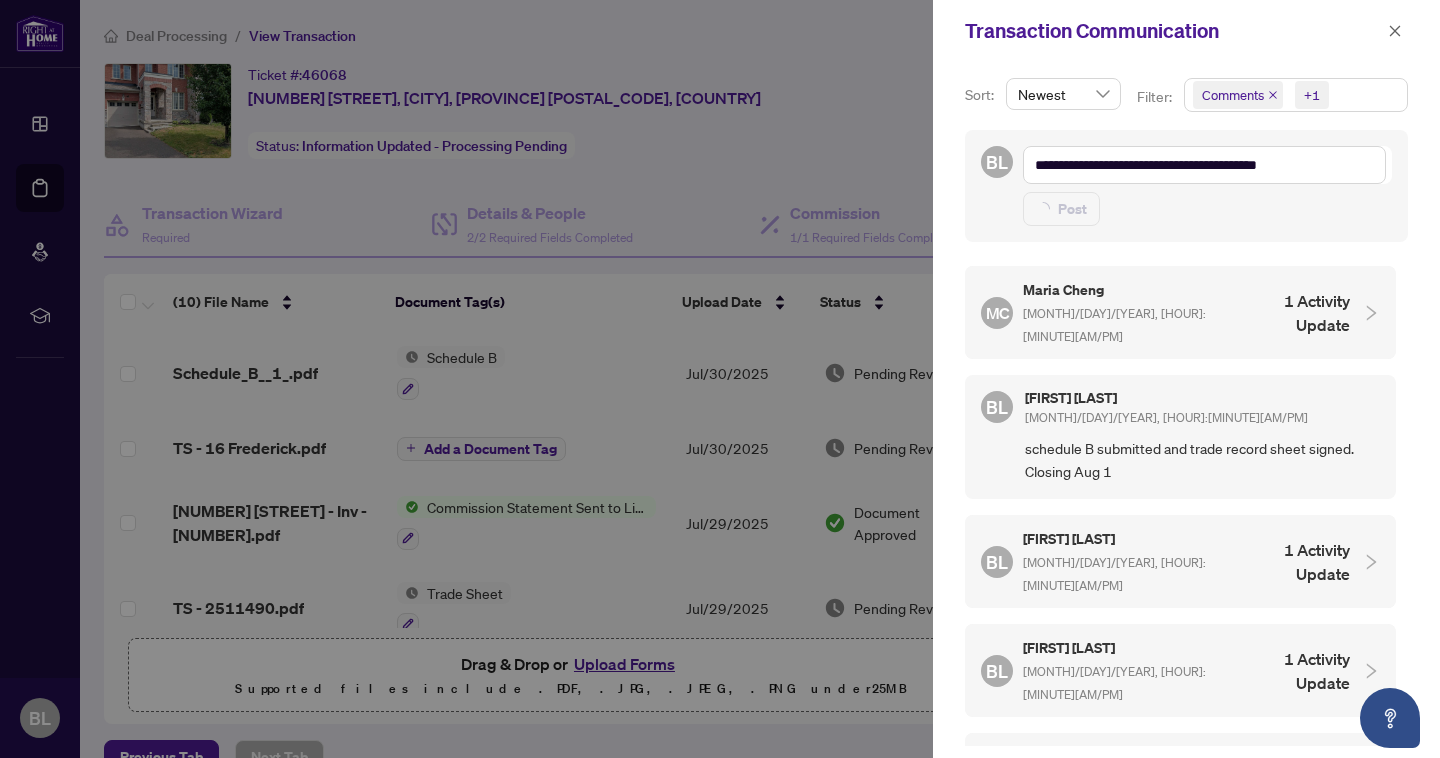 type 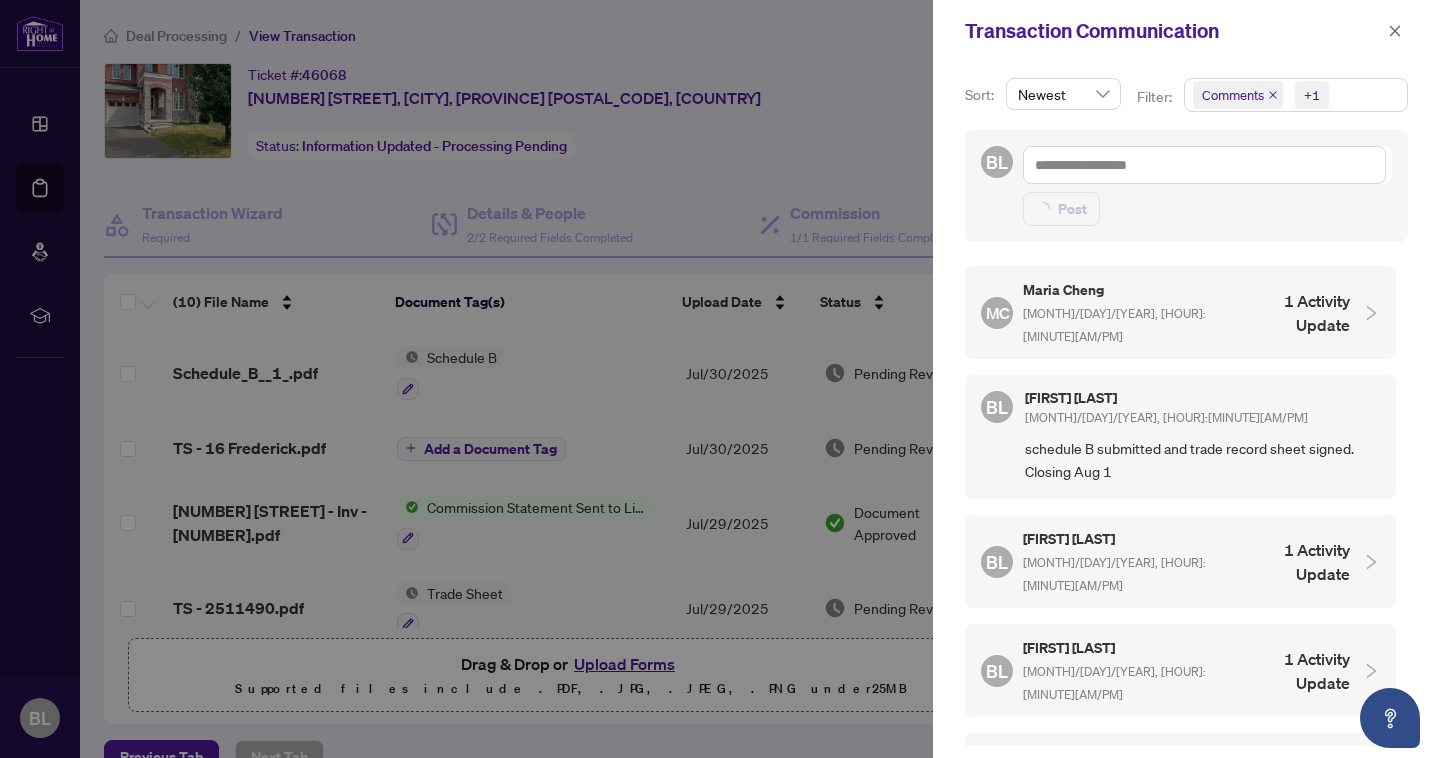 type on "**********" 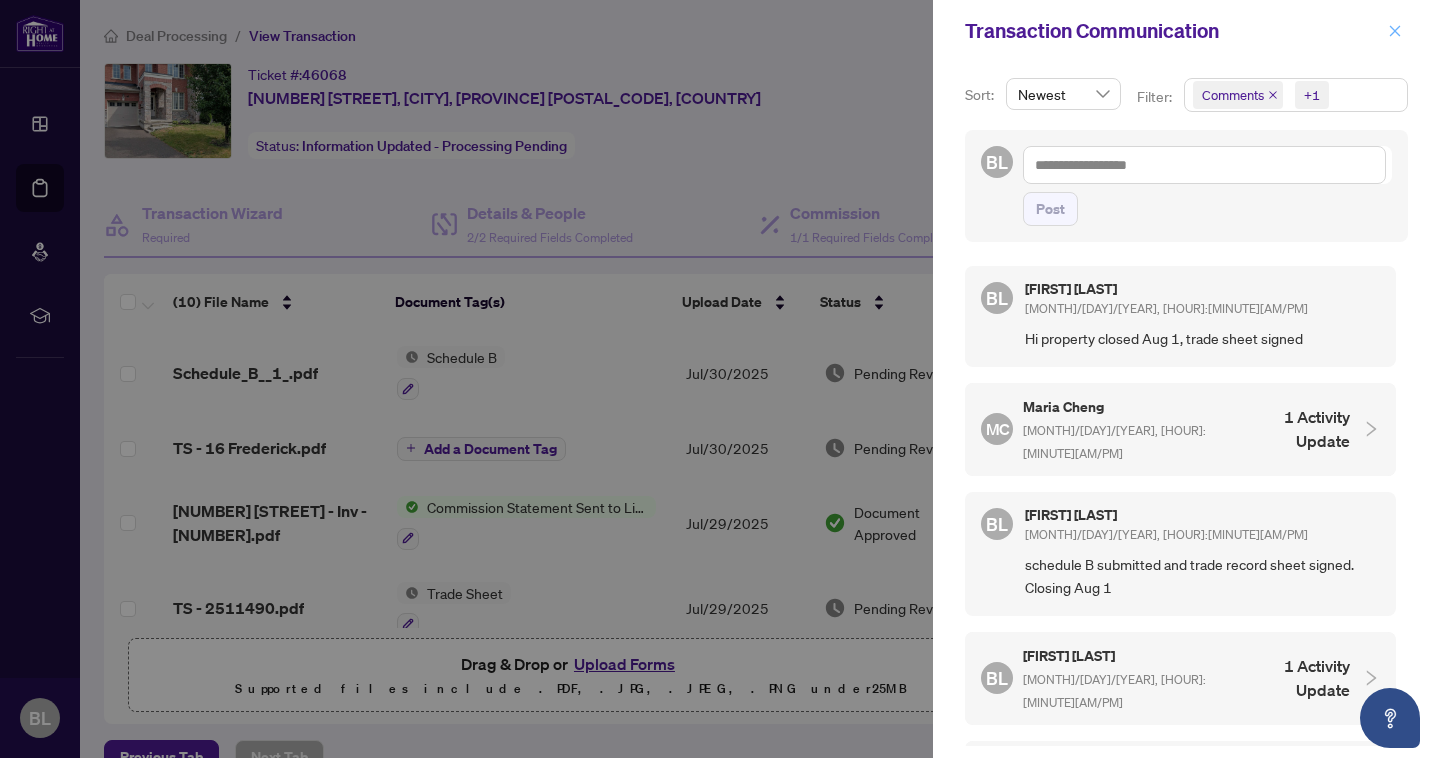 click 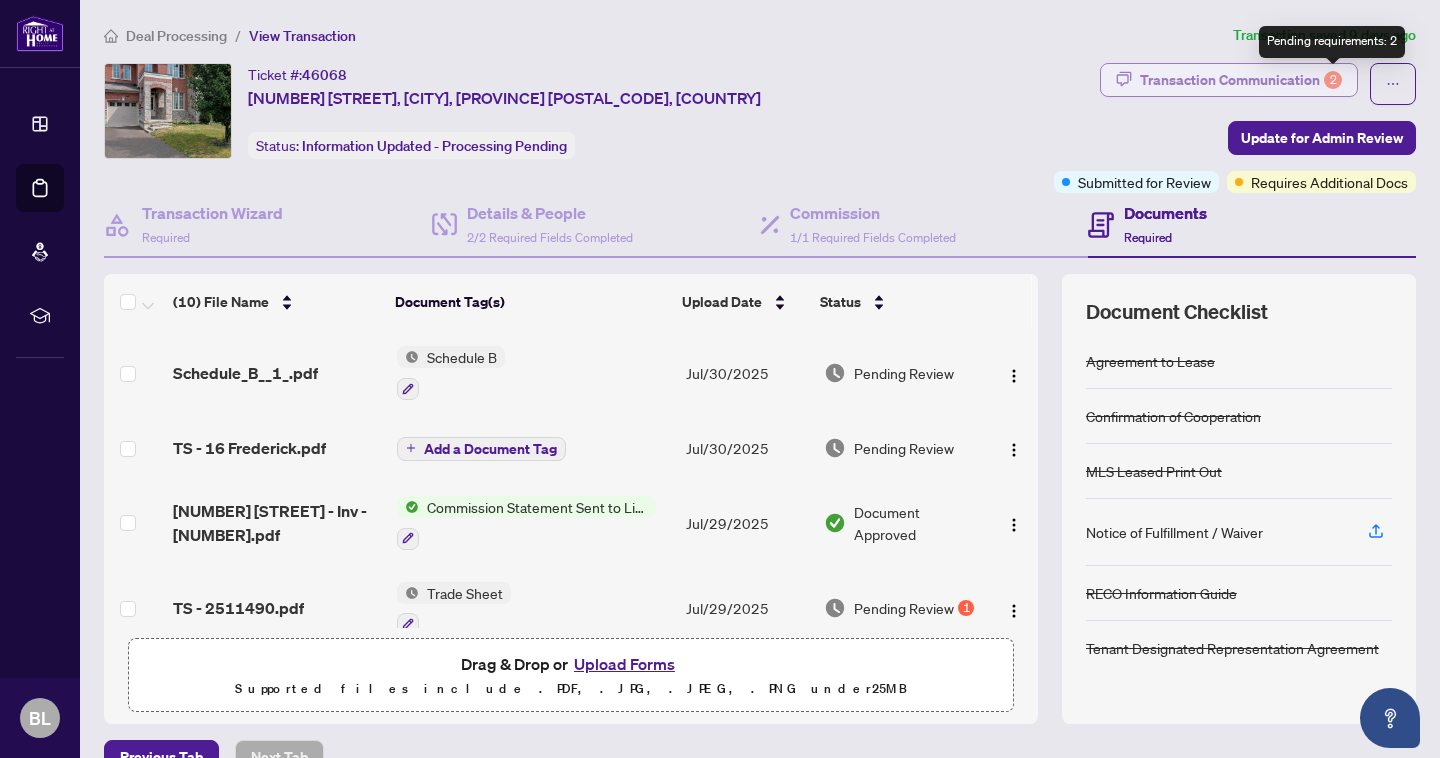 click on "2" at bounding box center (1333, 80) 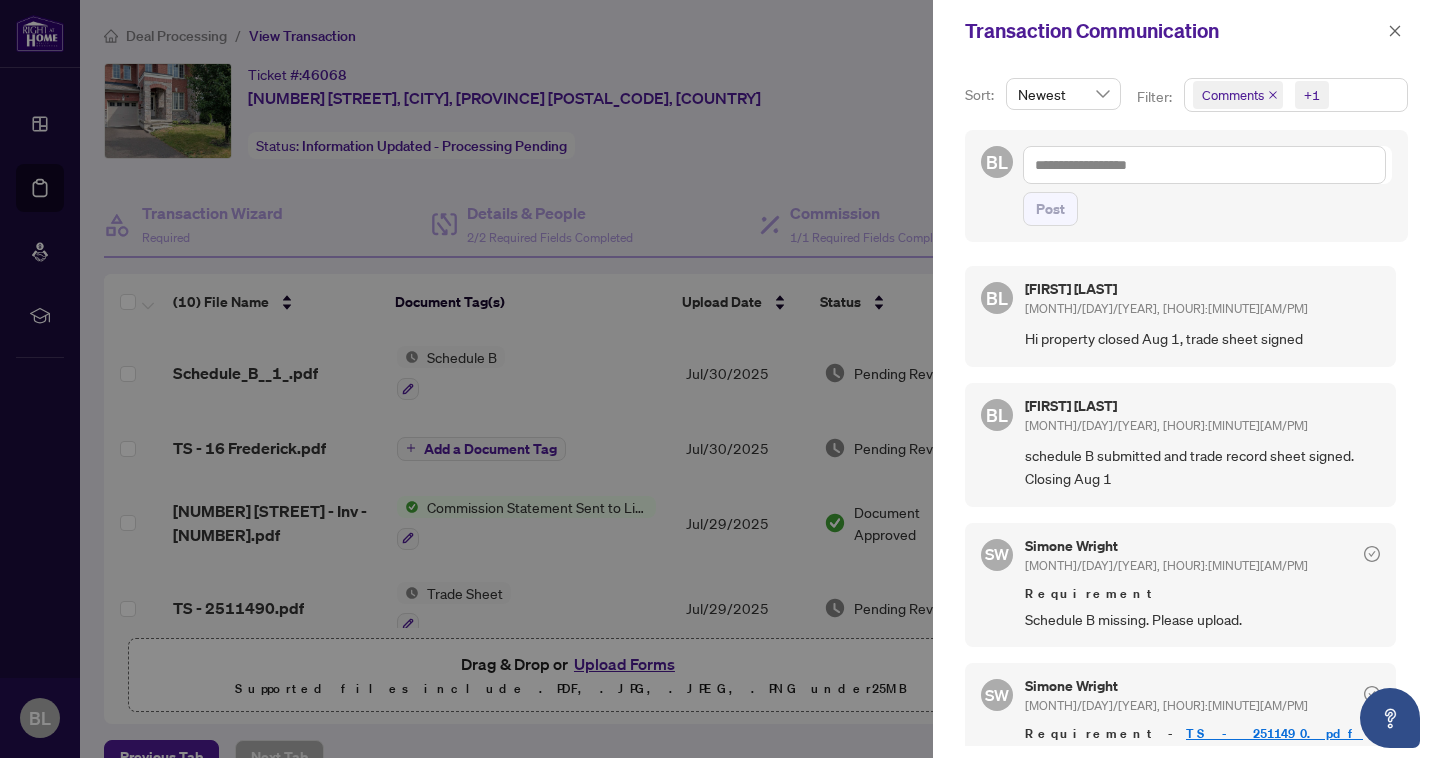 scroll, scrollTop: 111, scrollLeft: 0, axis: vertical 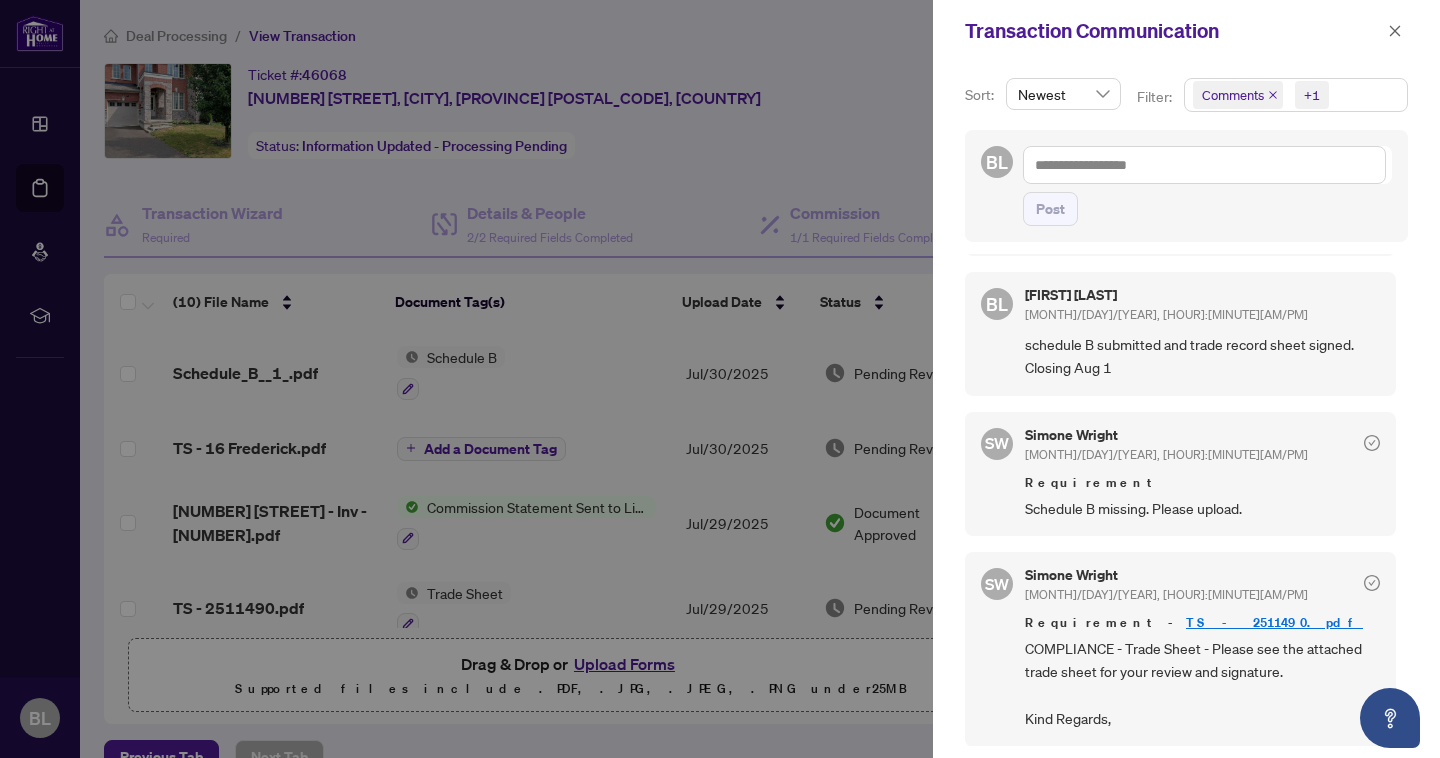 click on "TS - 2511490.pdf" at bounding box center (1274, 622) 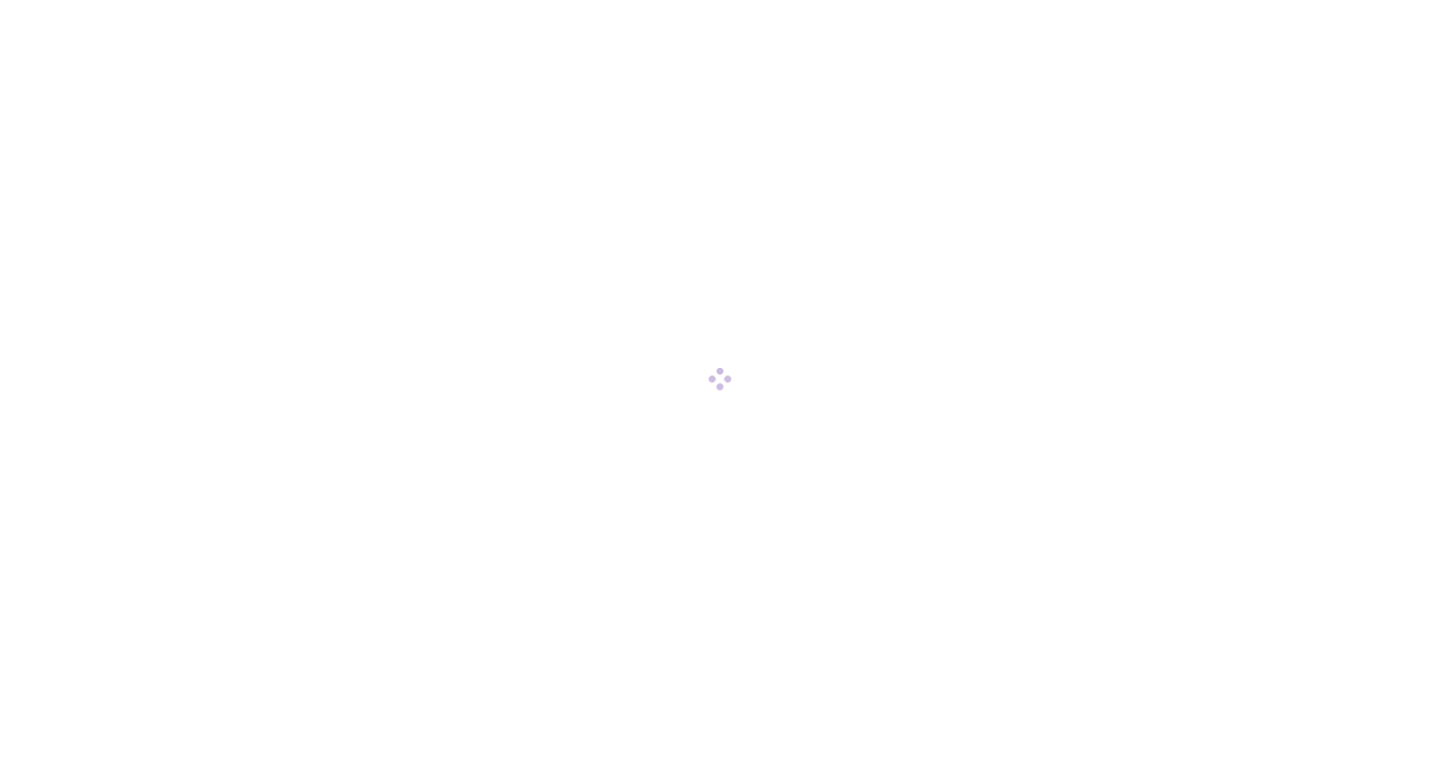 scroll, scrollTop: 0, scrollLeft: 0, axis: both 